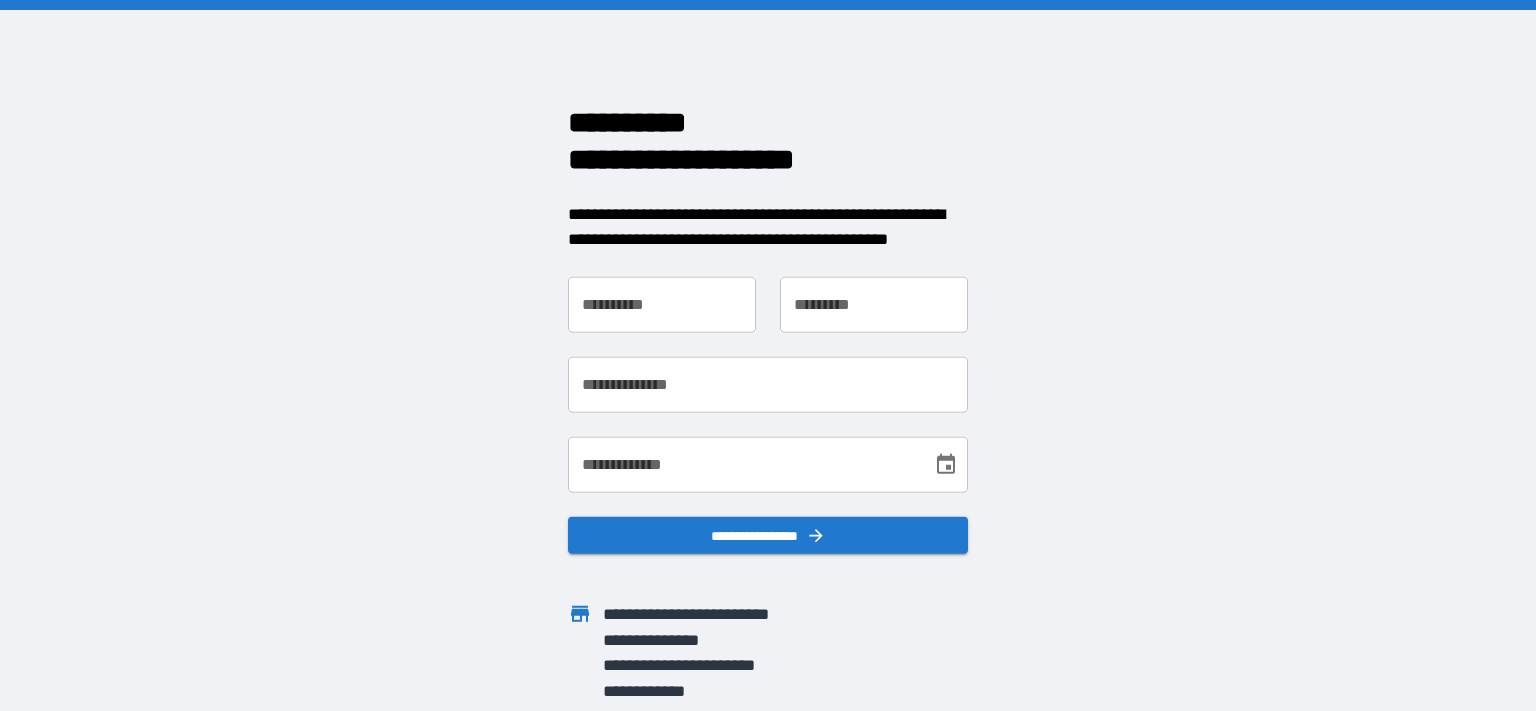 scroll, scrollTop: 0, scrollLeft: 0, axis: both 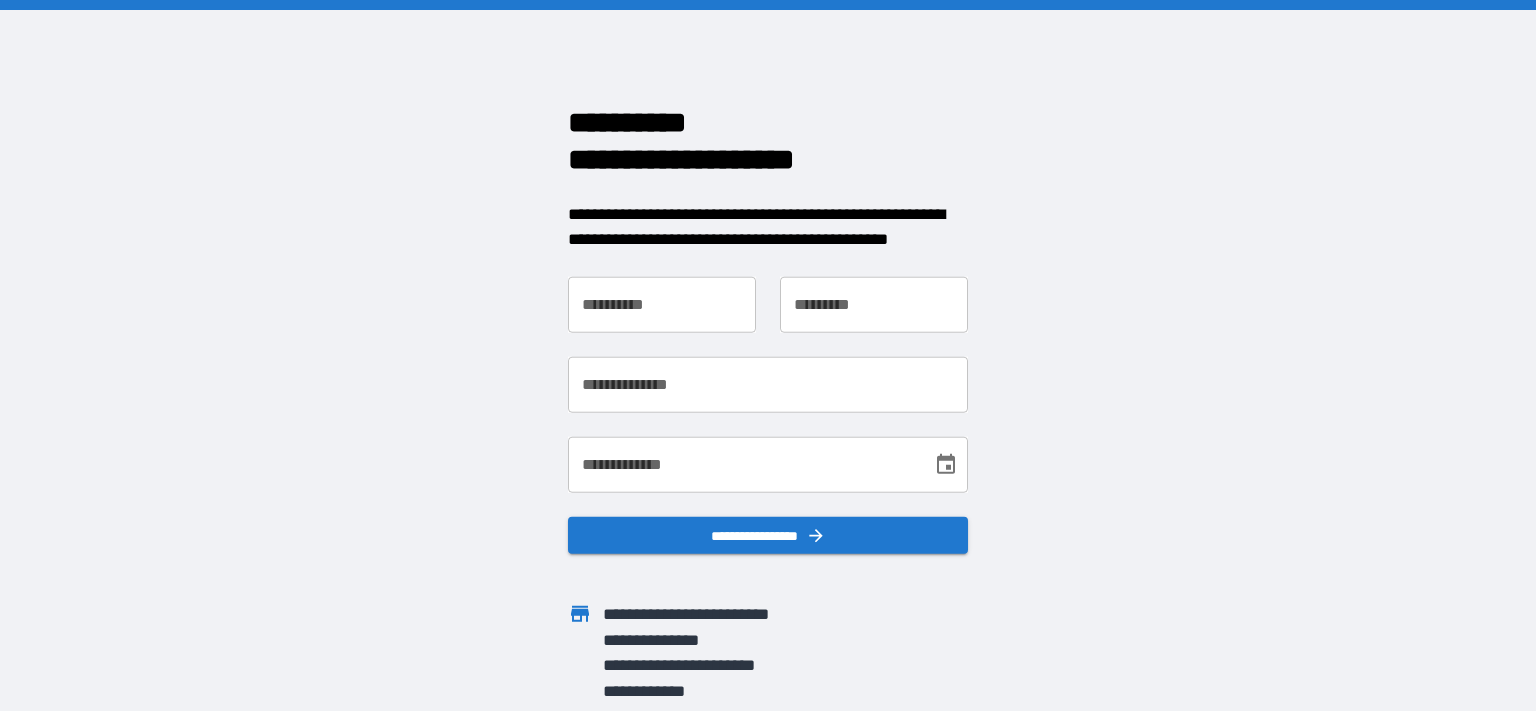 click on "**********" at bounding box center [662, 304] 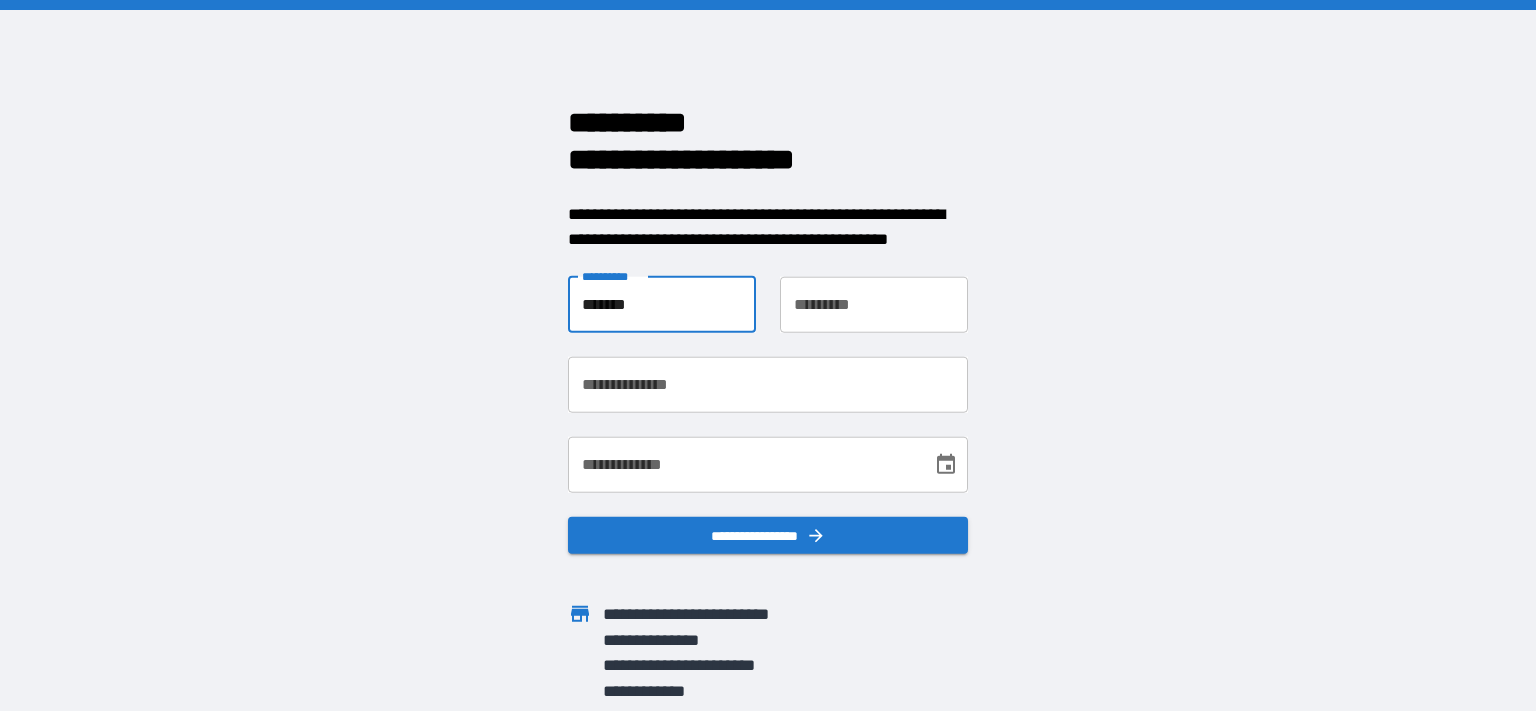 type on "*******" 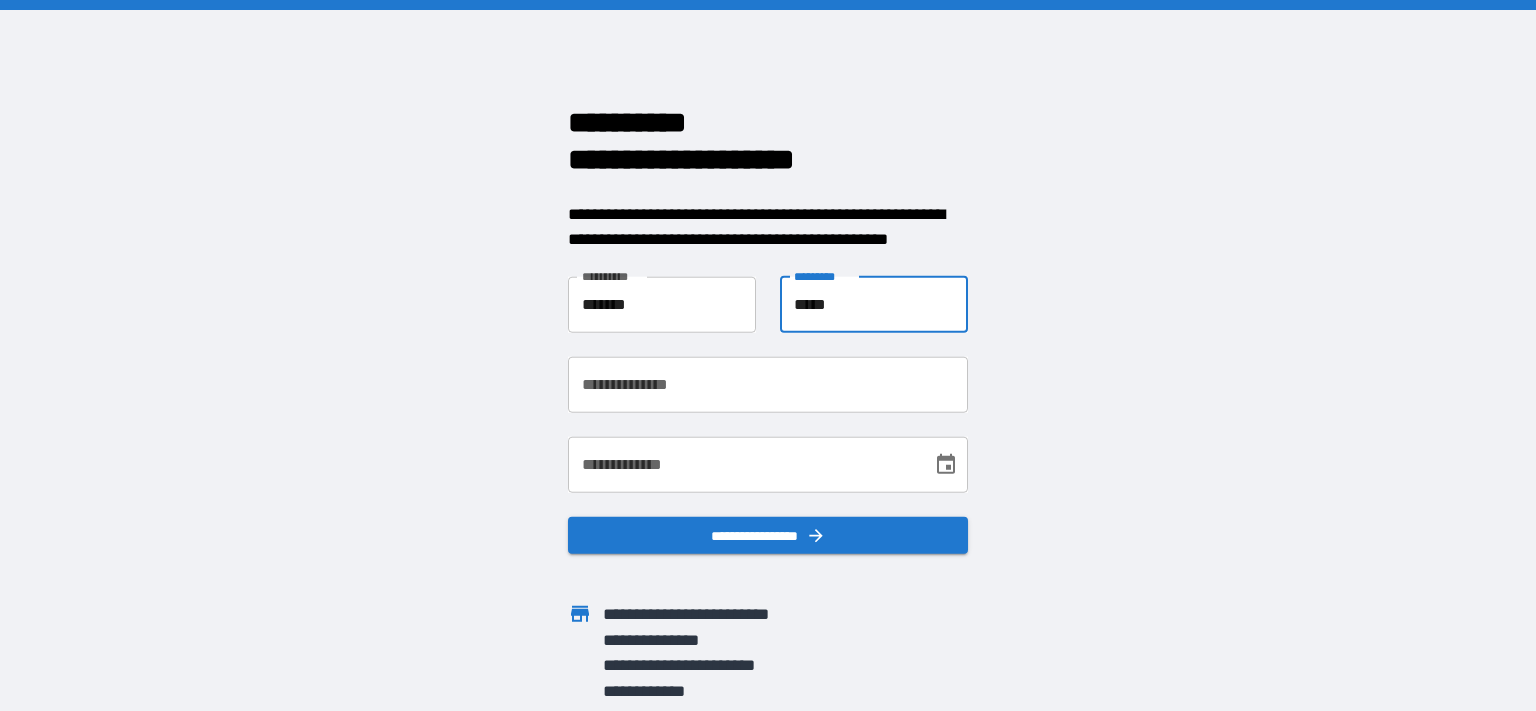 type on "*****" 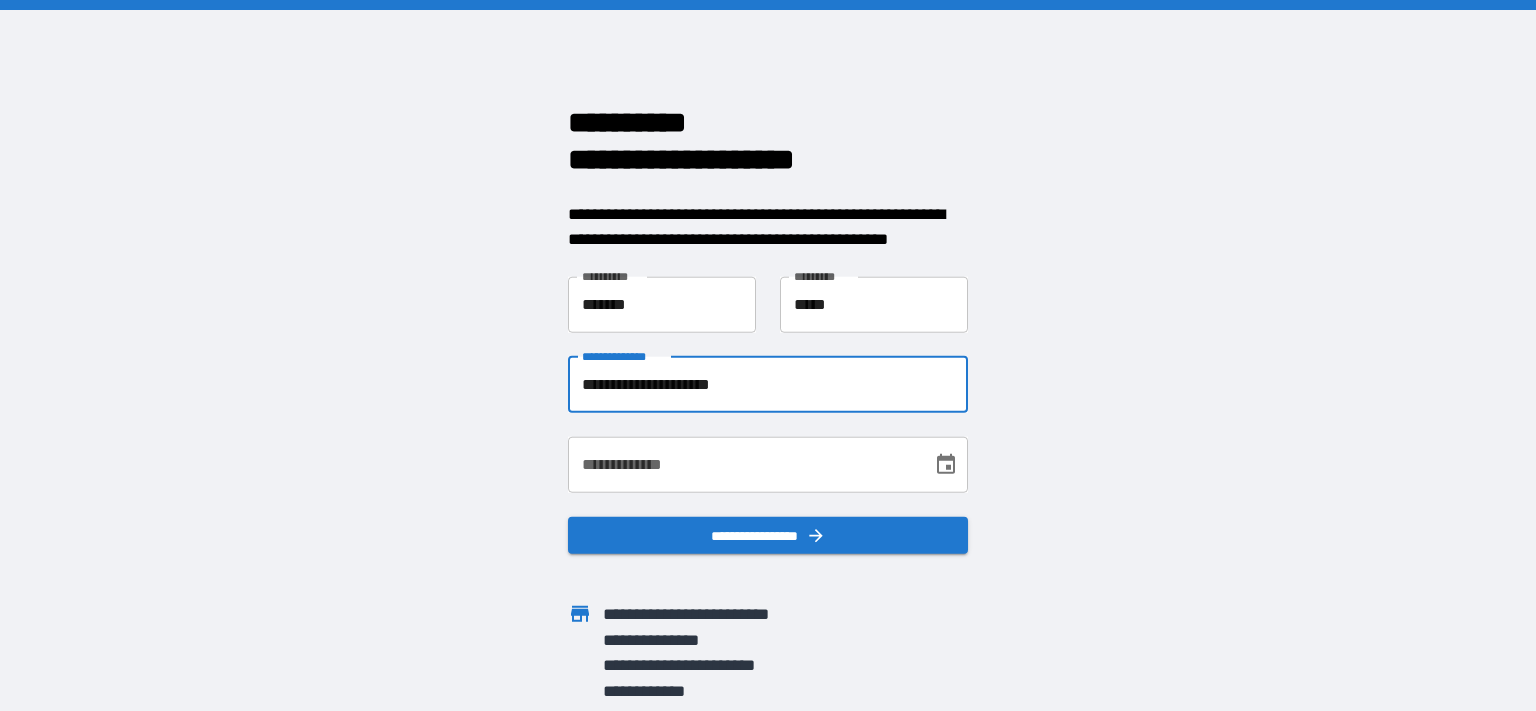 type on "**********" 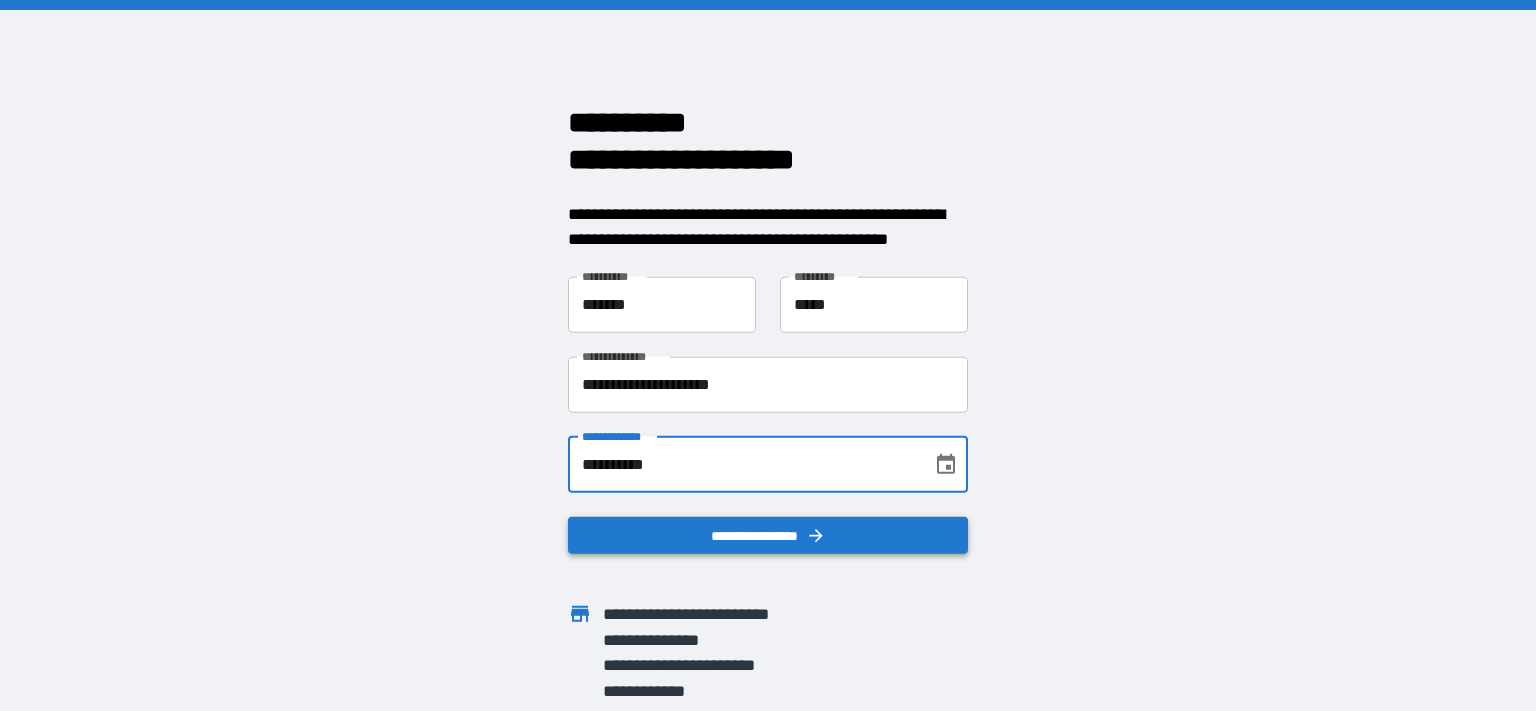 type on "**********" 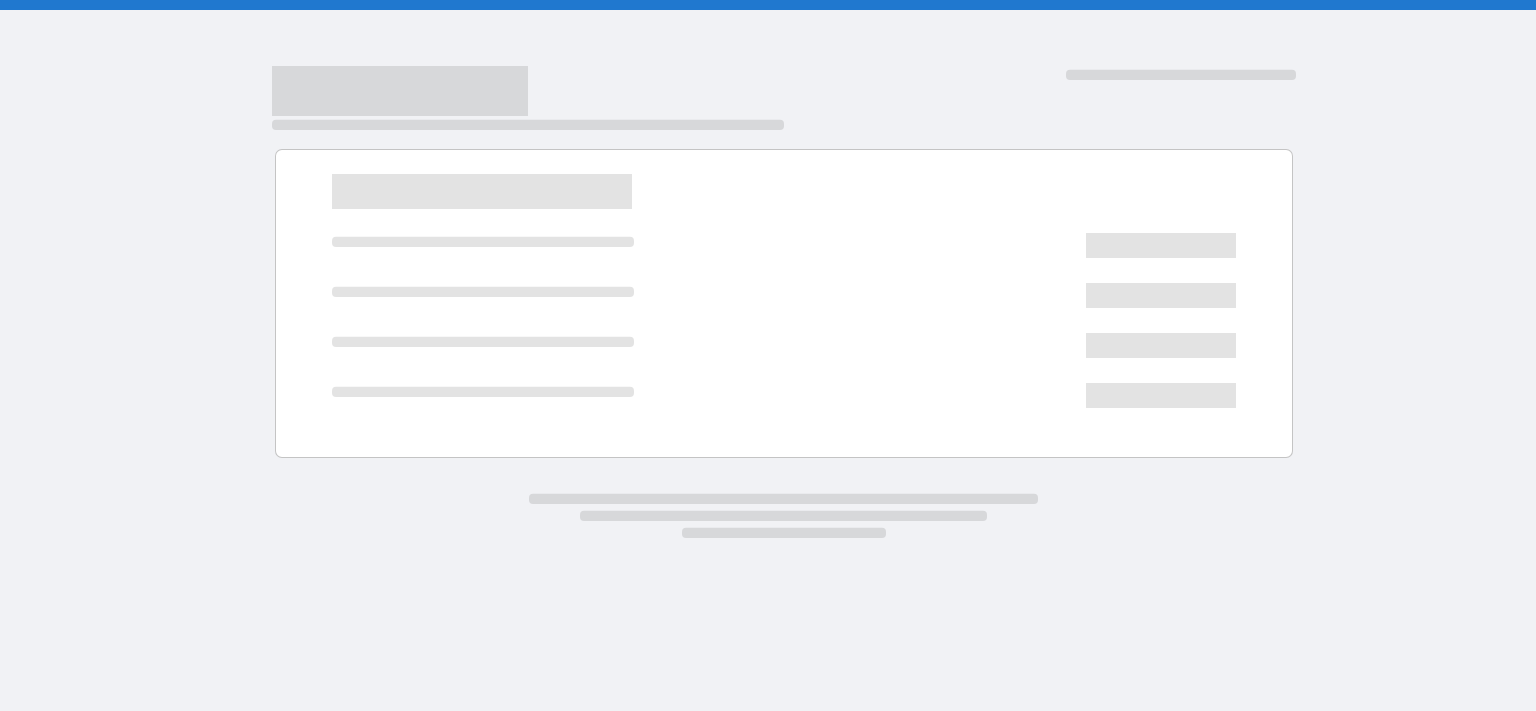 scroll, scrollTop: 0, scrollLeft: 0, axis: both 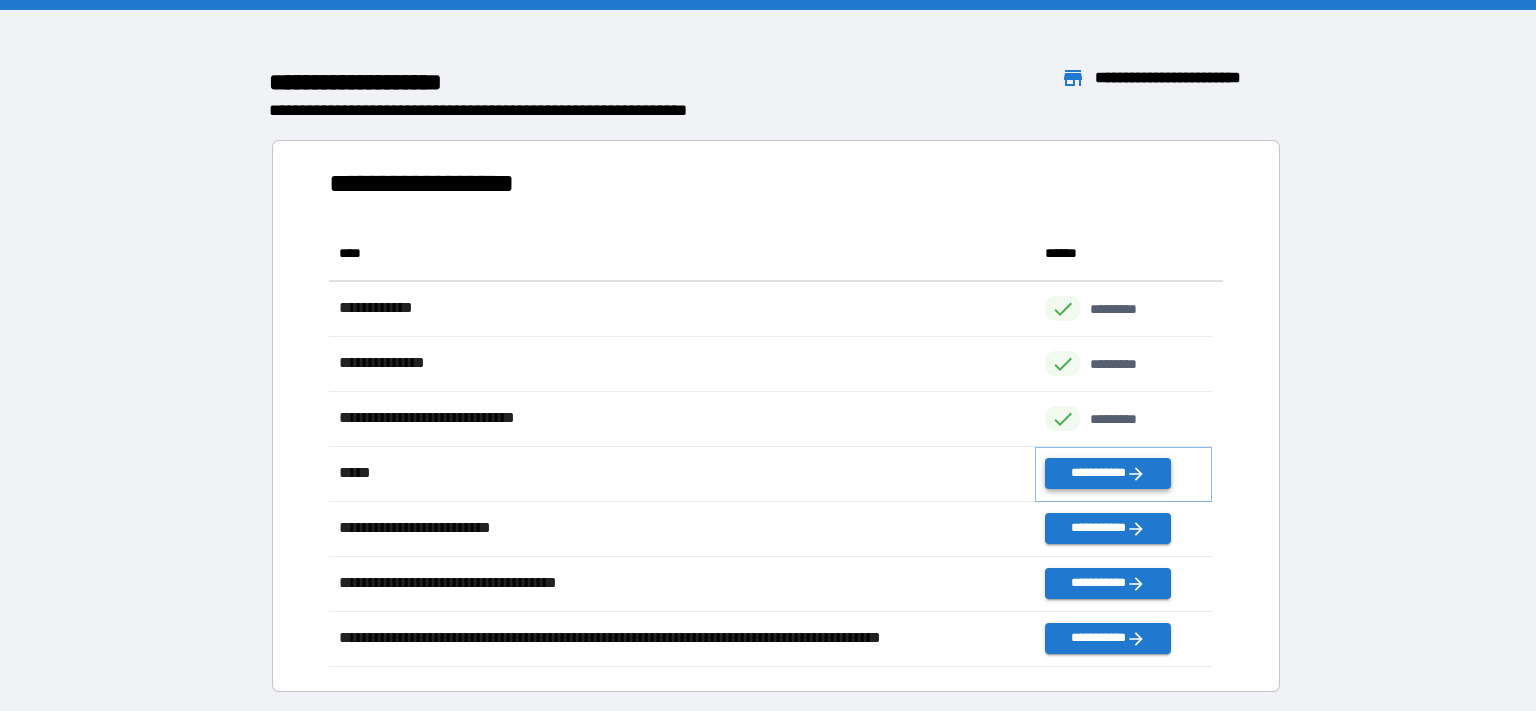 click on "**********" at bounding box center (1108, 473) 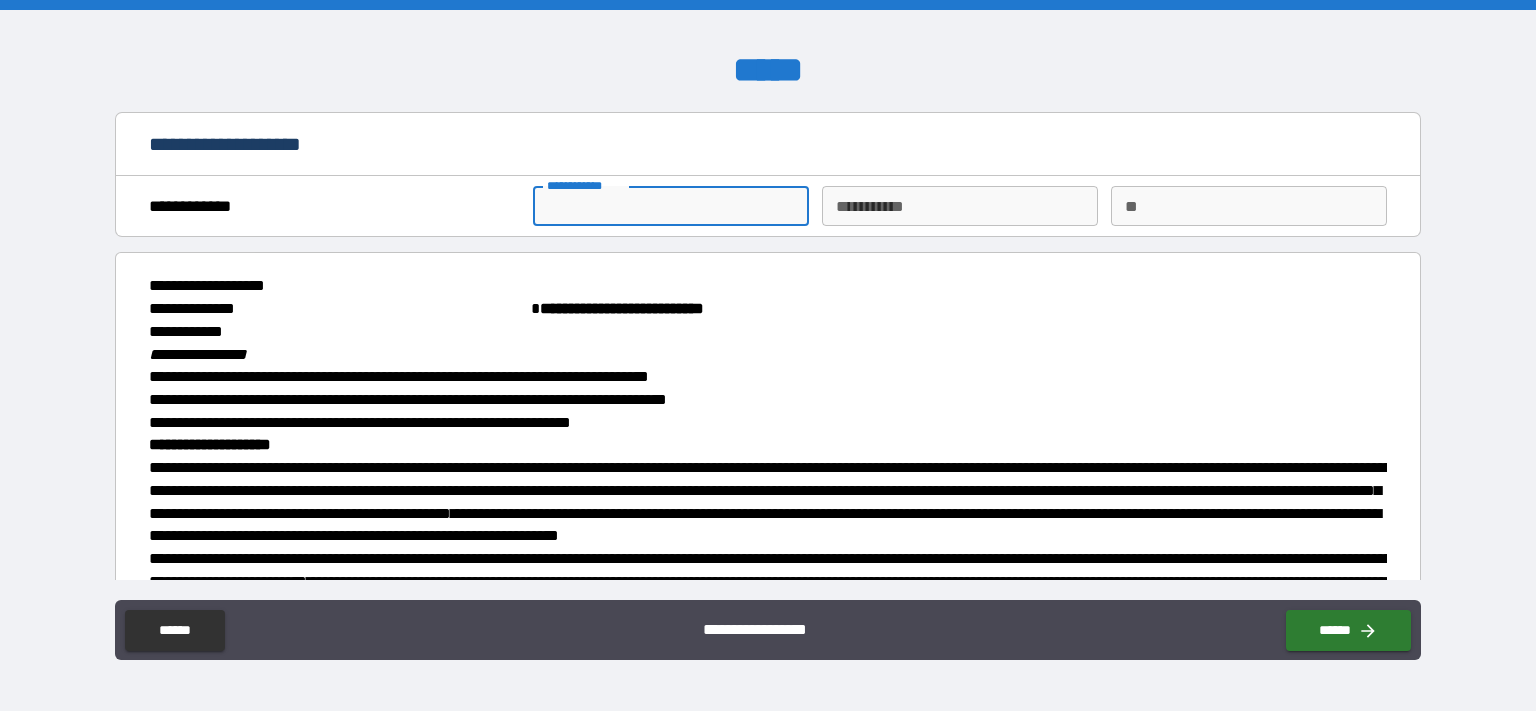 click on "**********" at bounding box center (671, 206) 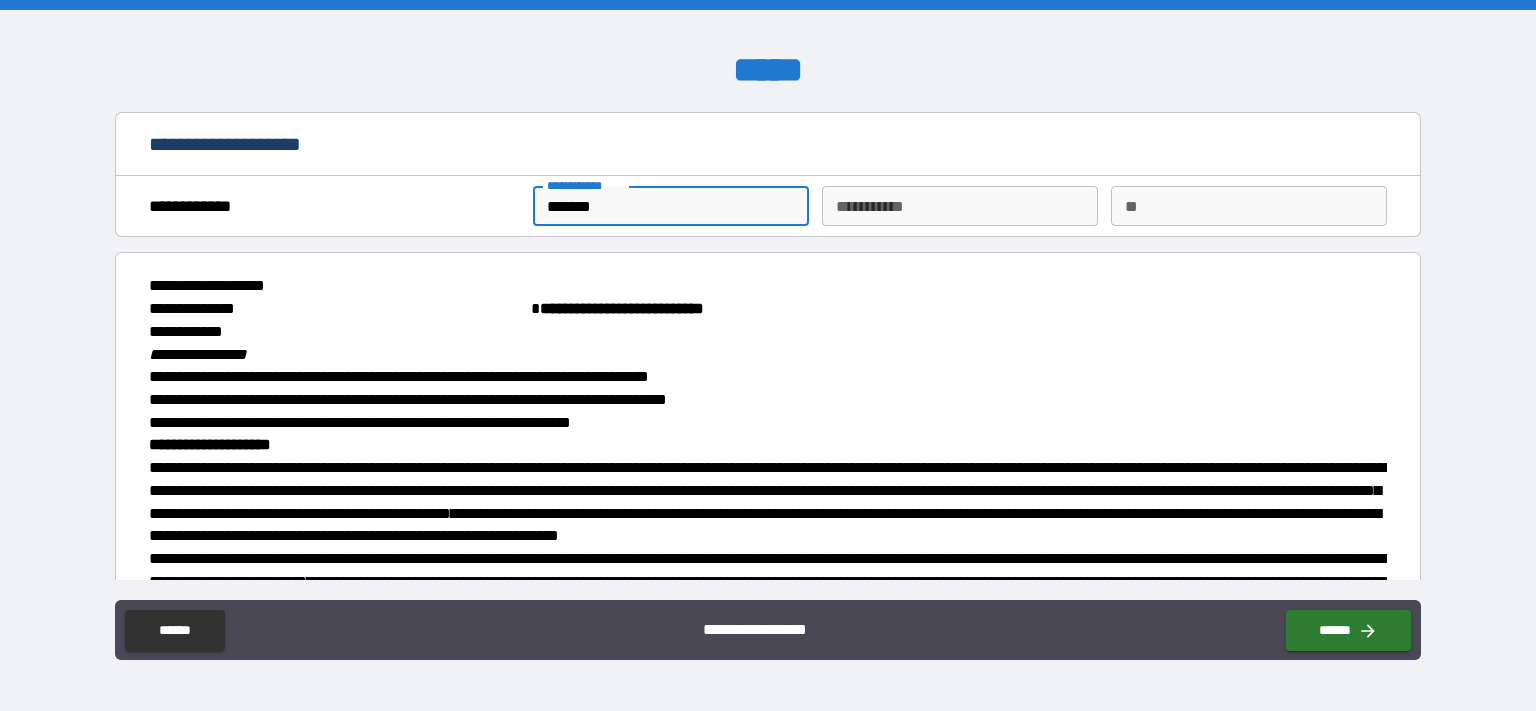 type on "*******" 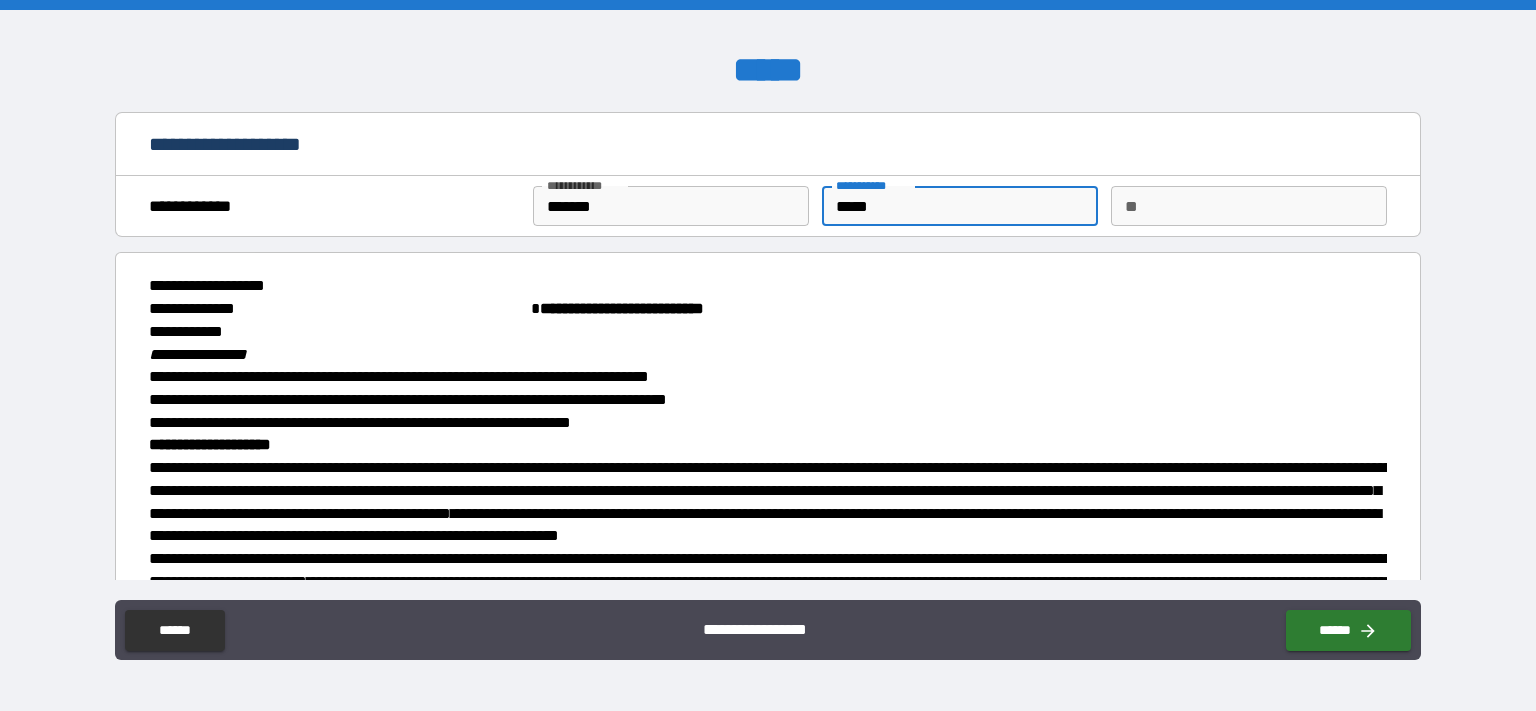 type on "*****" 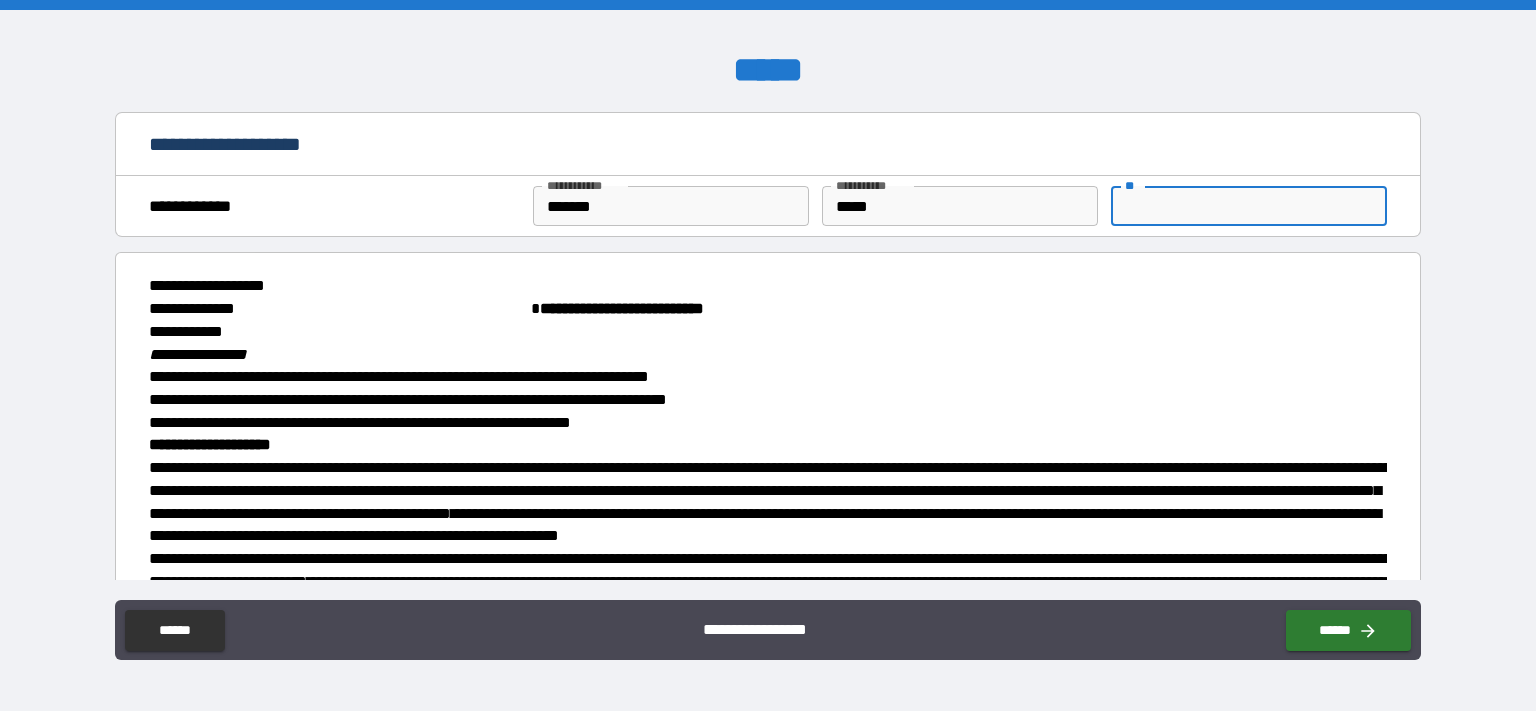 click on "**" at bounding box center [1249, 206] 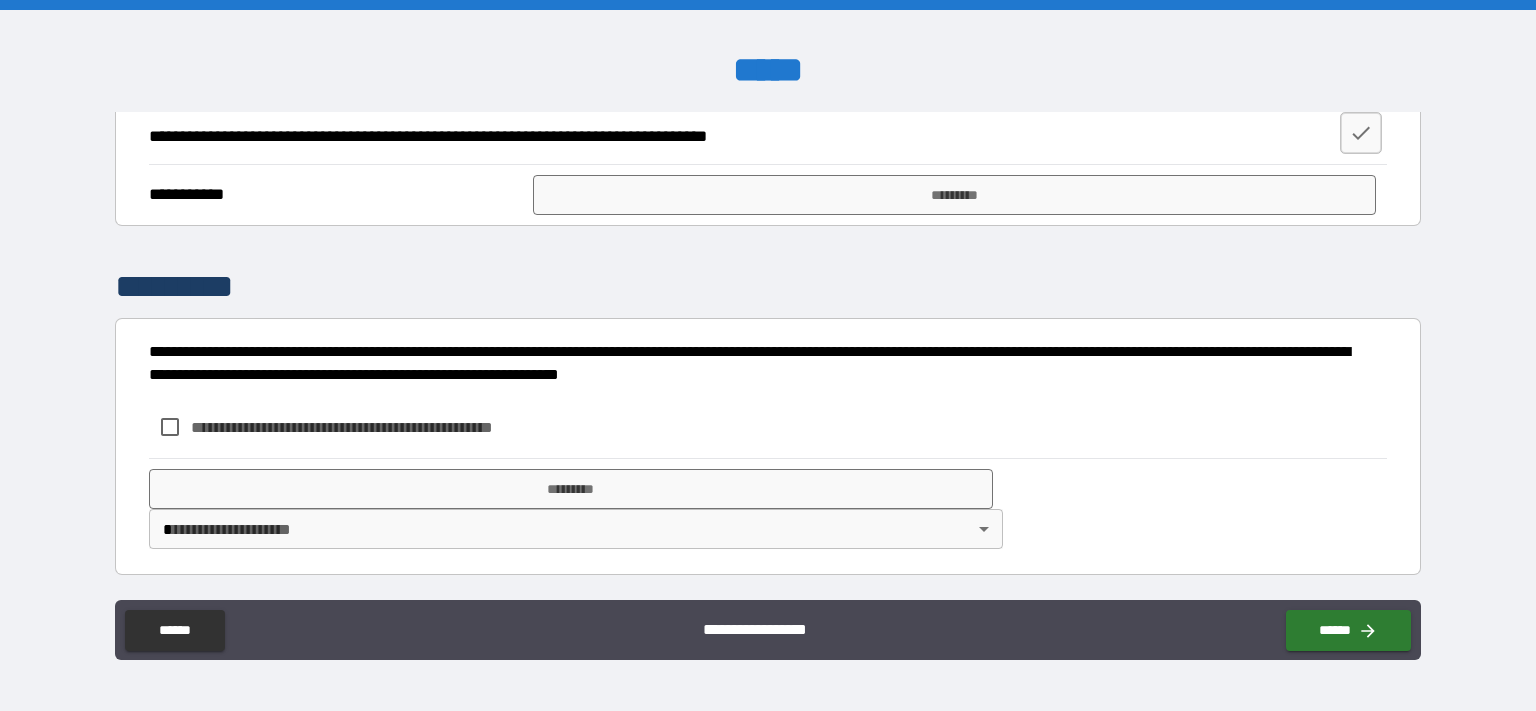 scroll, scrollTop: 2163, scrollLeft: 0, axis: vertical 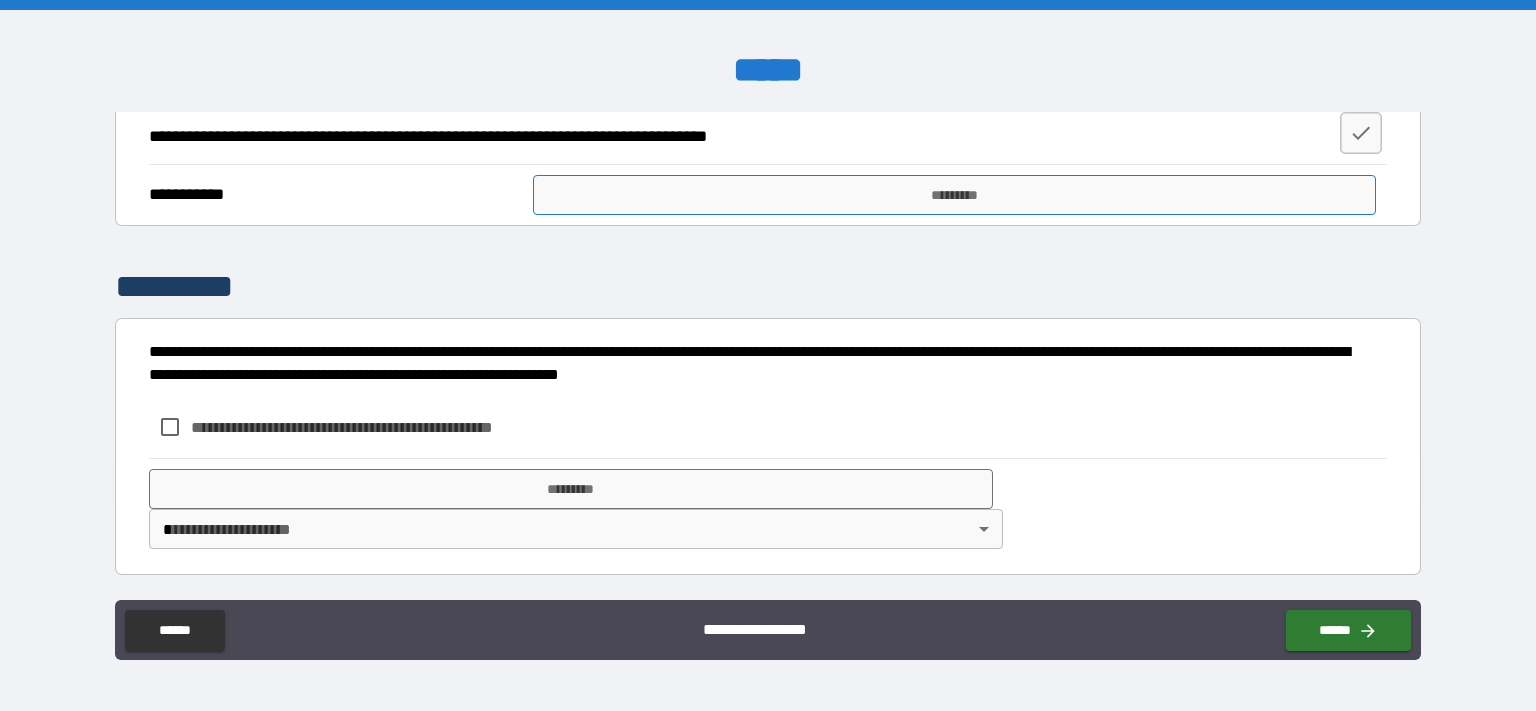 type on "*" 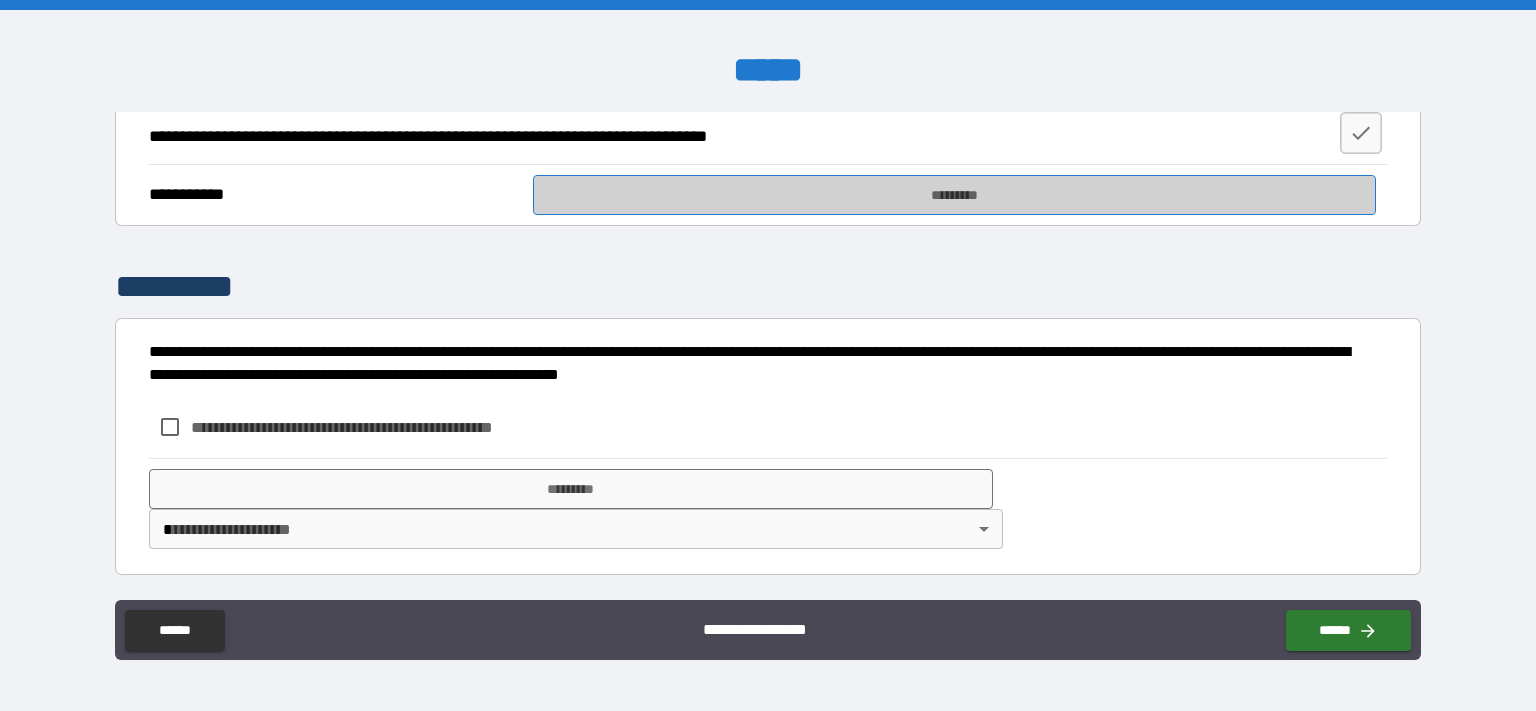 click on "*********" at bounding box center (955, 195) 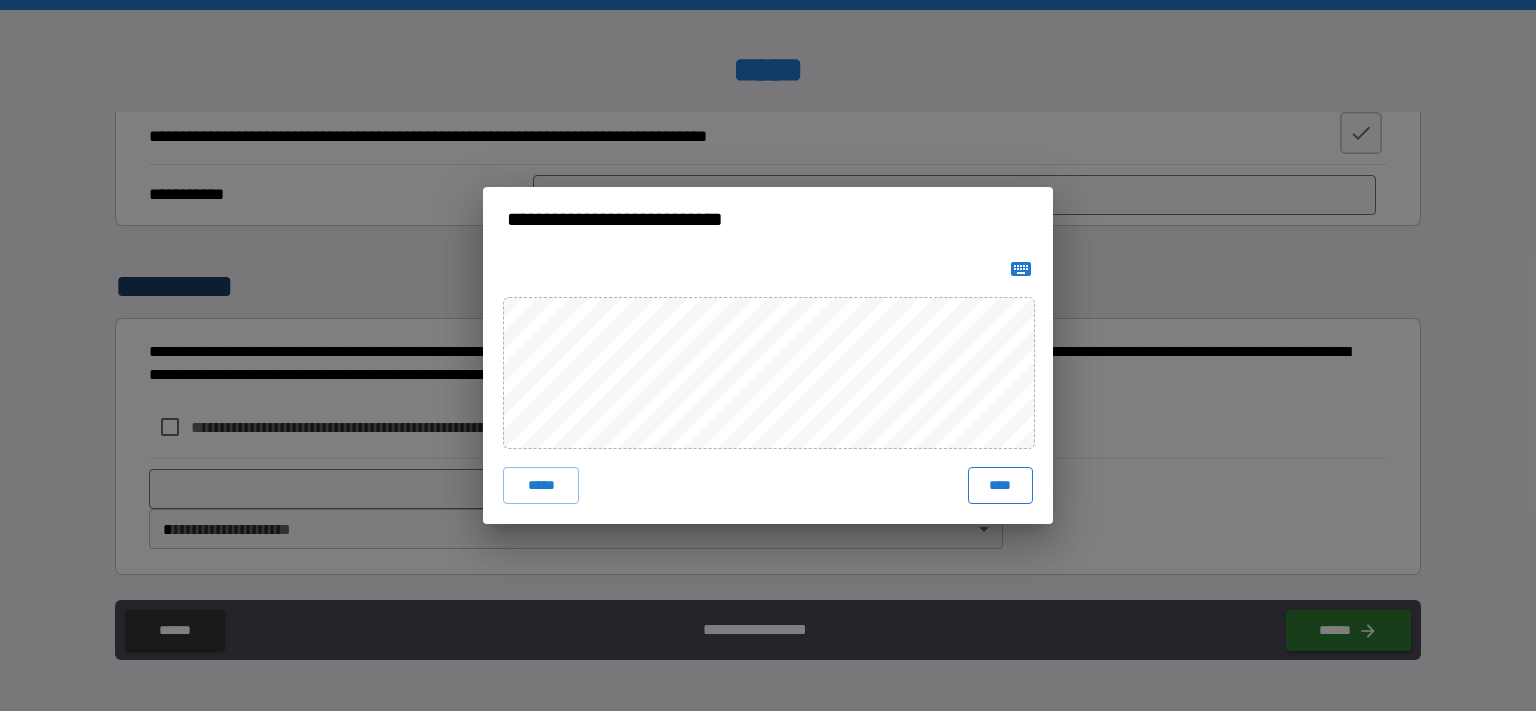 click on "****" at bounding box center [1000, 485] 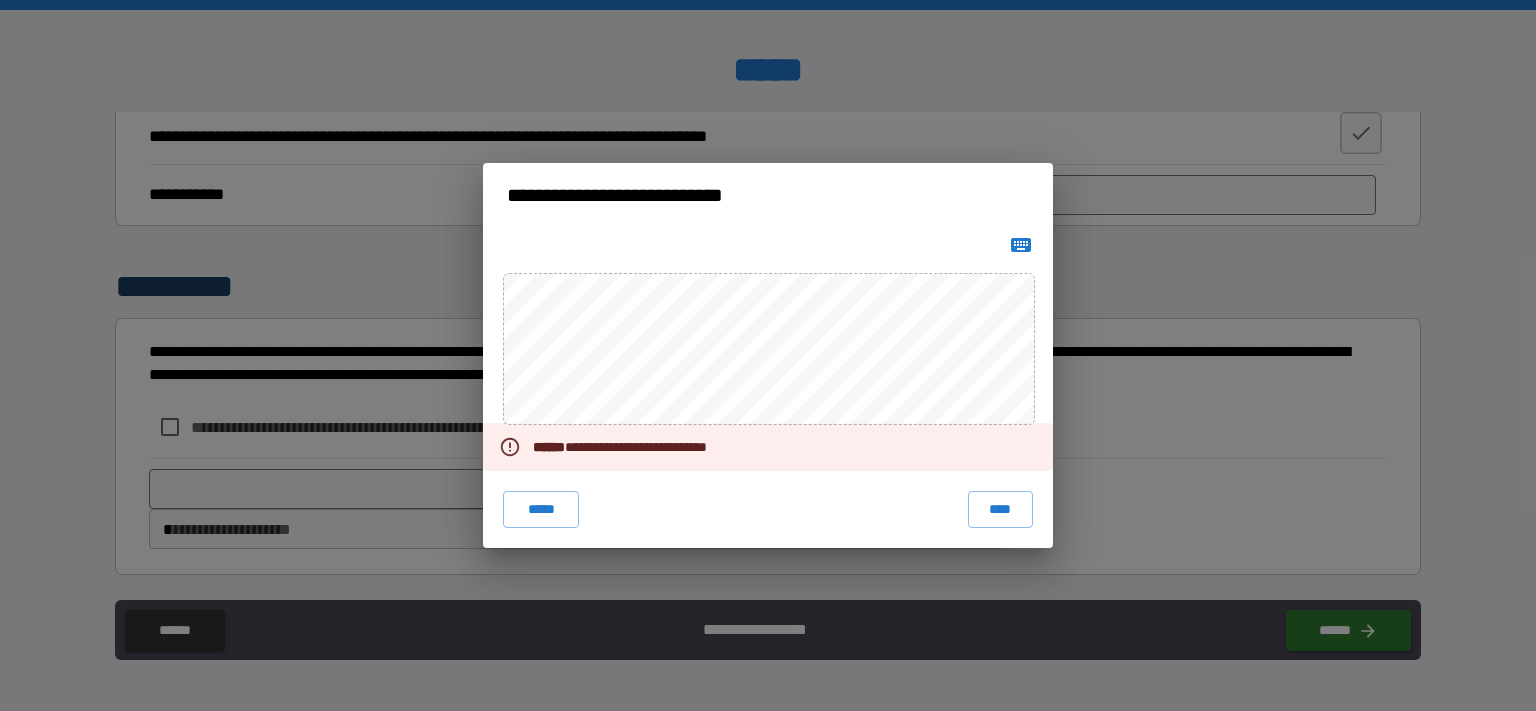 click on "**********" at bounding box center (630, 447) 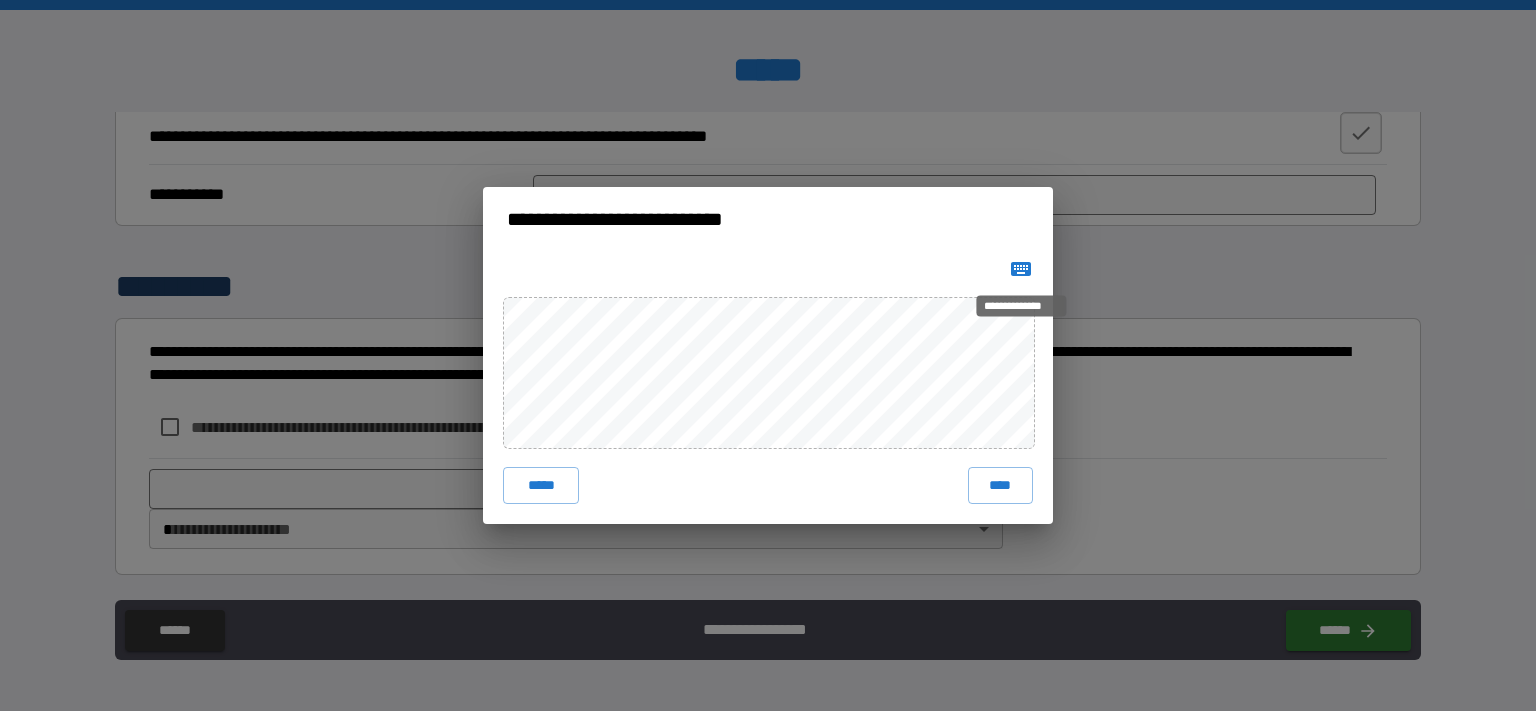 click 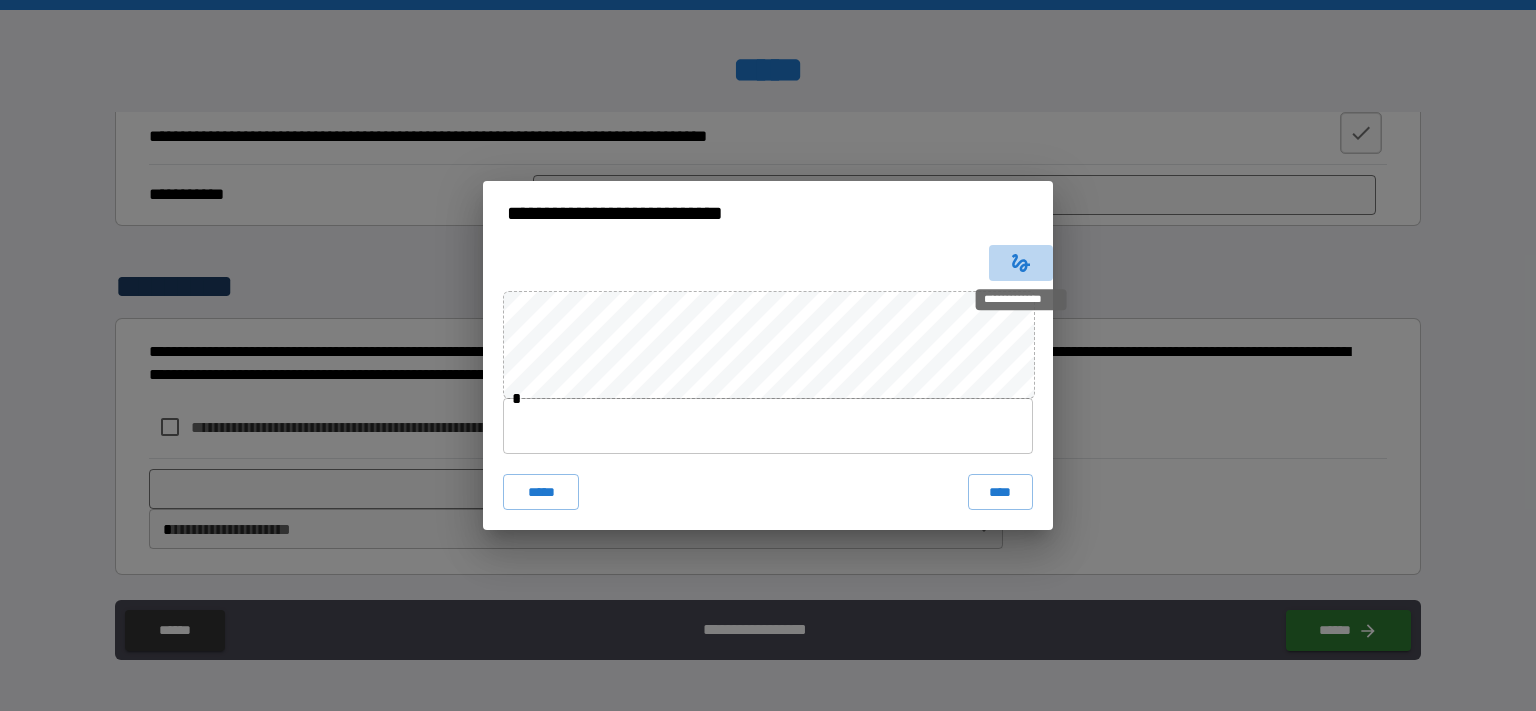 click 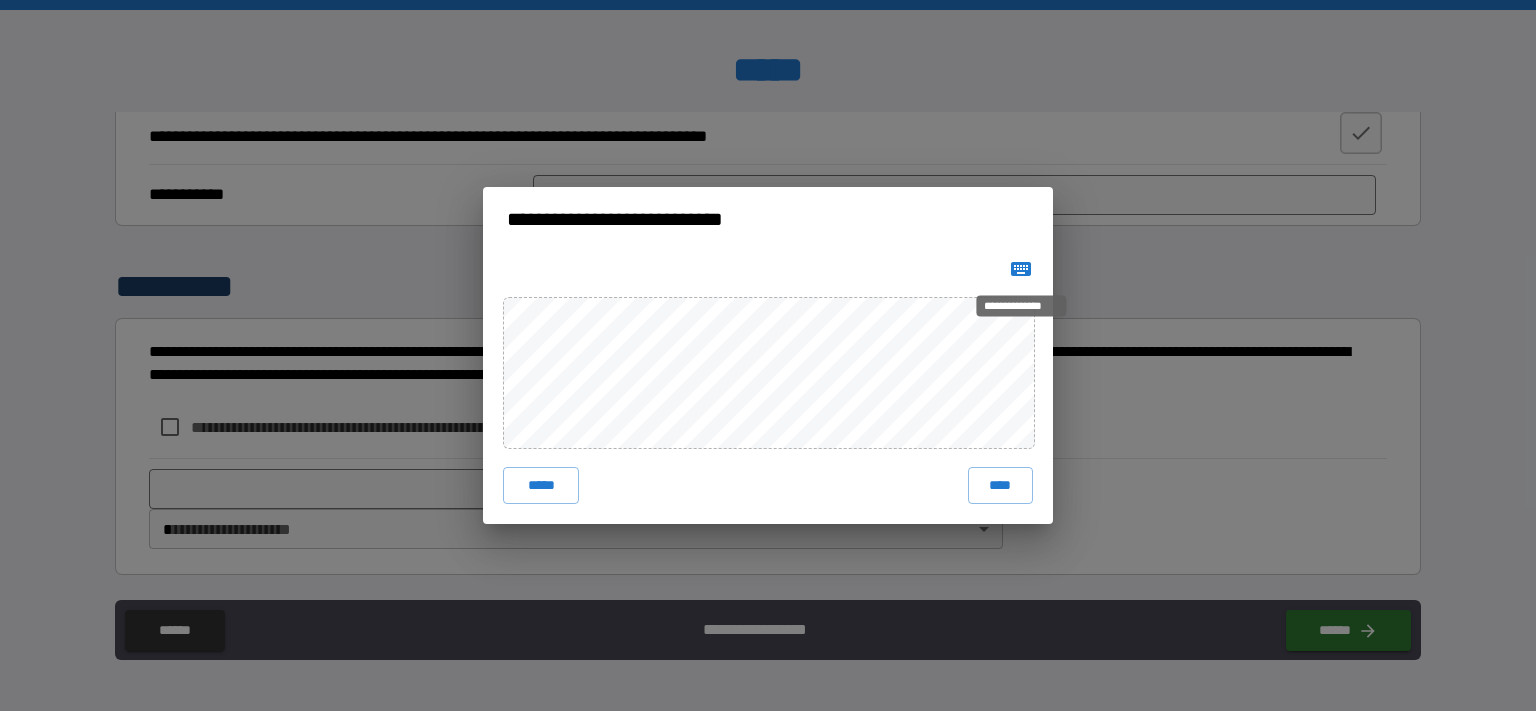 type 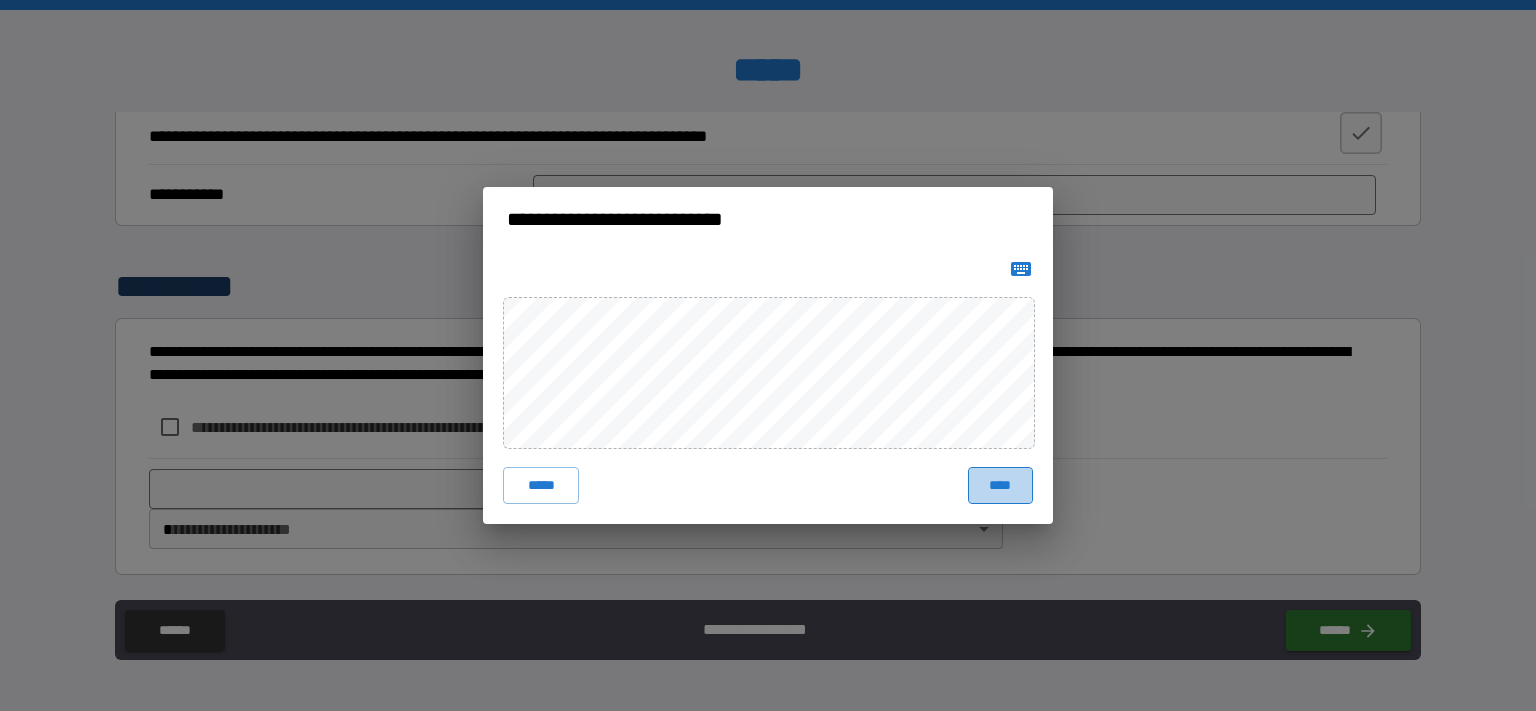 click on "****" at bounding box center [1000, 485] 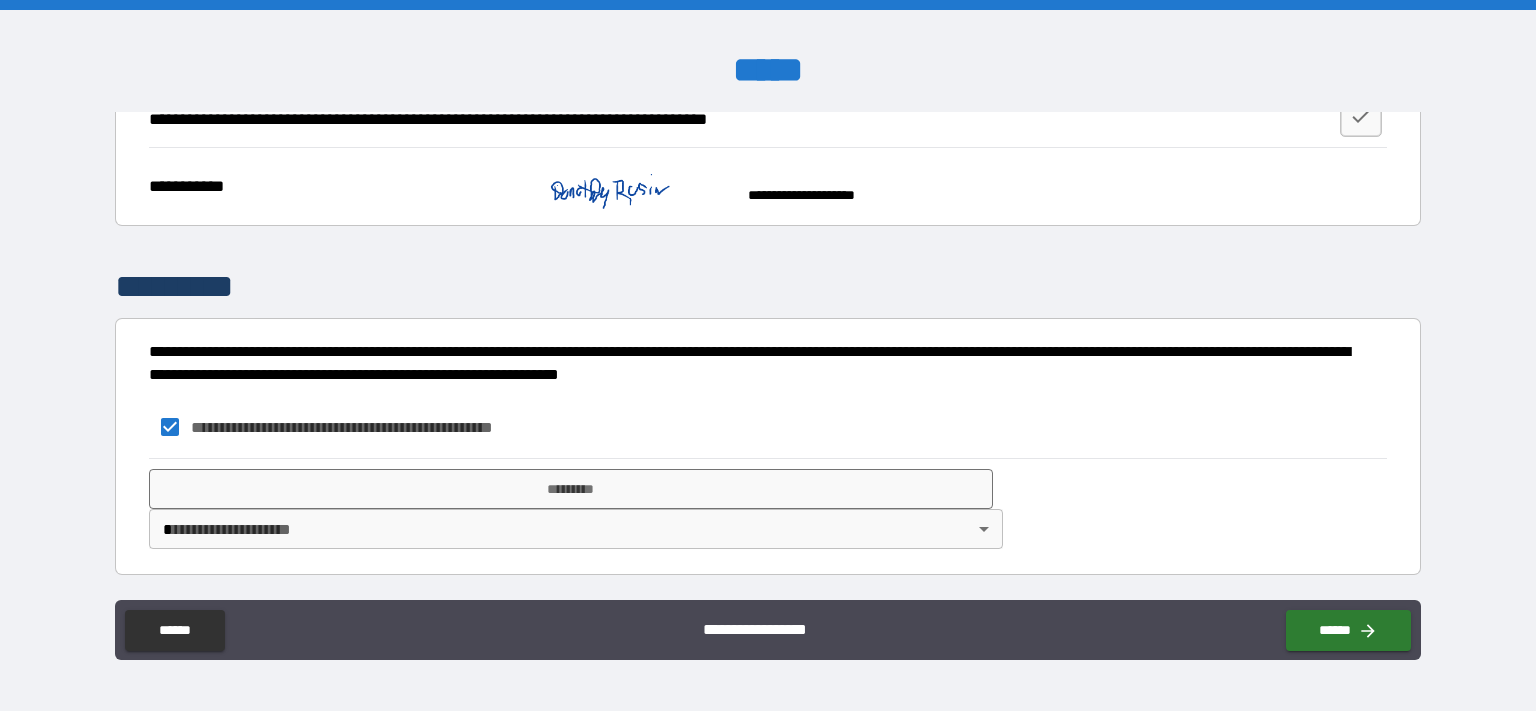 scroll, scrollTop: 2254, scrollLeft: 0, axis: vertical 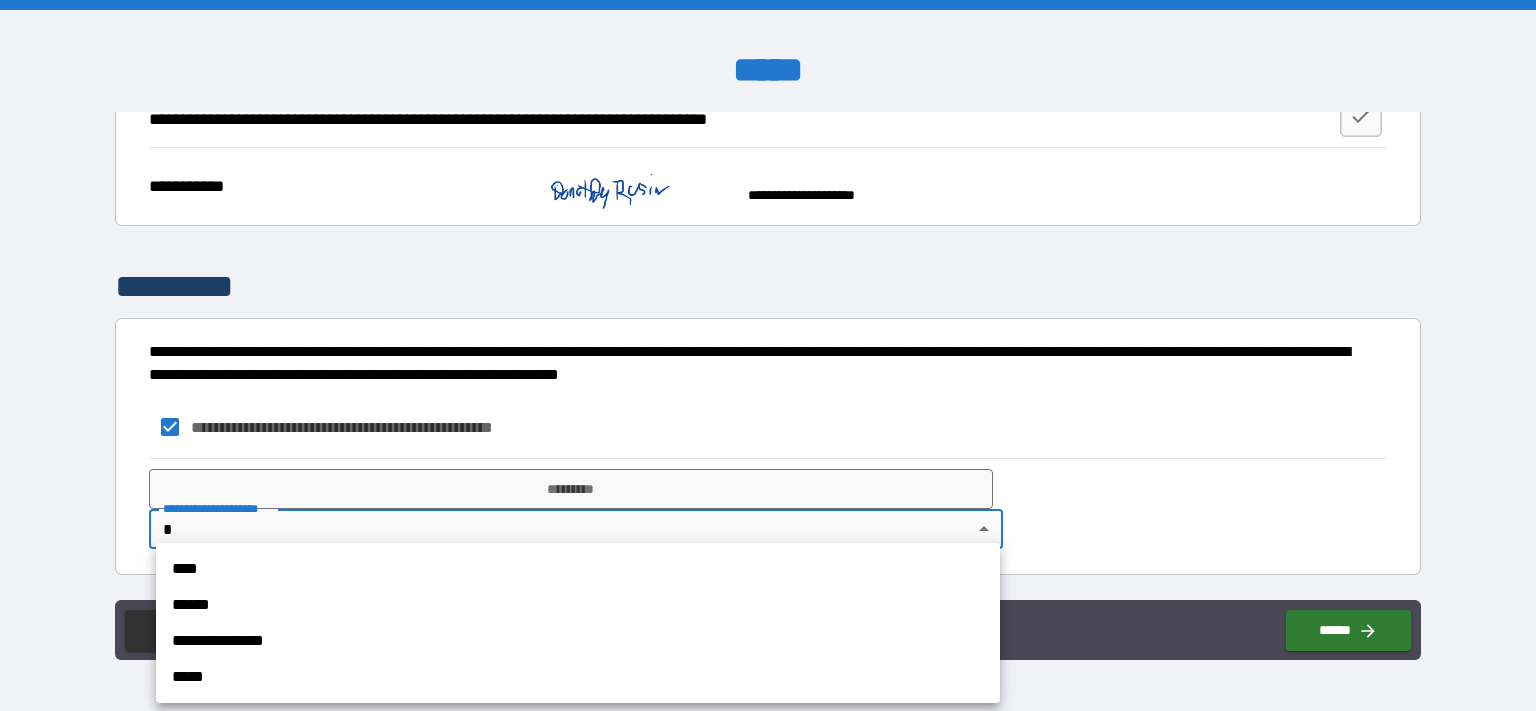 click on "**********" at bounding box center (768, 355) 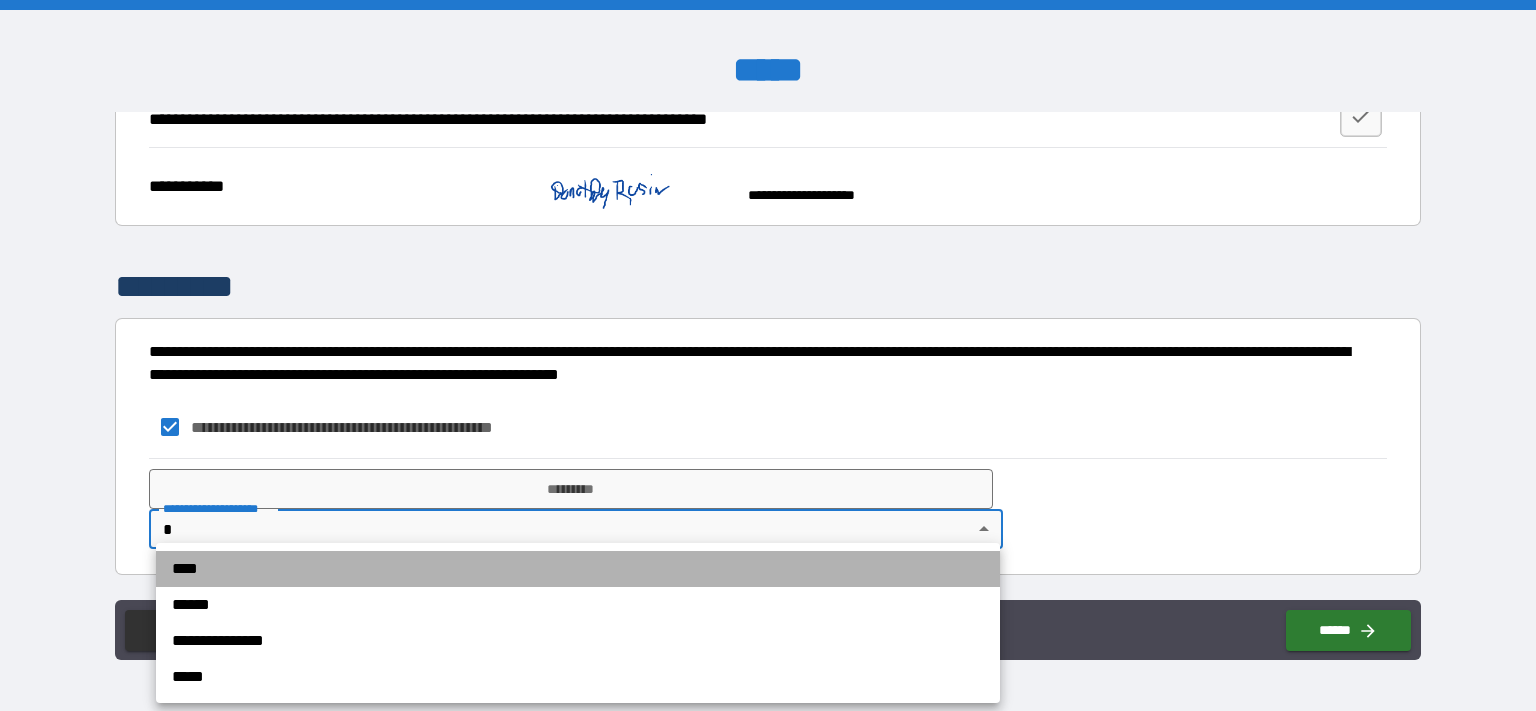 click on "****" at bounding box center [578, 569] 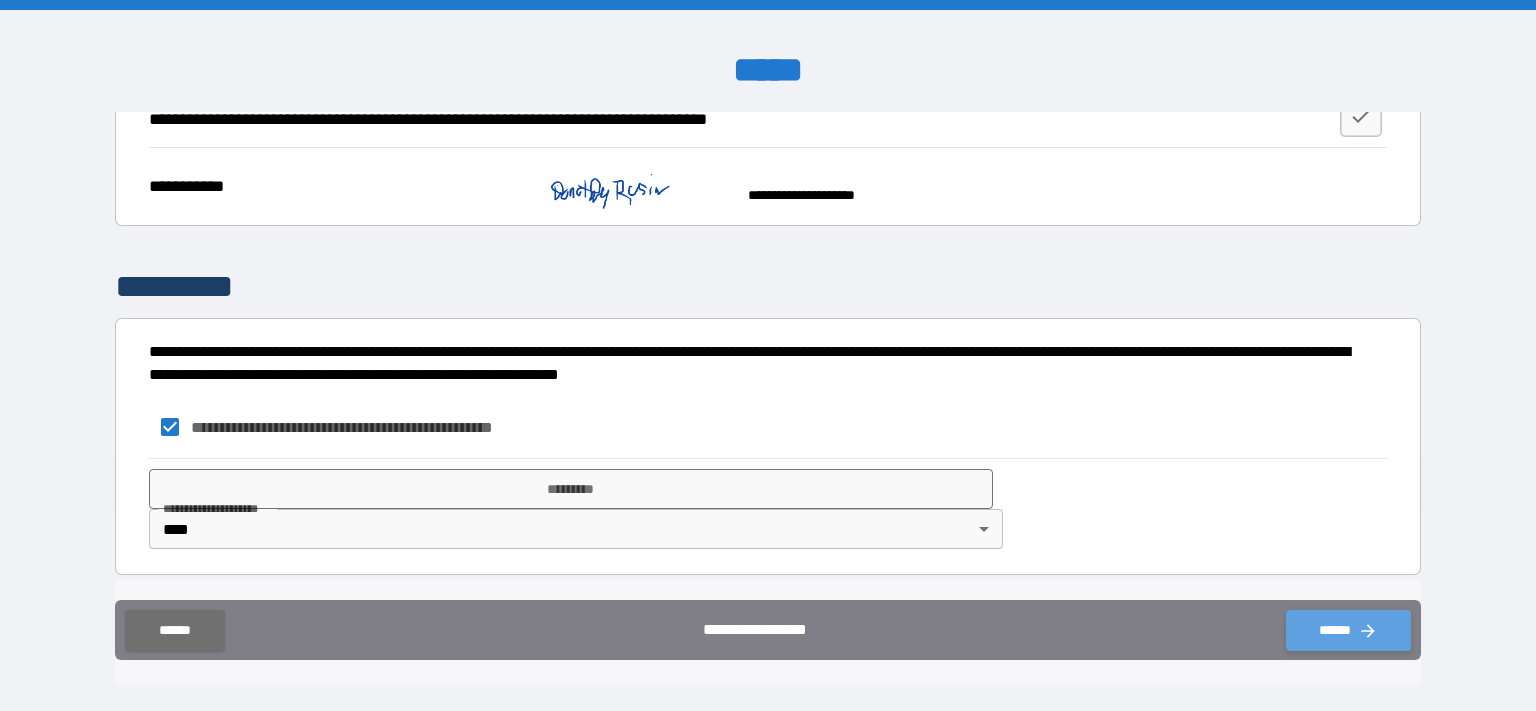 click on "******" at bounding box center (1348, 630) 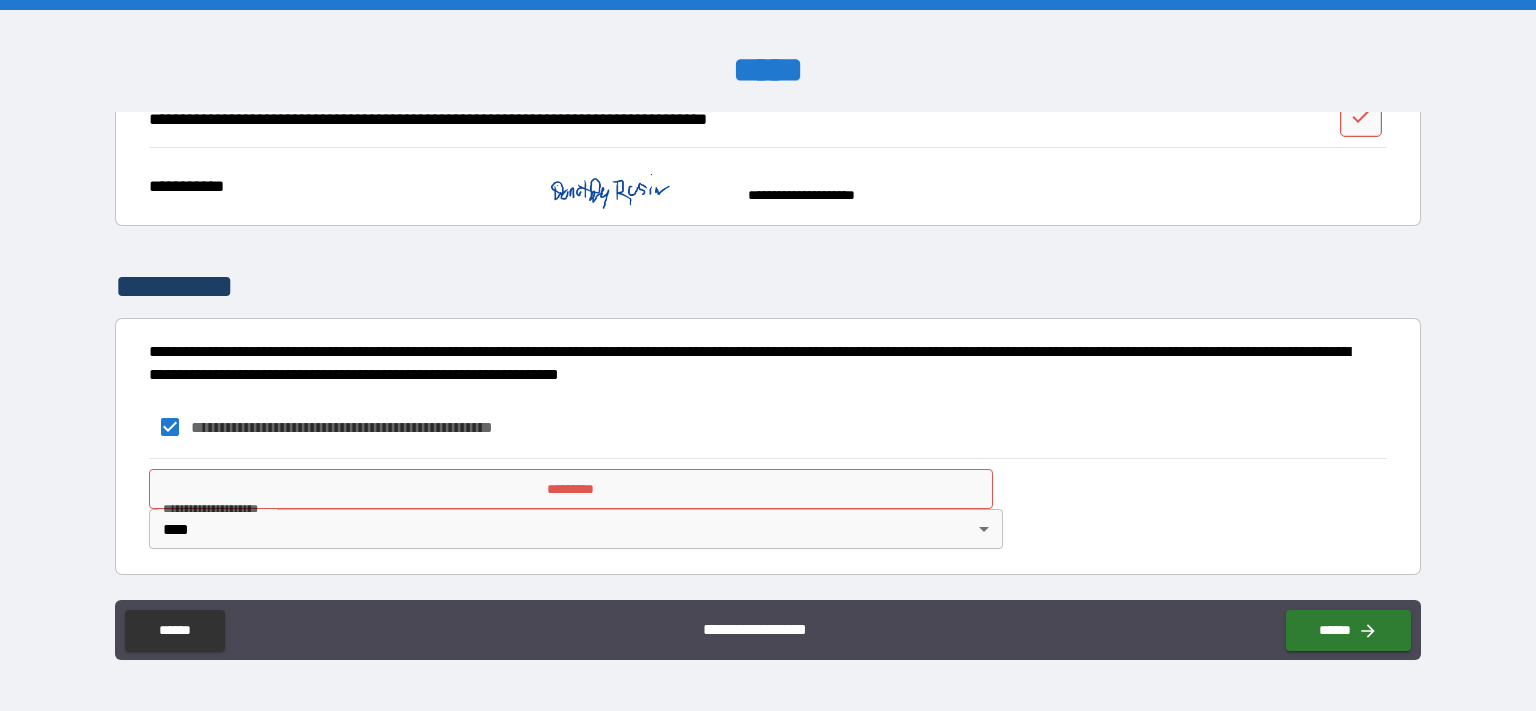 scroll, scrollTop: 2254, scrollLeft: 0, axis: vertical 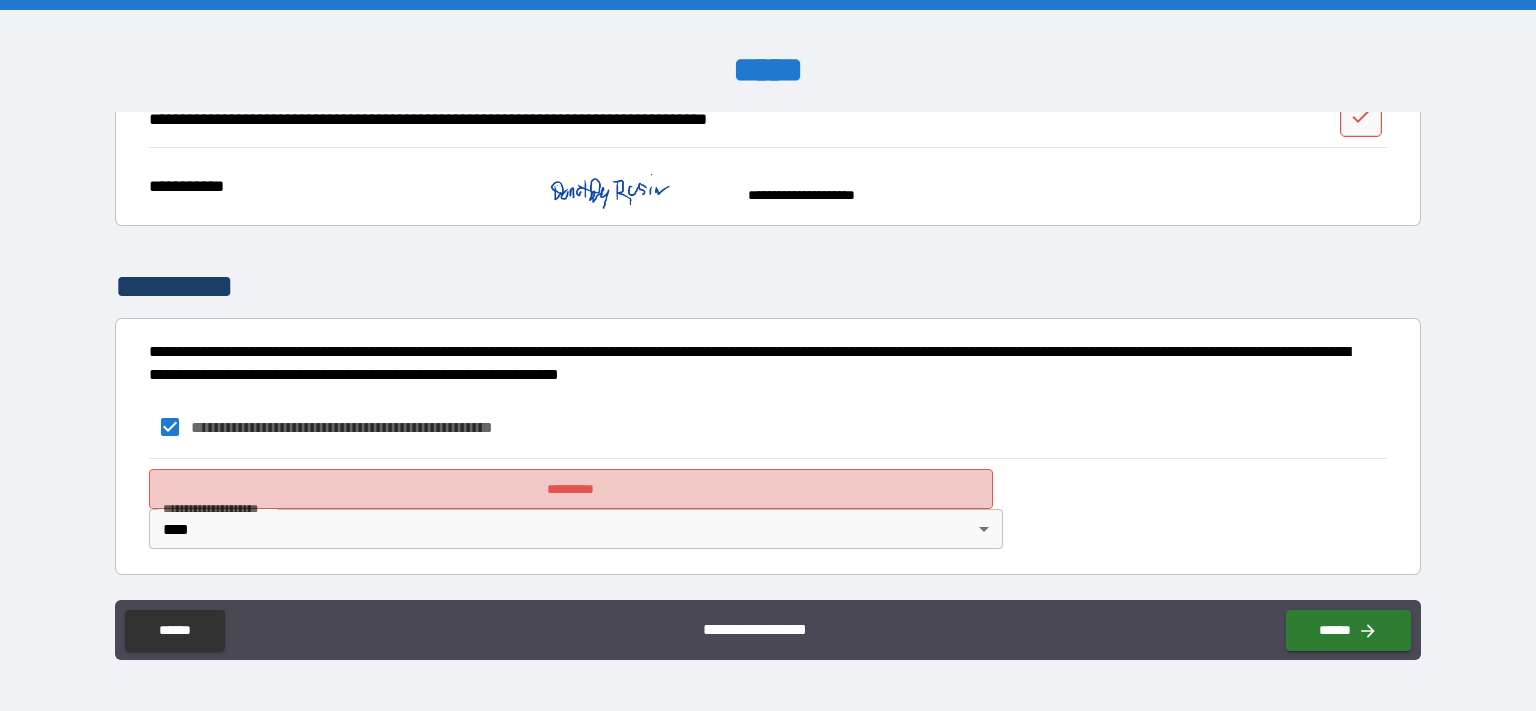 click on "*********" at bounding box center (571, 489) 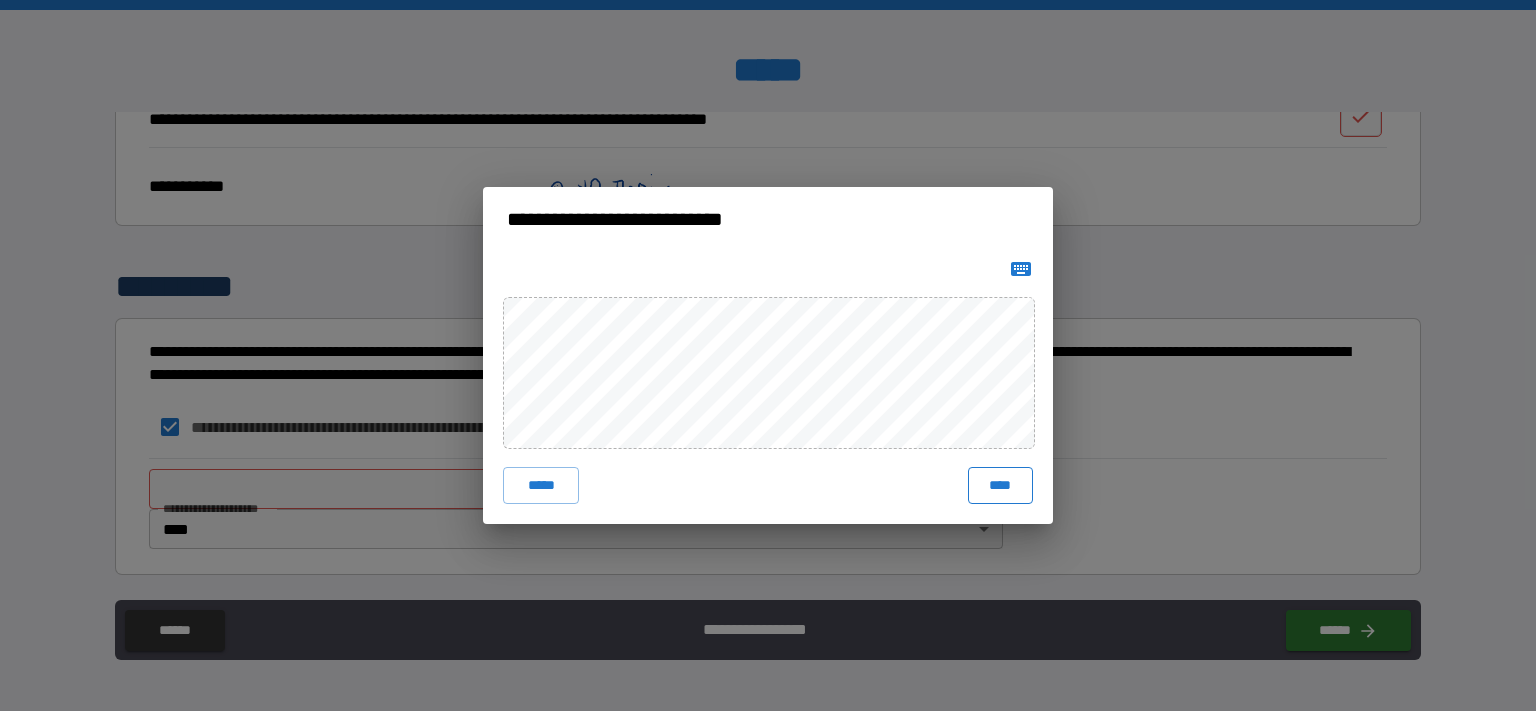 click on "****" at bounding box center [1000, 485] 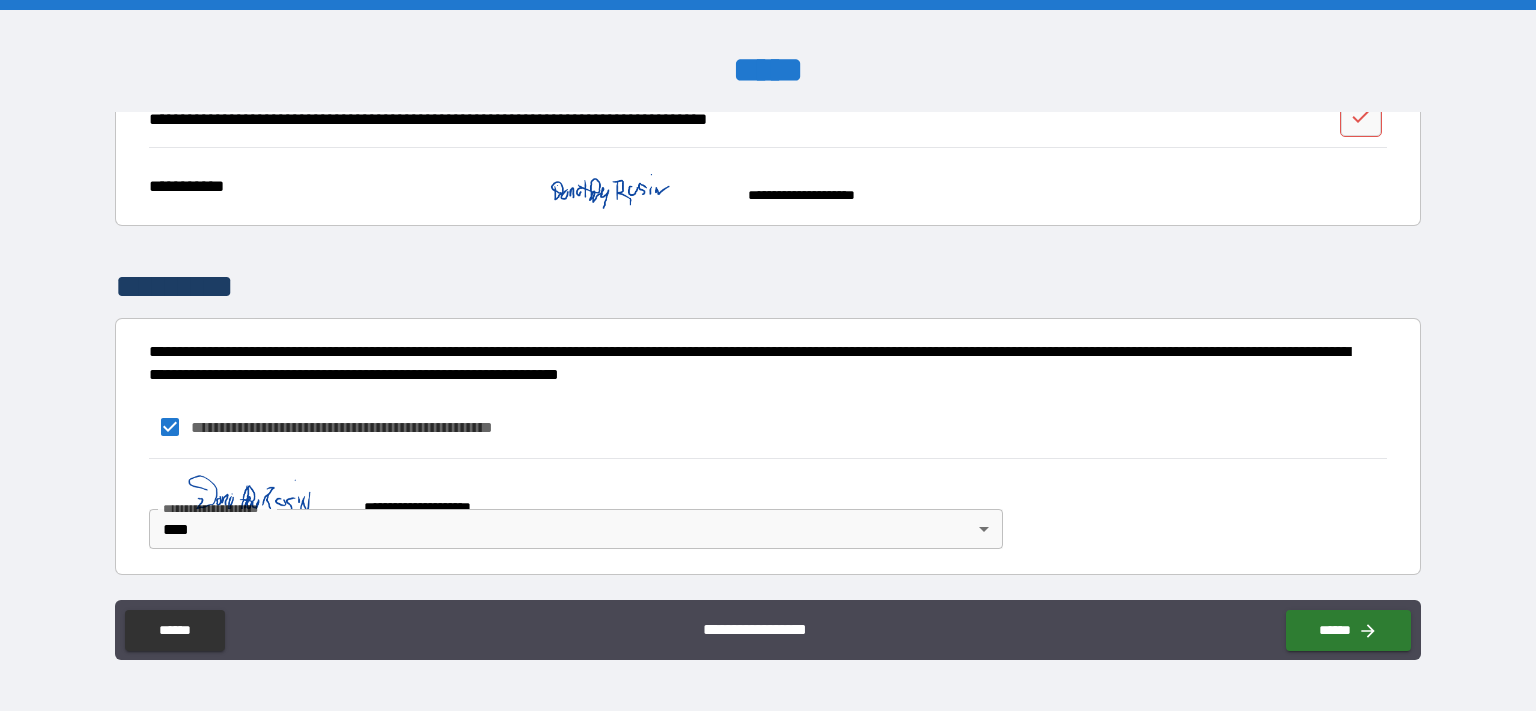 scroll, scrollTop: 2243, scrollLeft: 0, axis: vertical 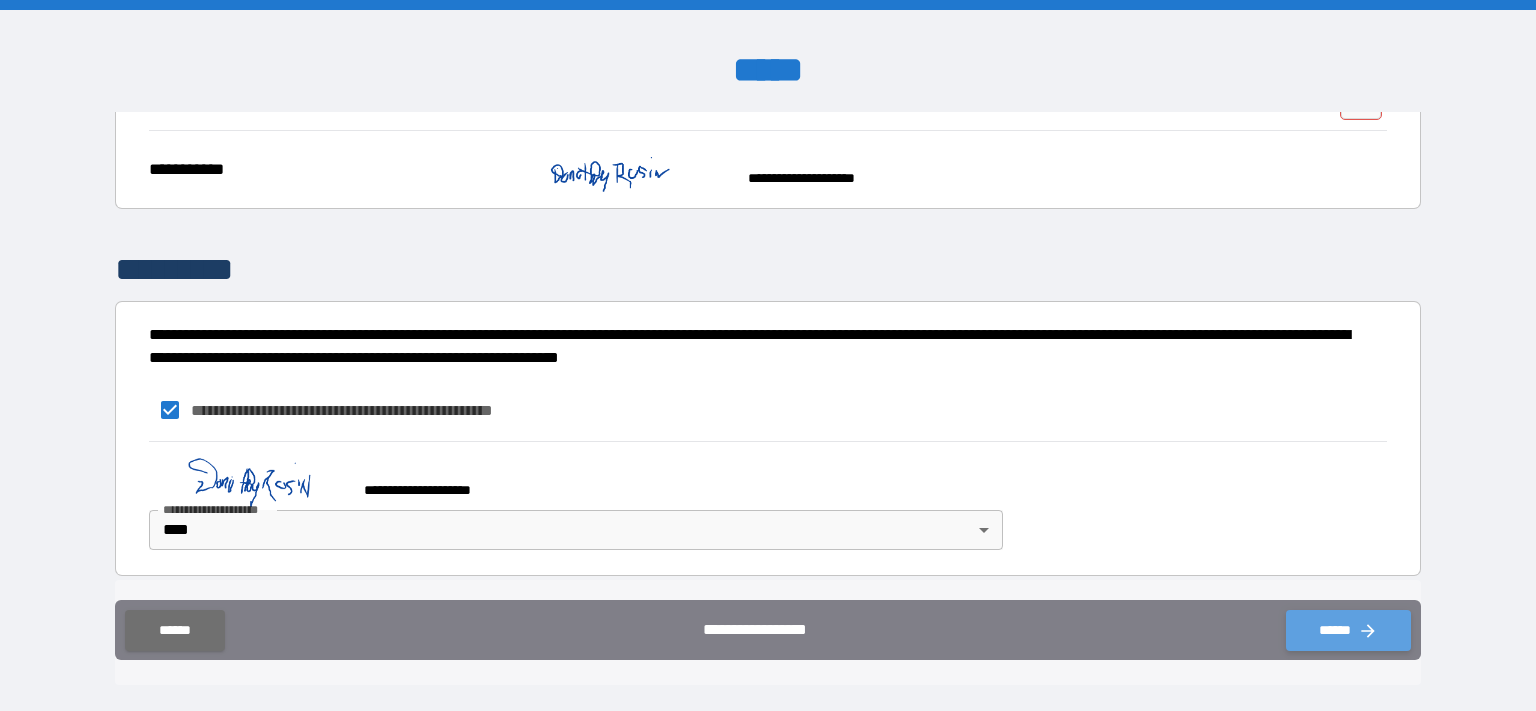 click on "******" at bounding box center [1348, 630] 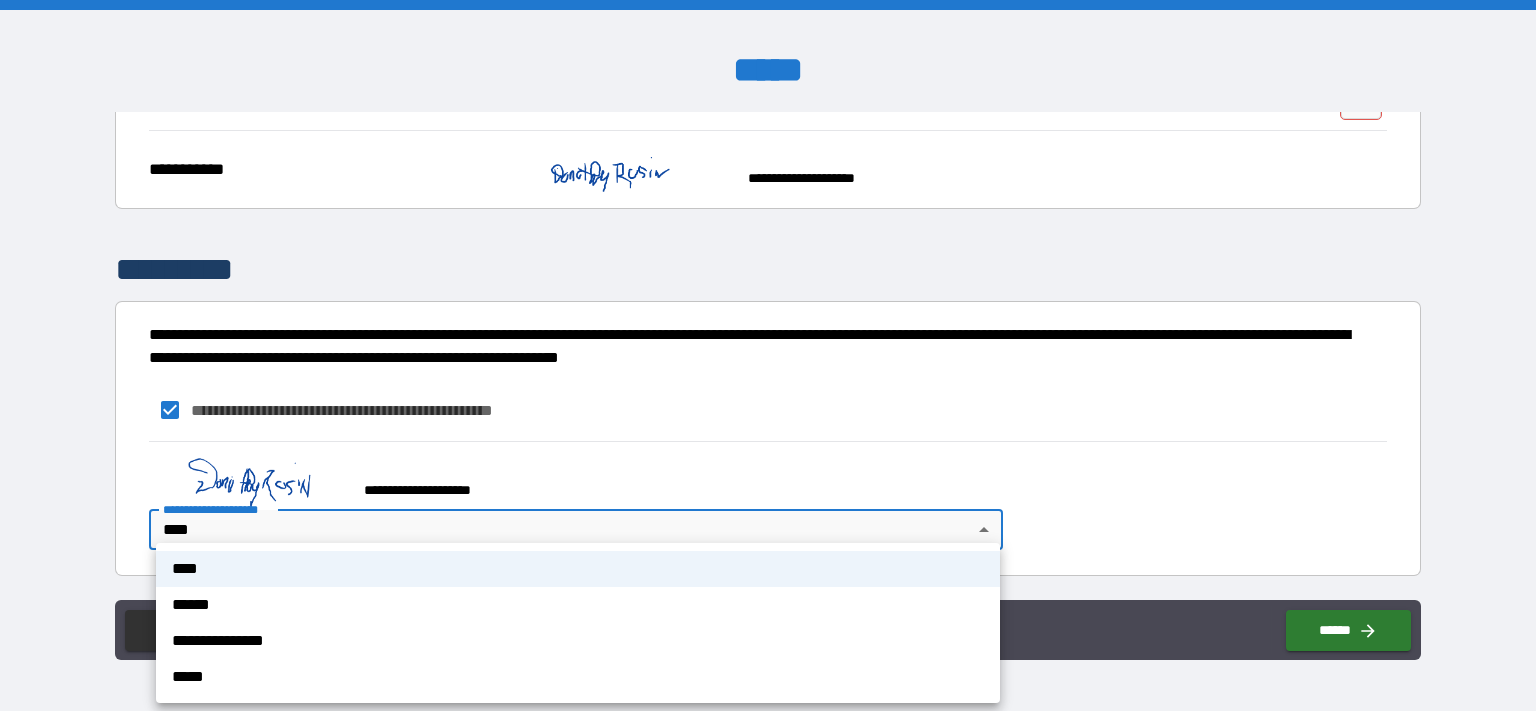 click on "**********" at bounding box center [768, 355] 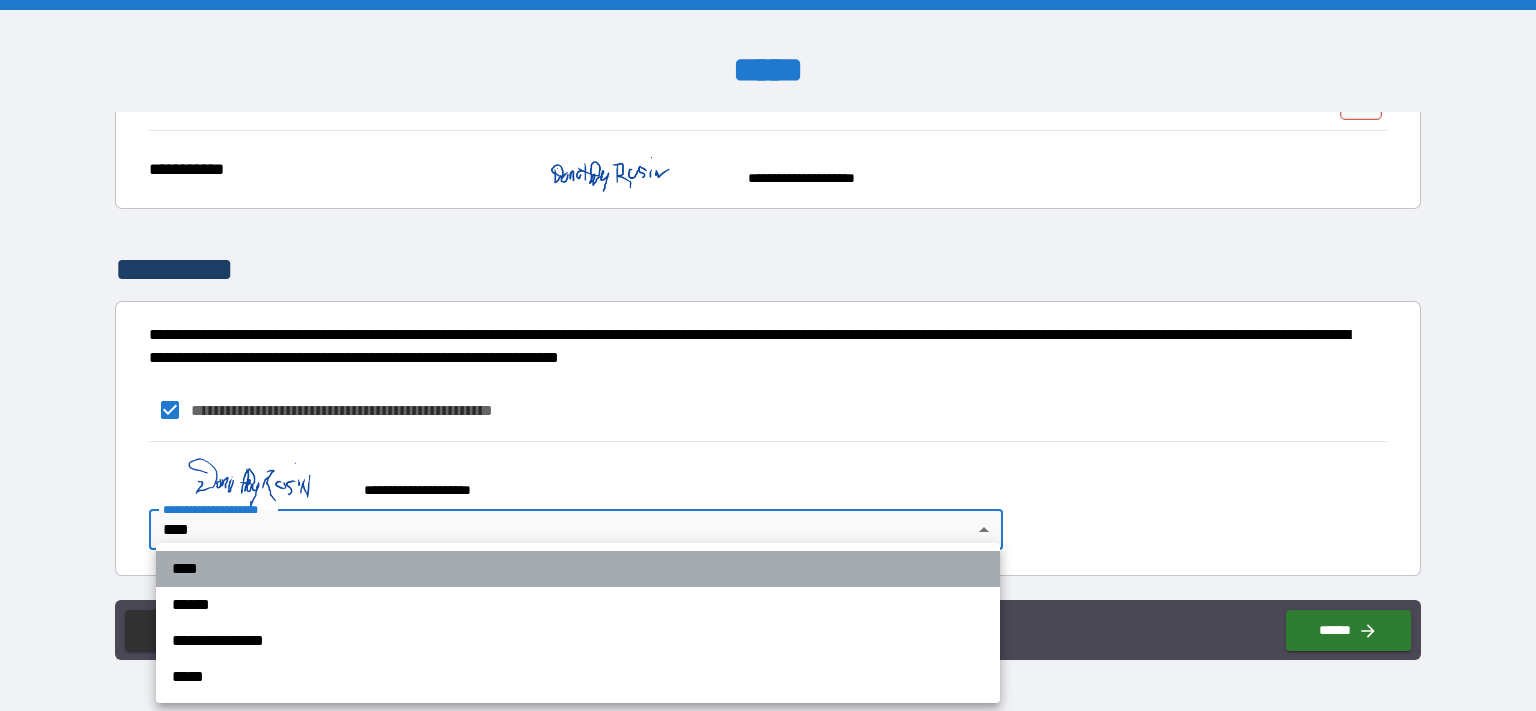 click on "****" at bounding box center (578, 569) 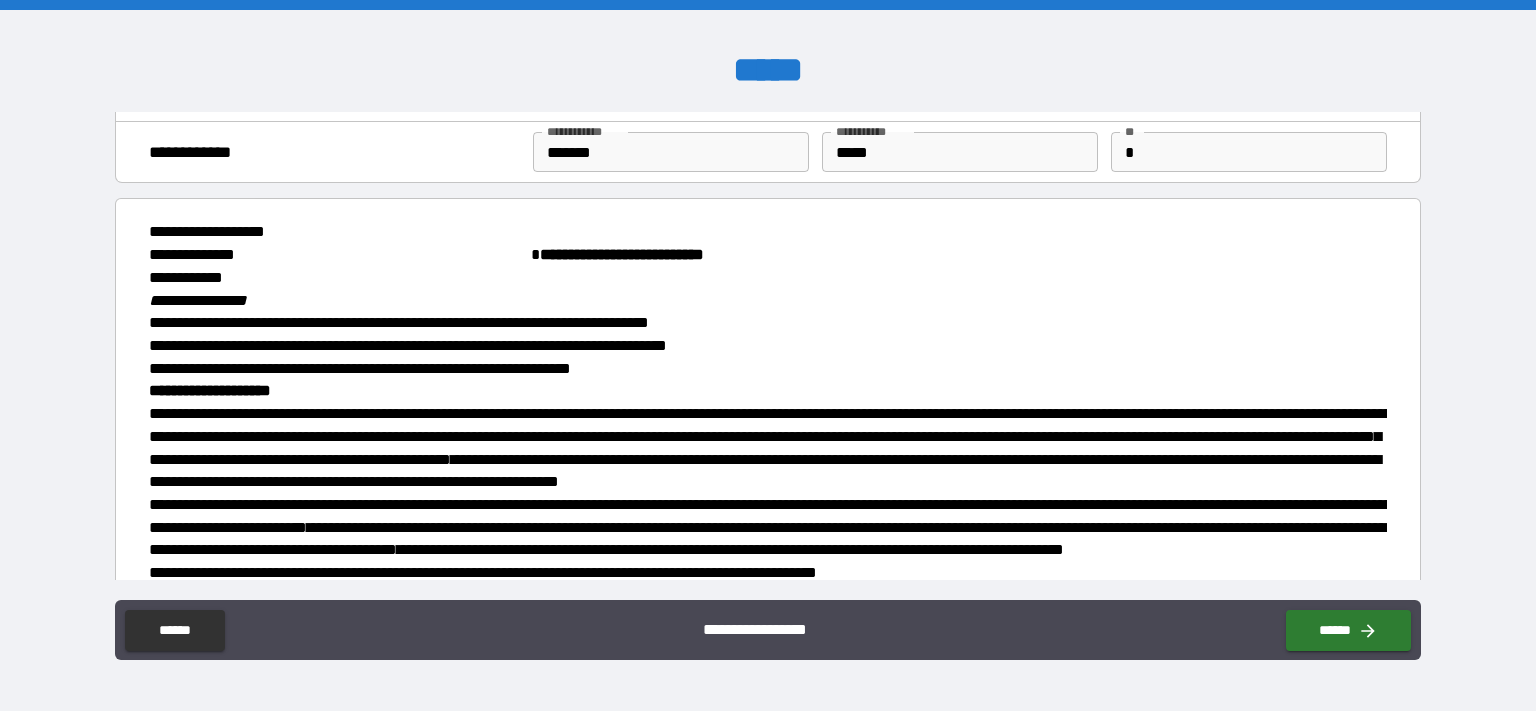 scroll, scrollTop: 0, scrollLeft: 0, axis: both 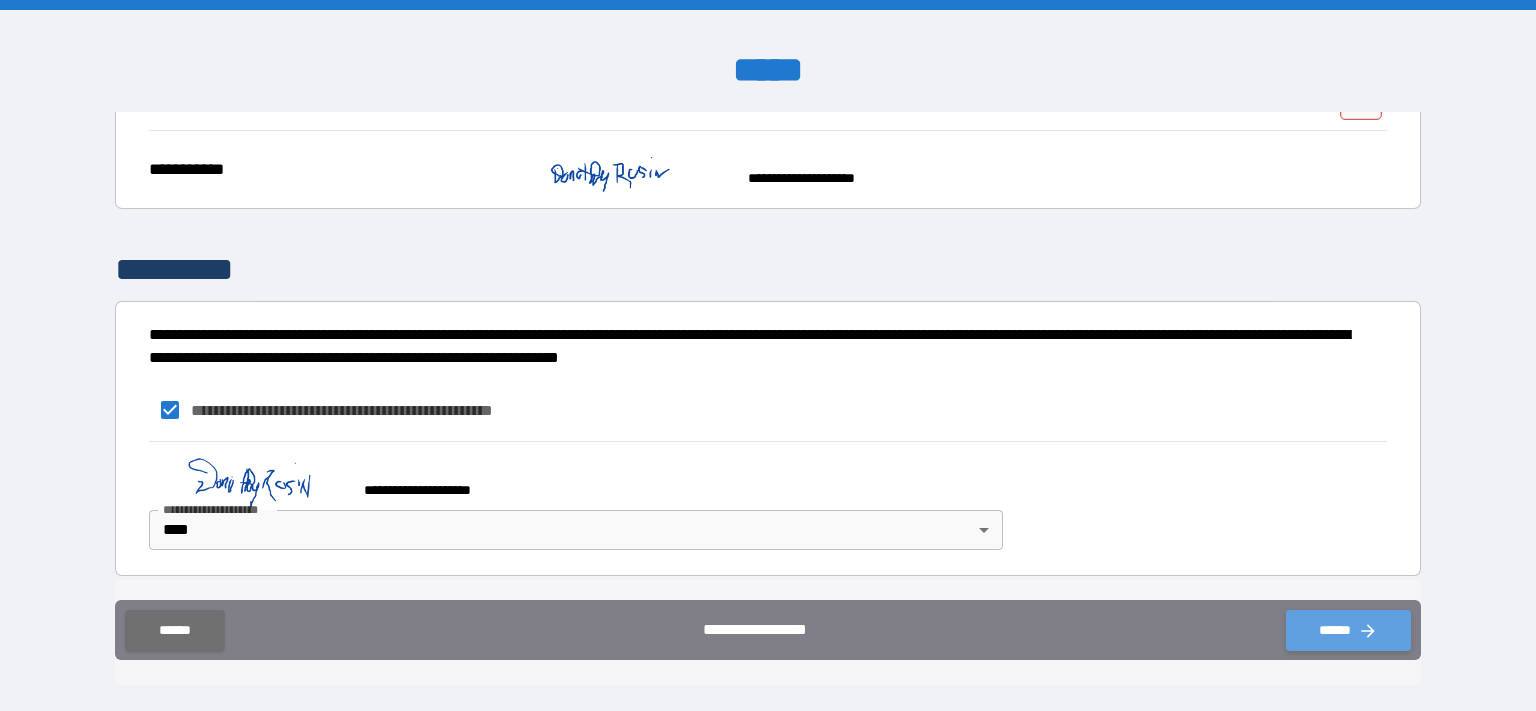 click on "******" at bounding box center (1348, 630) 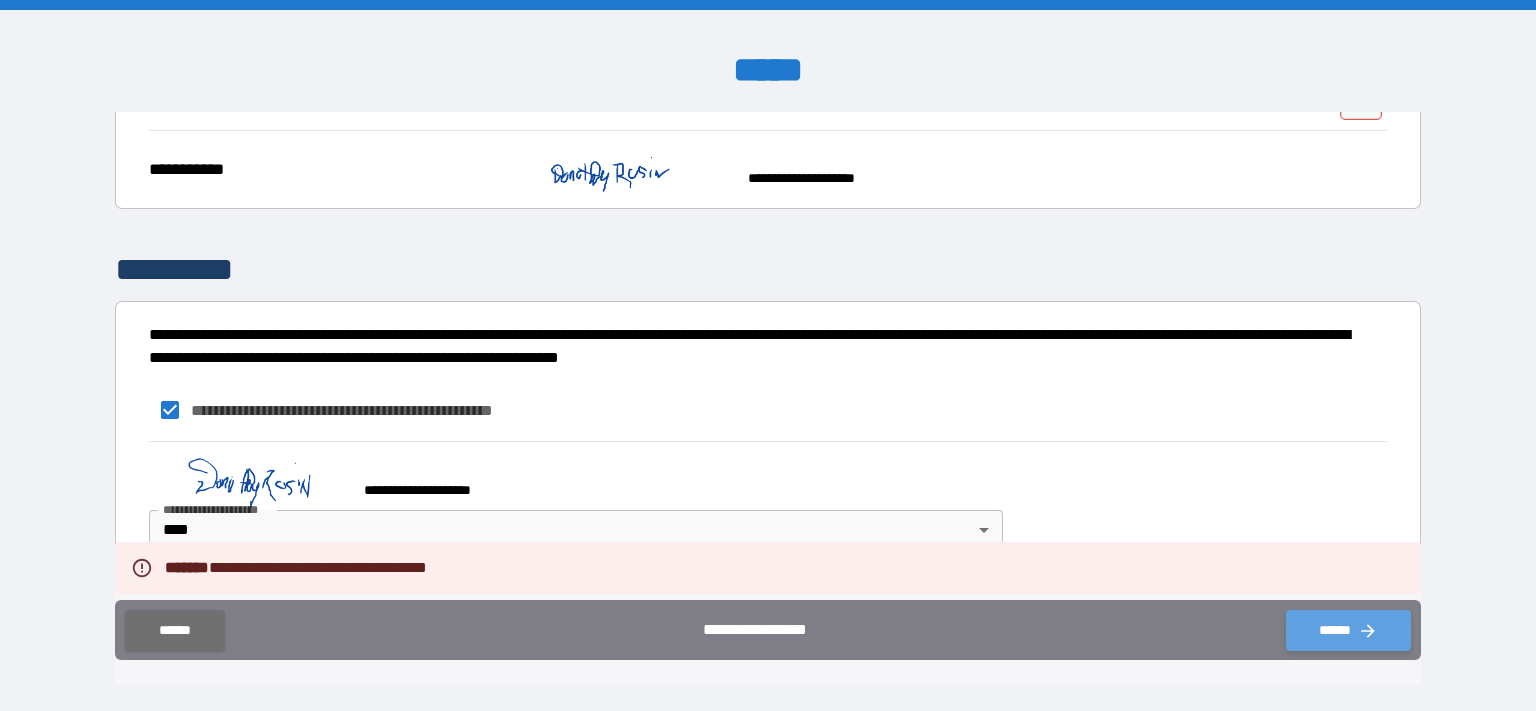 click on "******" at bounding box center [1348, 630] 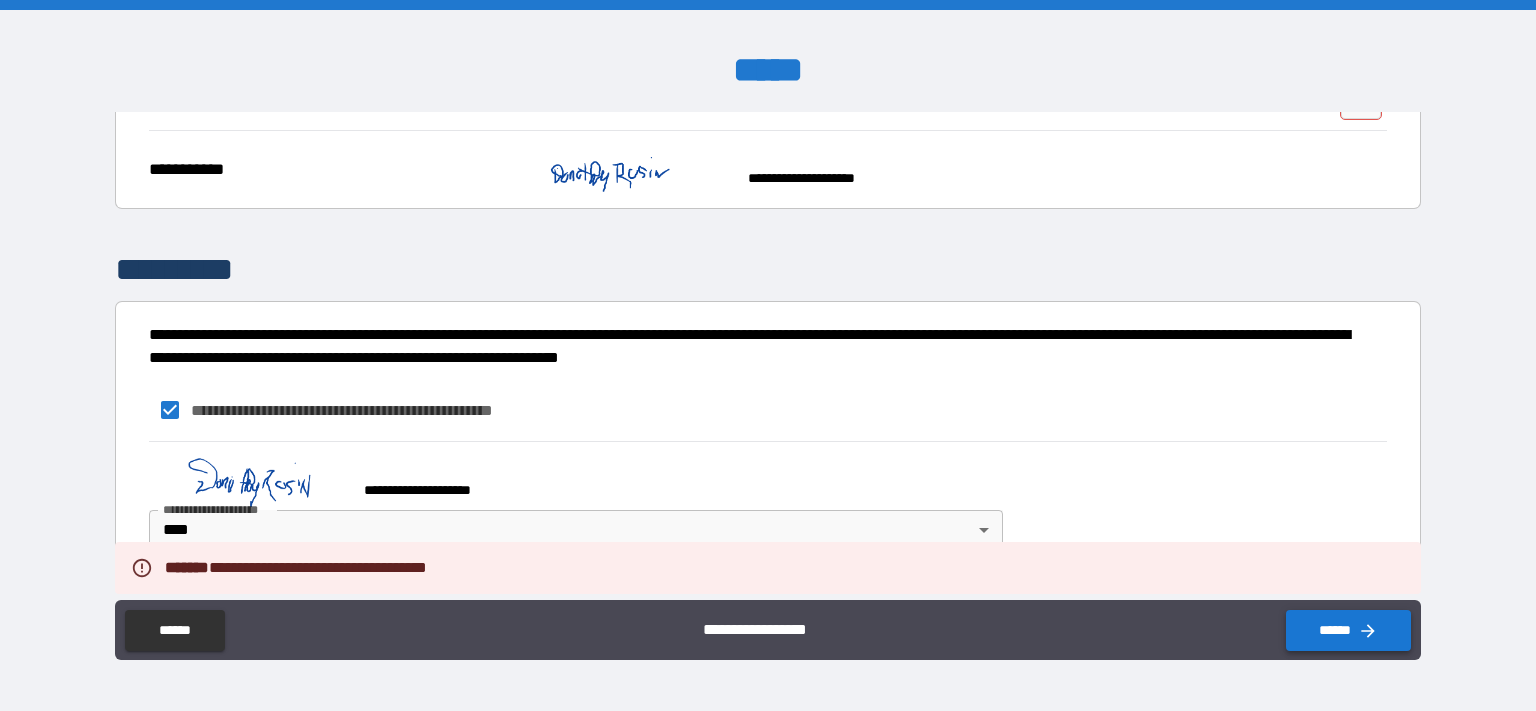 click 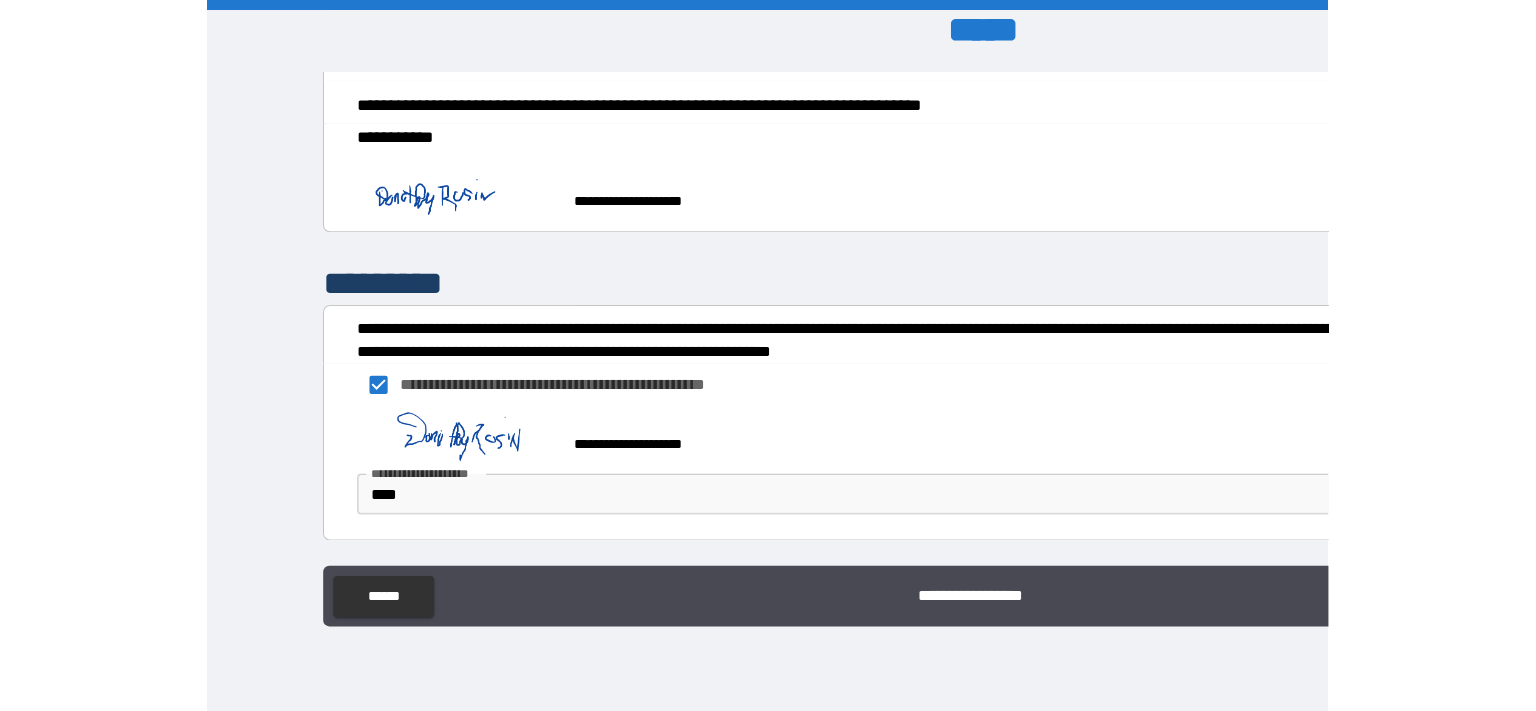 scroll, scrollTop: 2238, scrollLeft: 0, axis: vertical 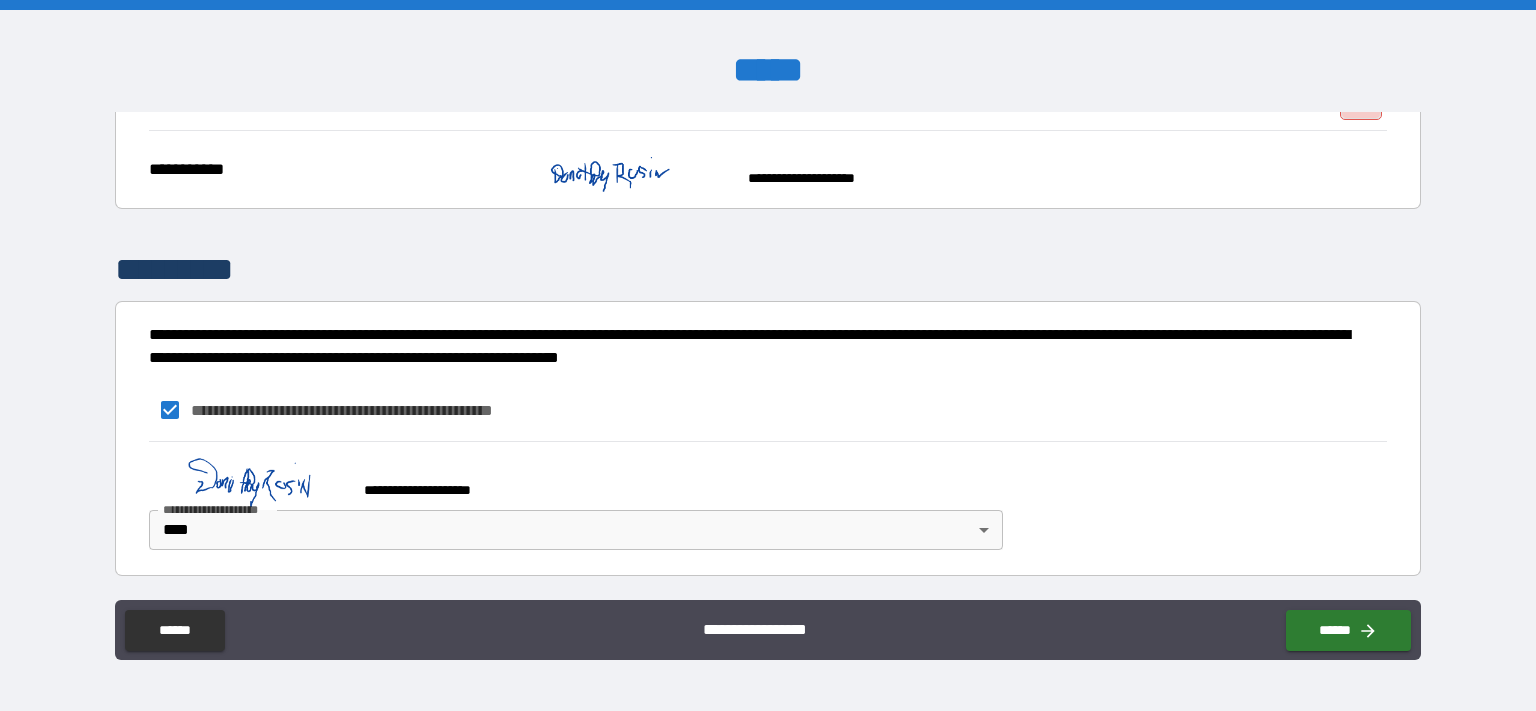 click 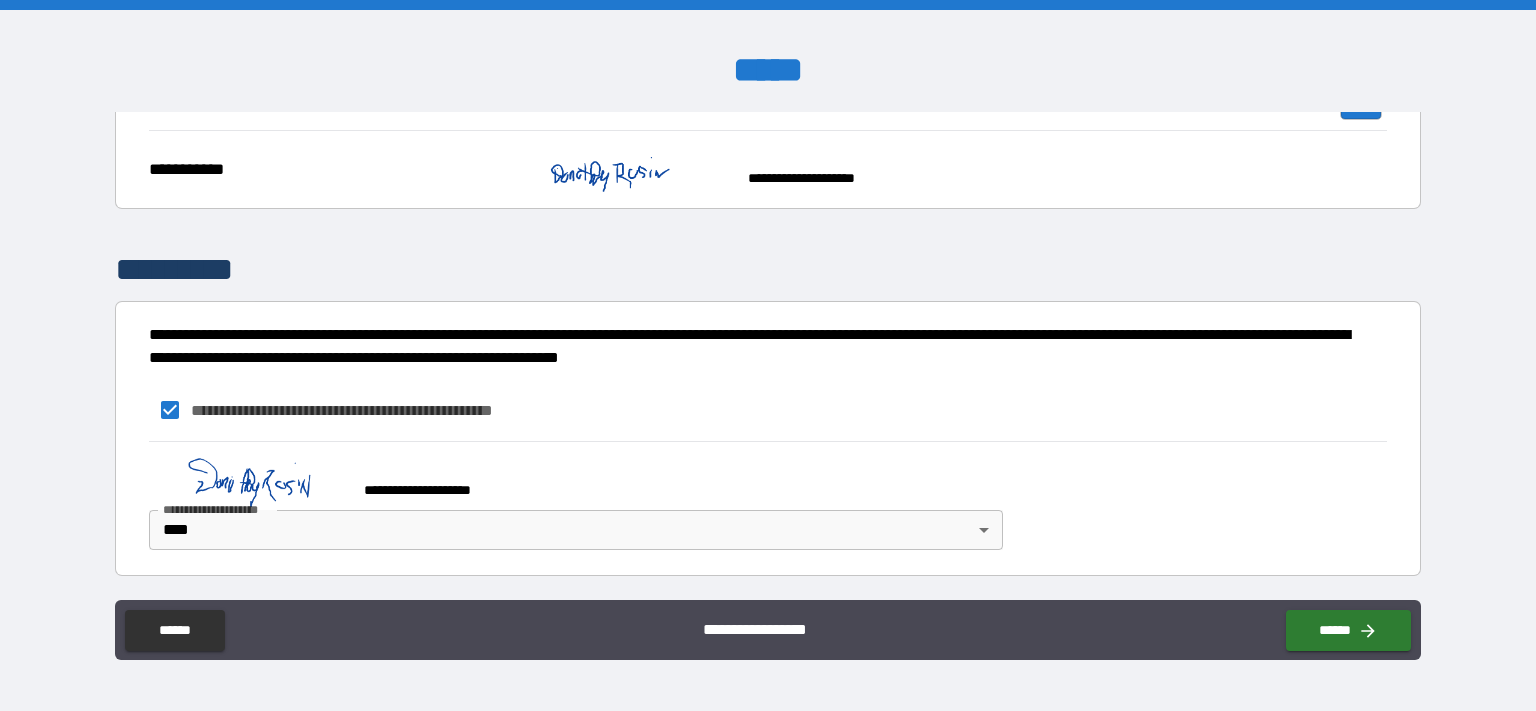 scroll, scrollTop: 2270, scrollLeft: 0, axis: vertical 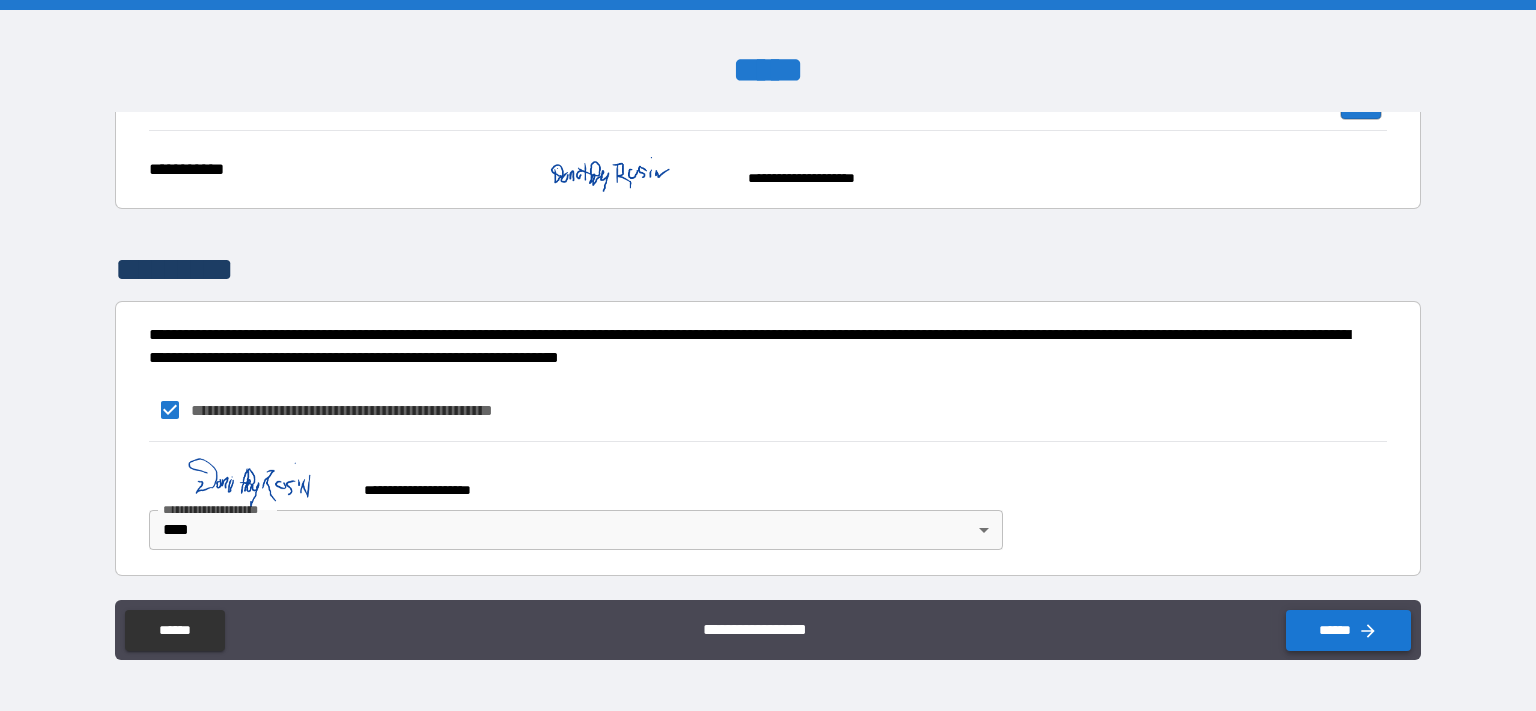 click 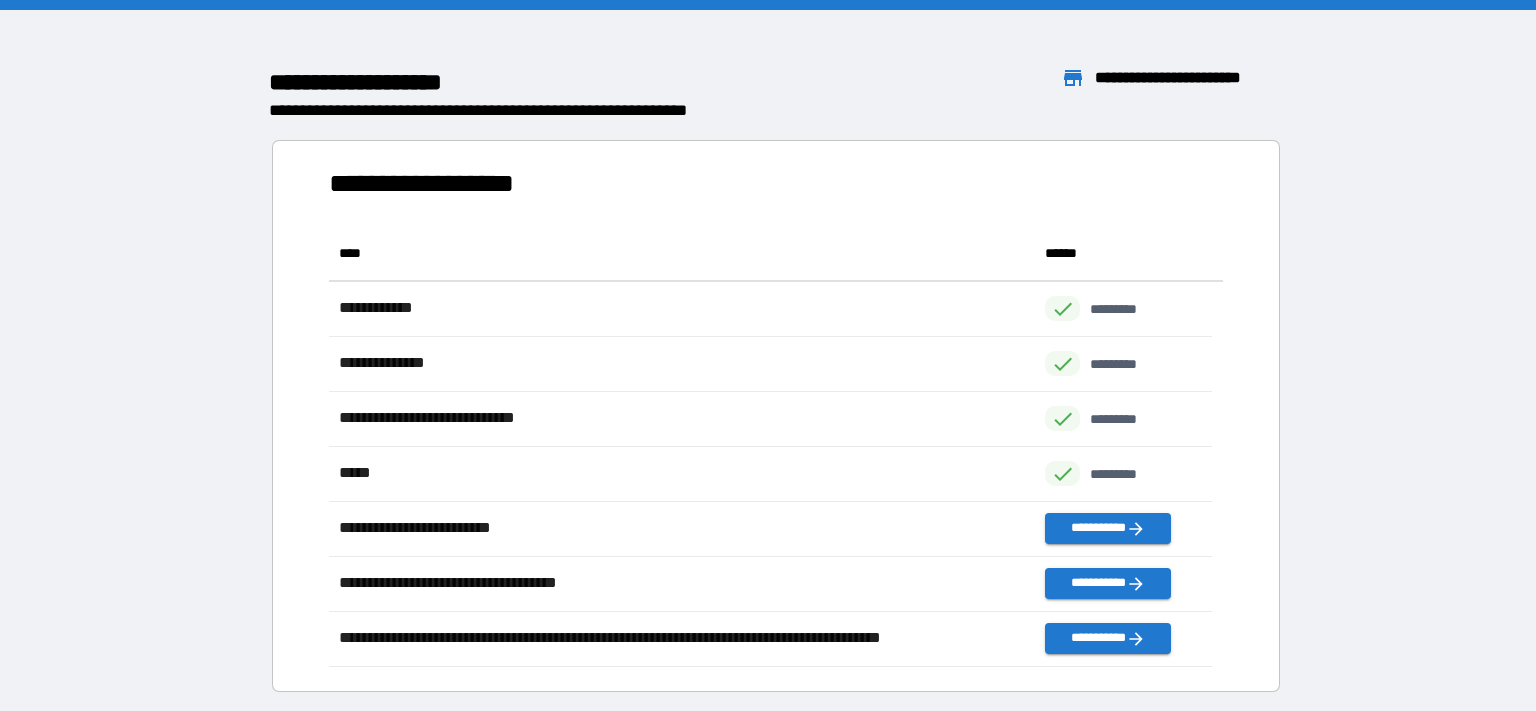 scroll, scrollTop: 18, scrollLeft: 18, axis: both 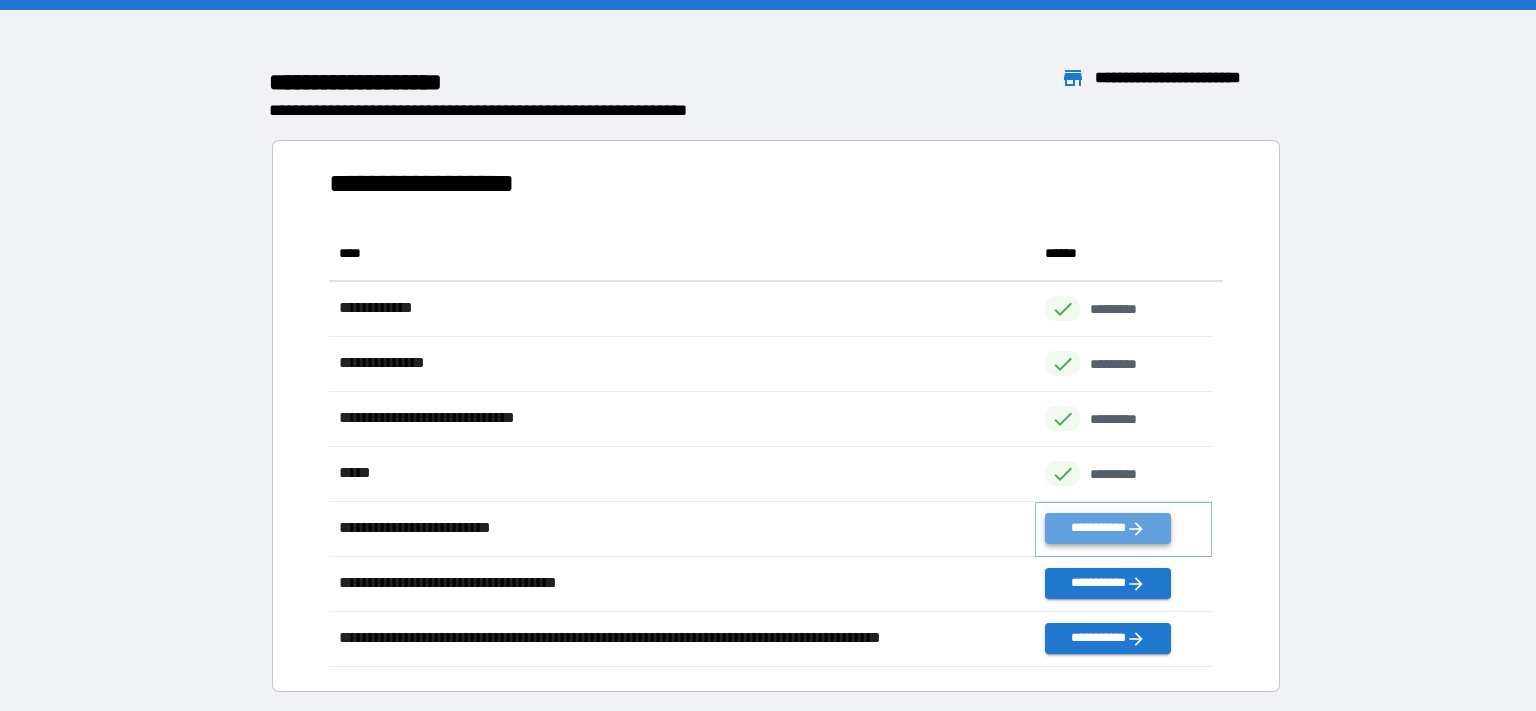 click on "**********" at bounding box center (1108, 528) 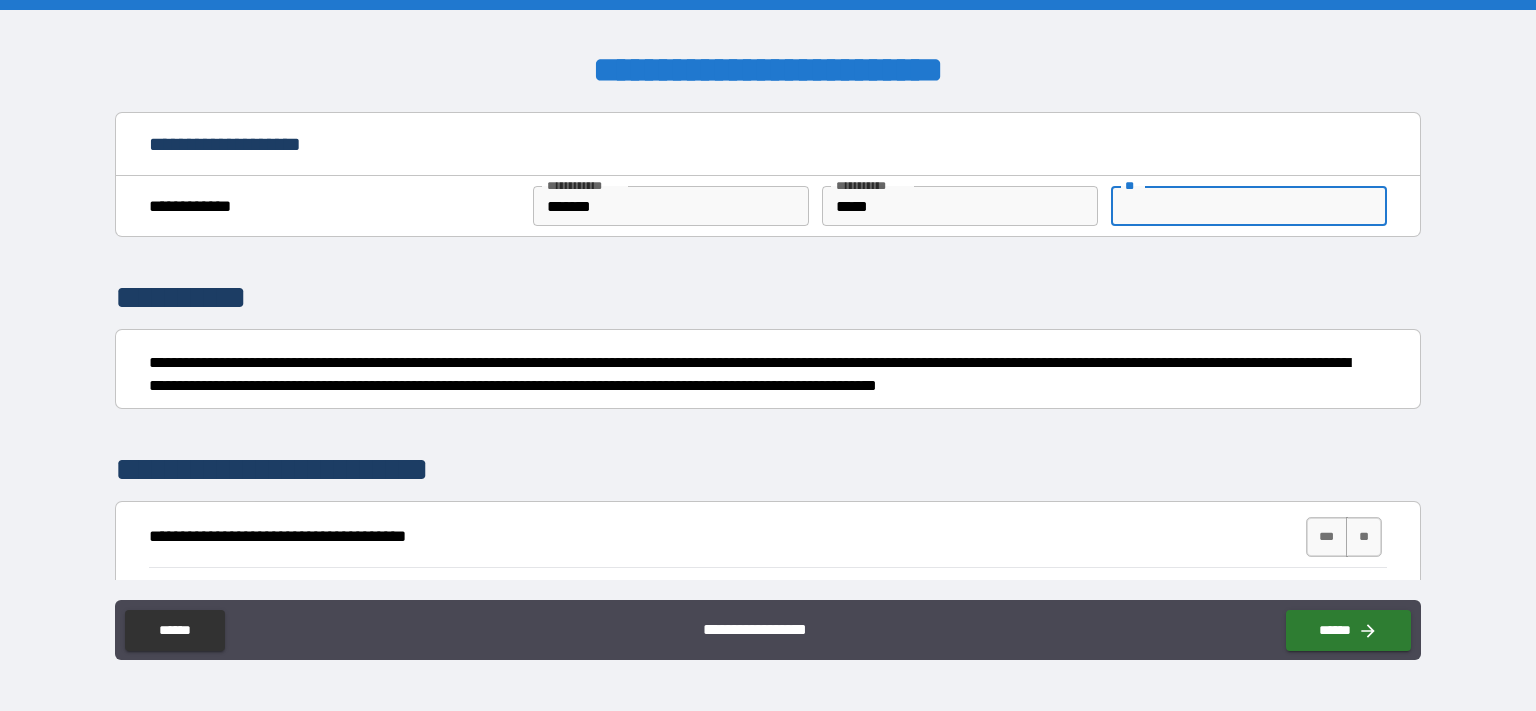 click on "**" at bounding box center (1249, 206) 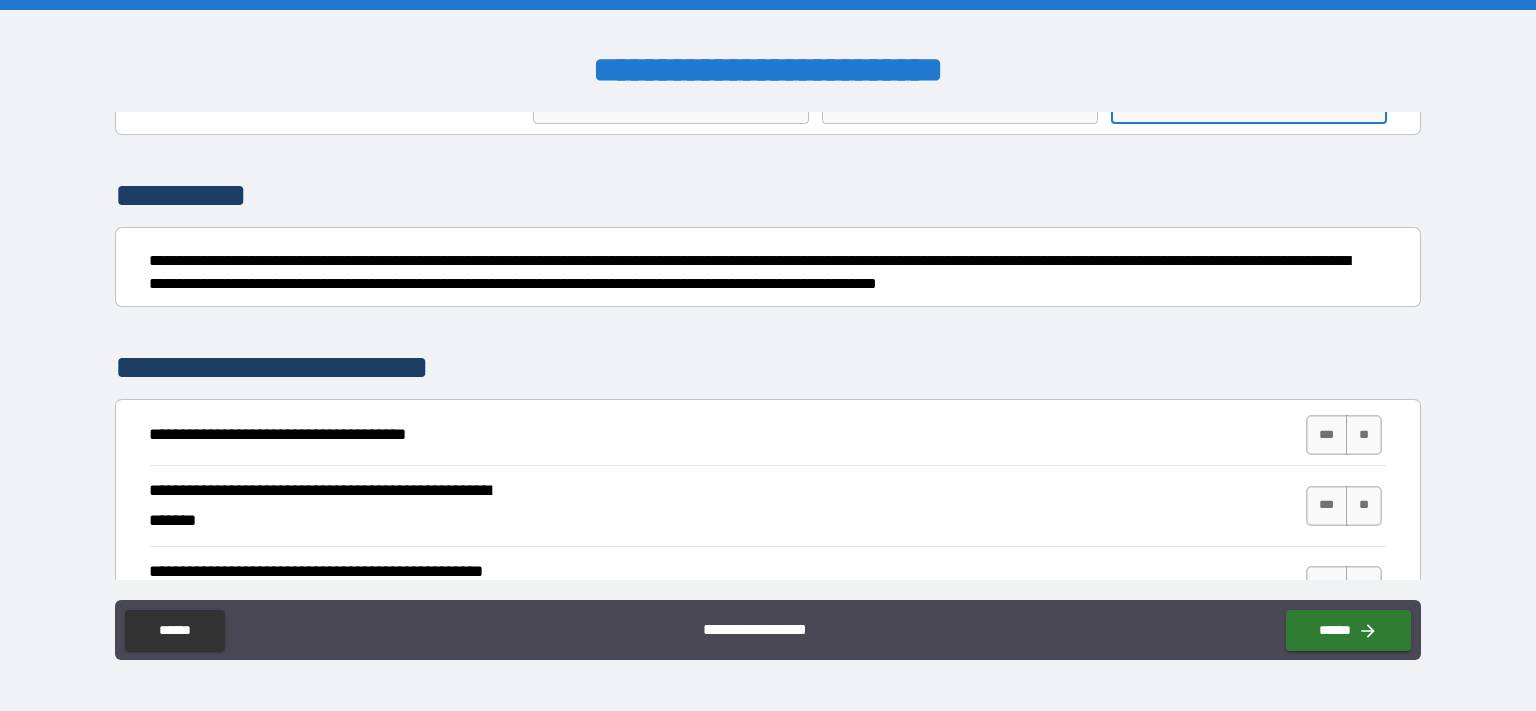 scroll, scrollTop: 176, scrollLeft: 0, axis: vertical 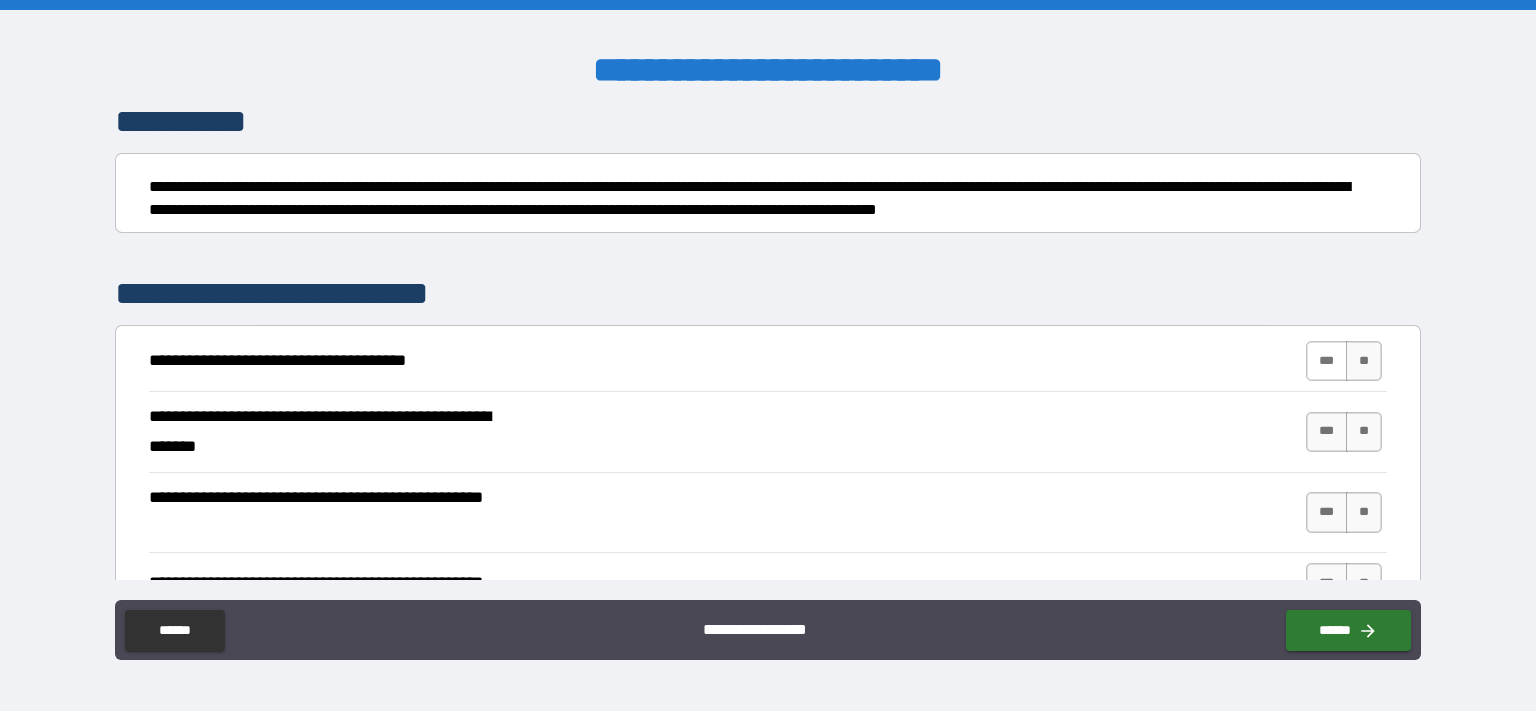 type on "*" 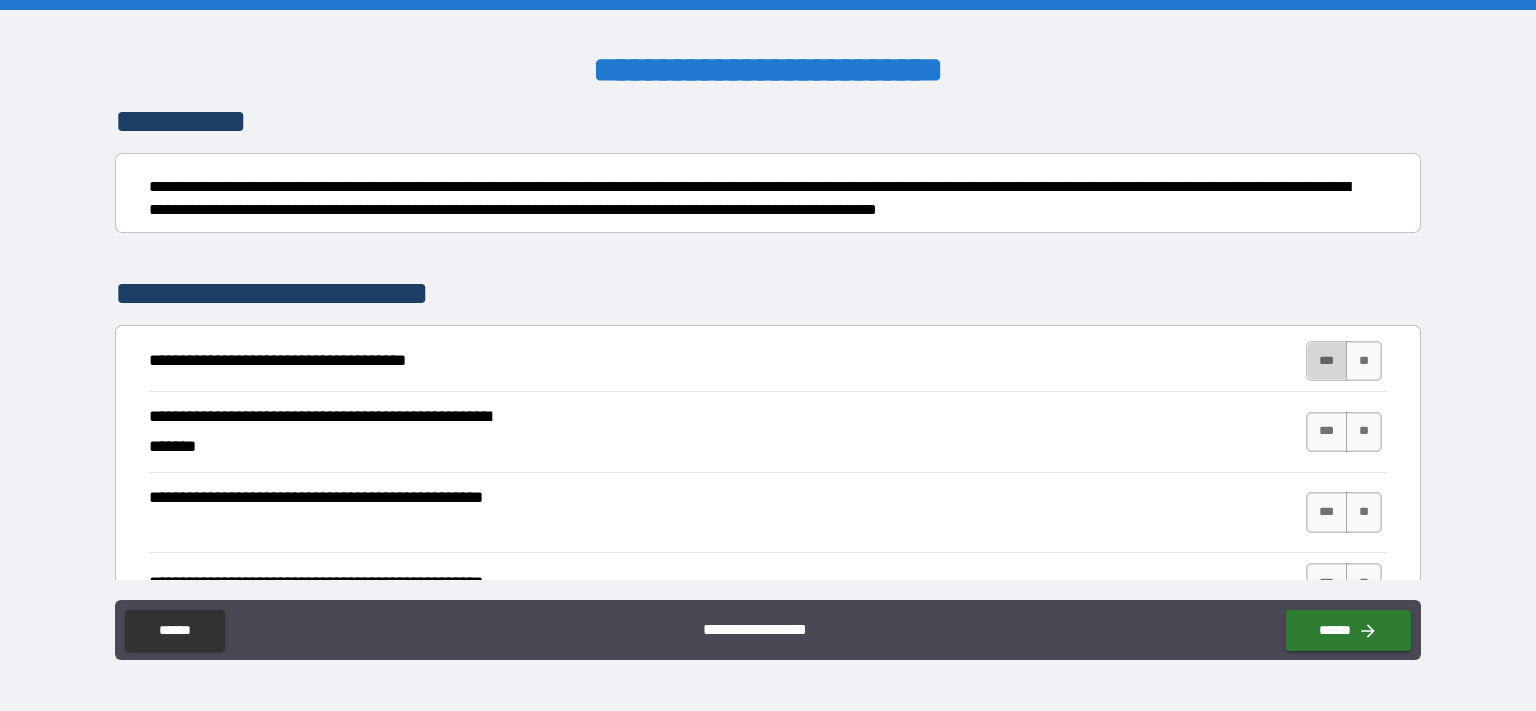 click on "***" at bounding box center [1327, 361] 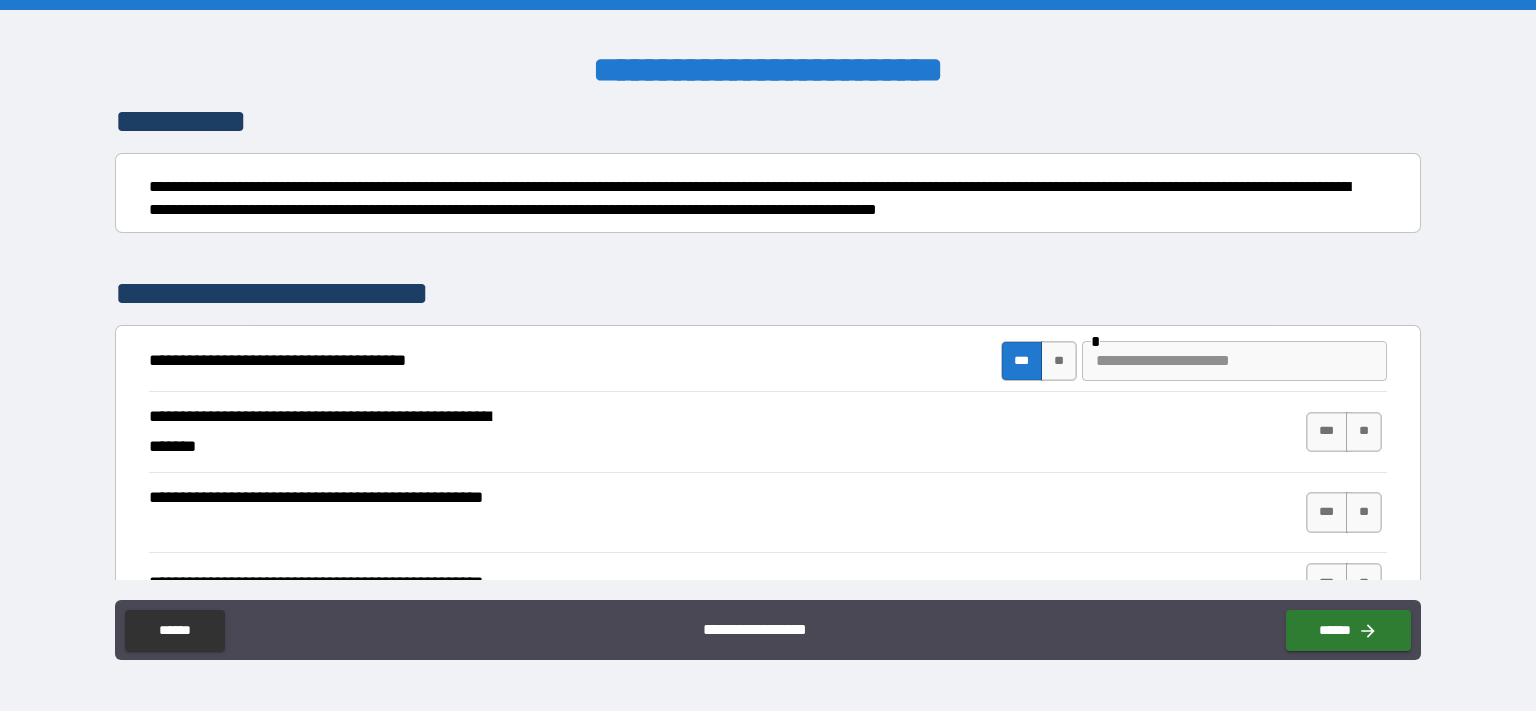 click at bounding box center (1234, 361) 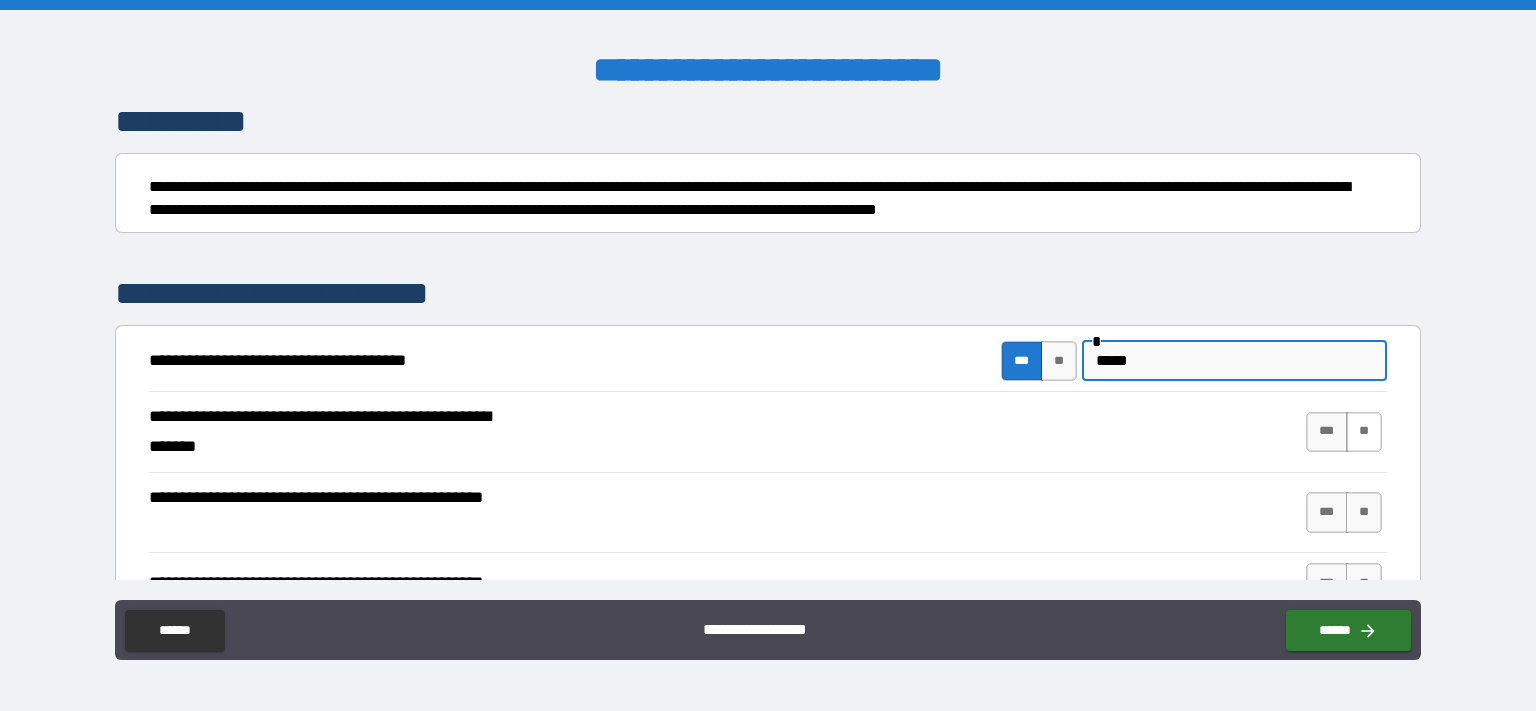 type on "*****" 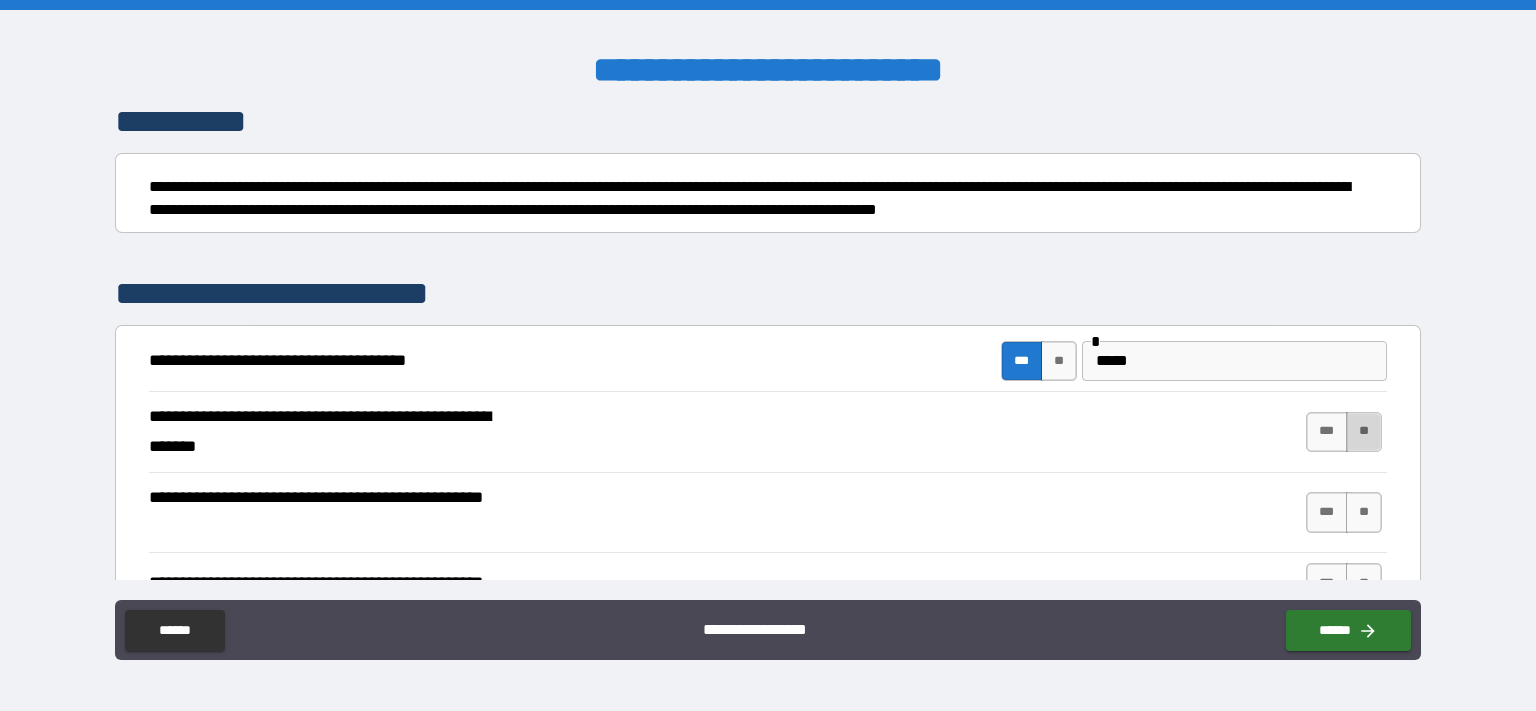 click on "**" at bounding box center [1364, 432] 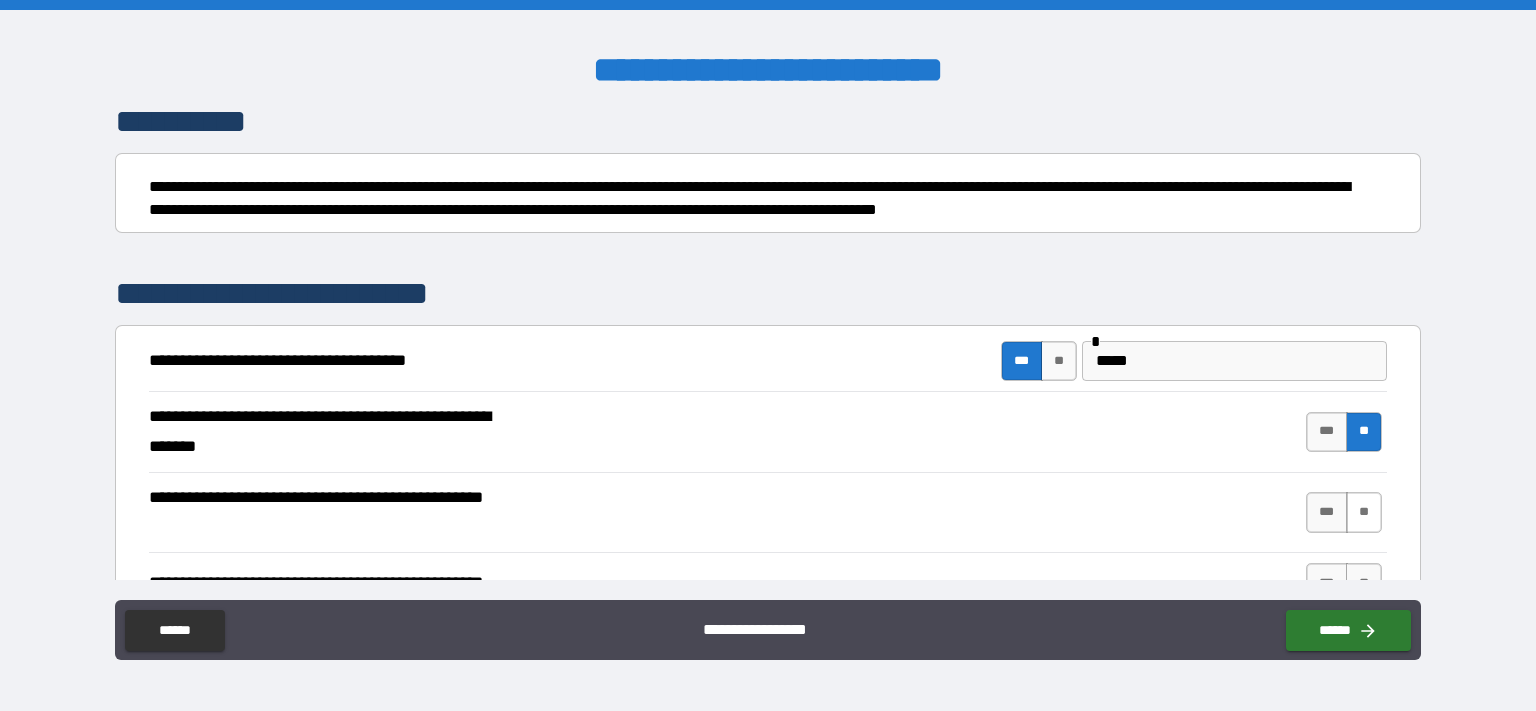 click on "**" at bounding box center [1364, 512] 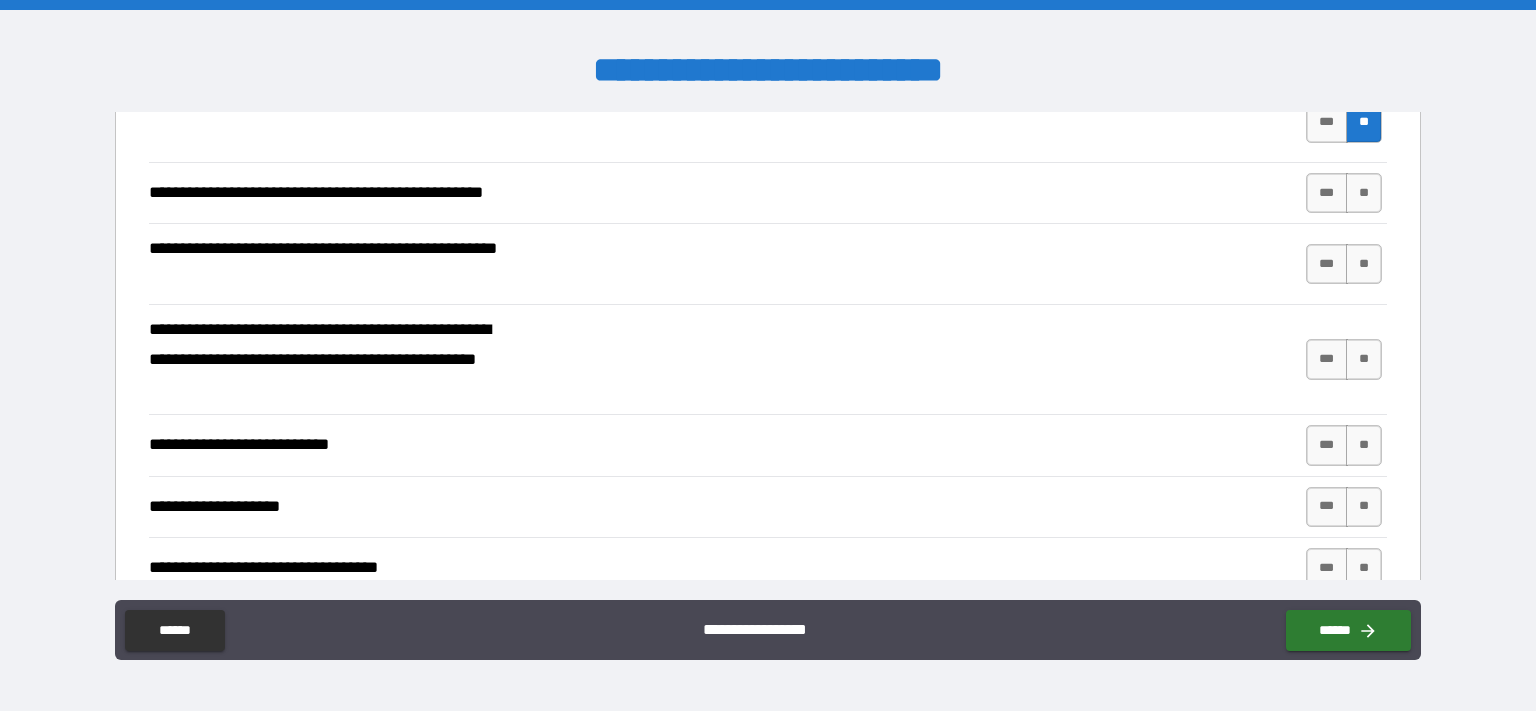 scroll, scrollTop: 579, scrollLeft: 0, axis: vertical 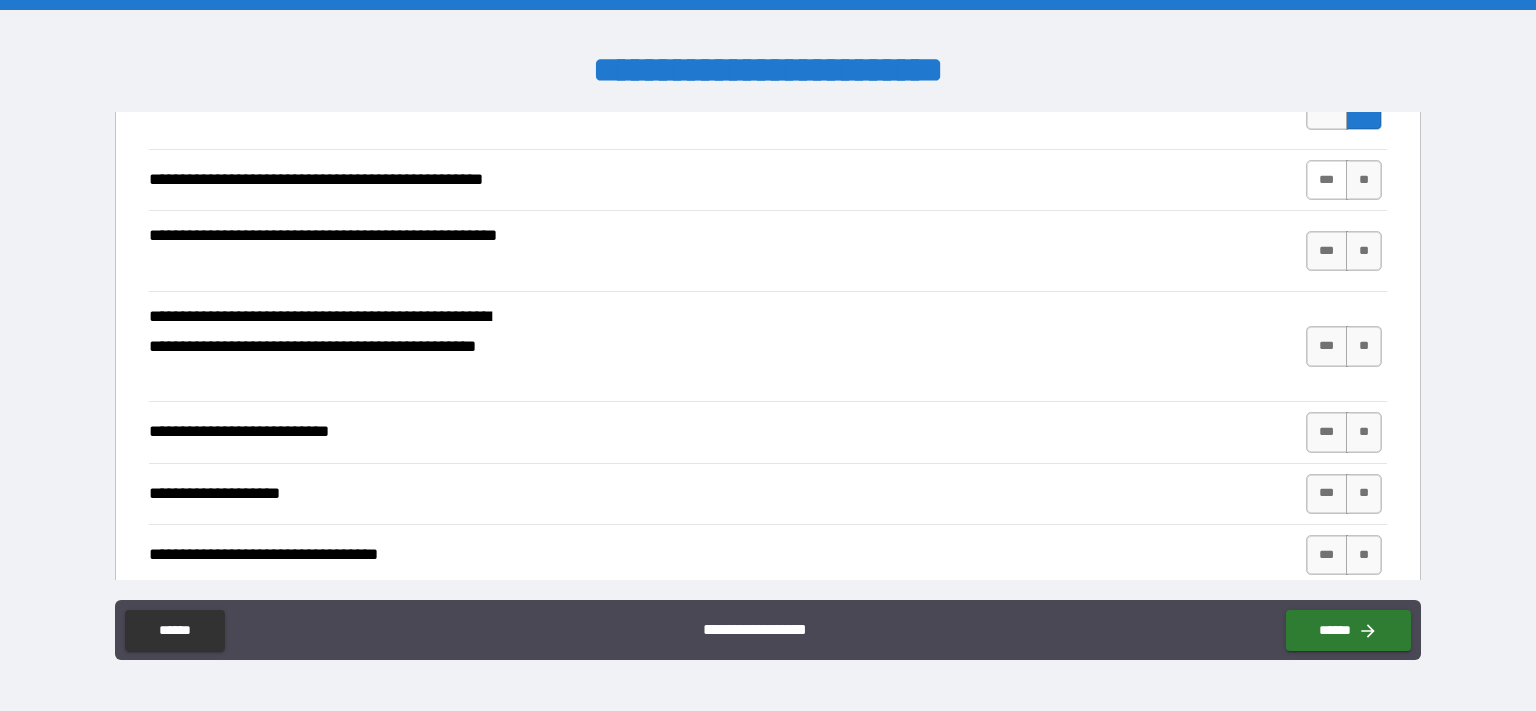 click on "***" at bounding box center (1327, 180) 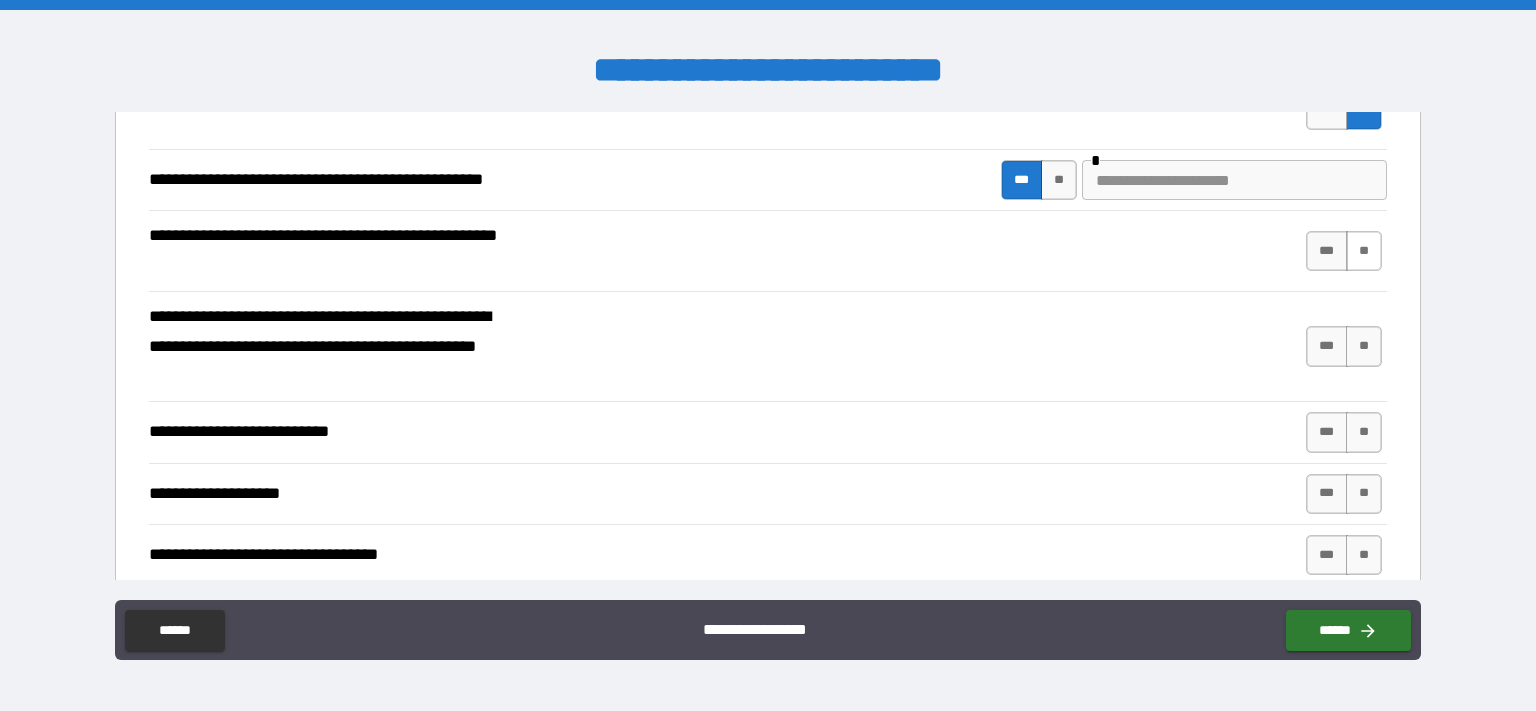 click on "**" at bounding box center (1364, 251) 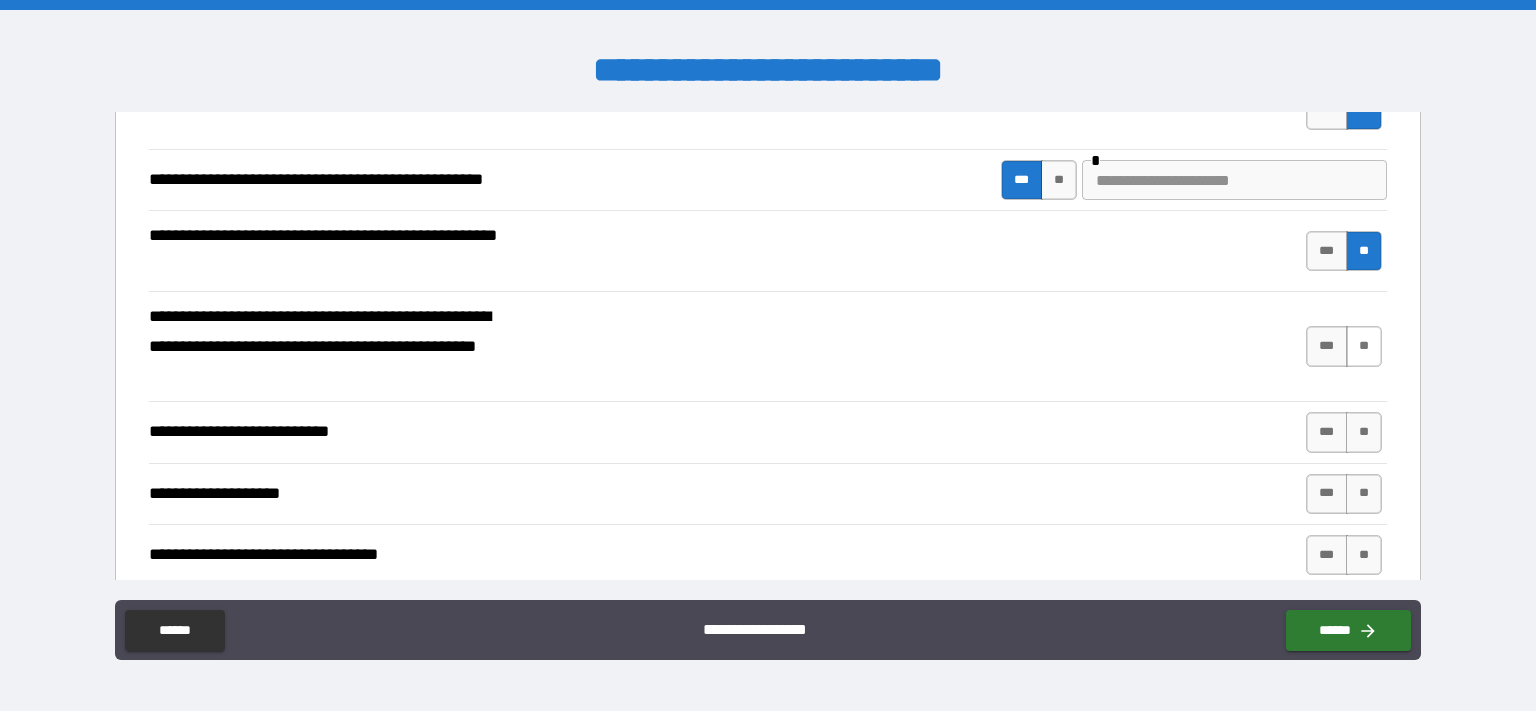 click on "**" at bounding box center (1364, 346) 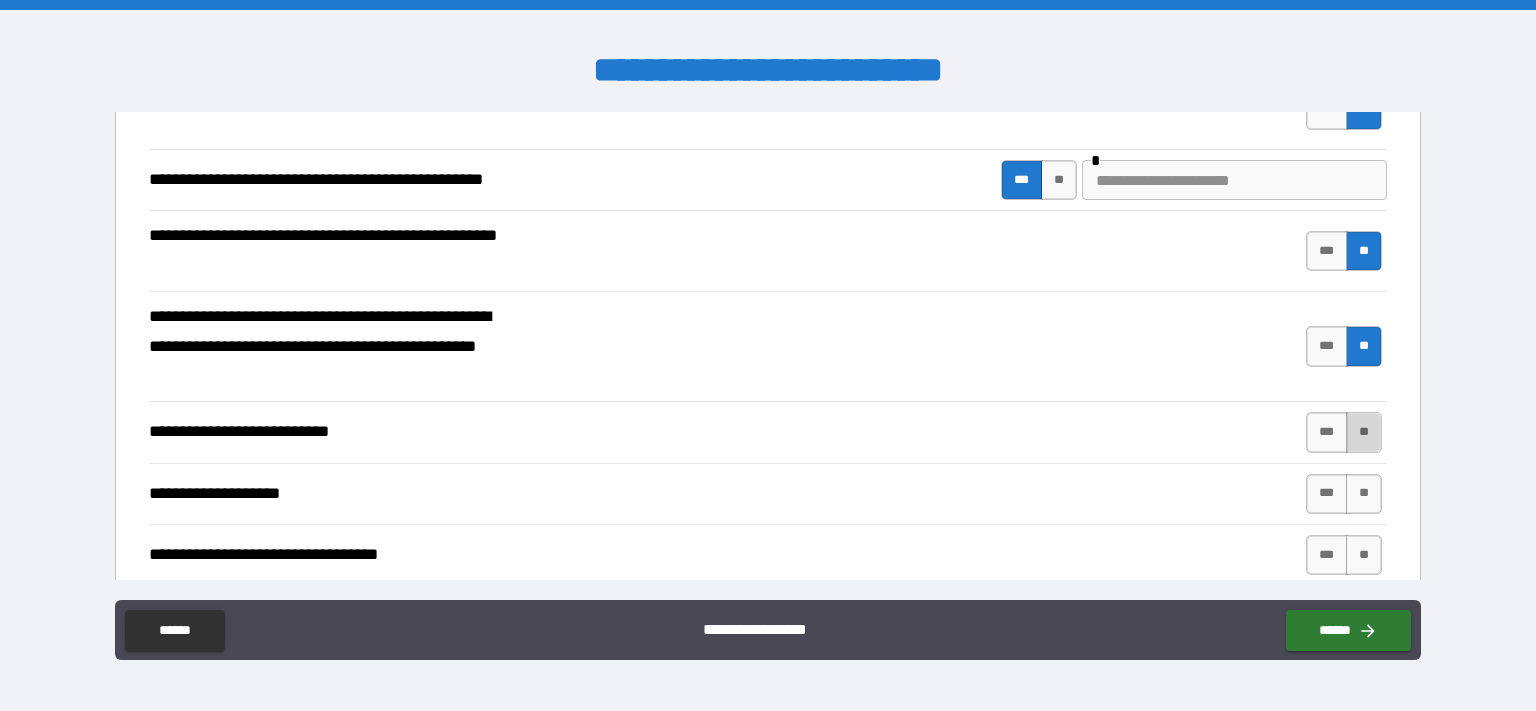 click on "**" at bounding box center [1364, 432] 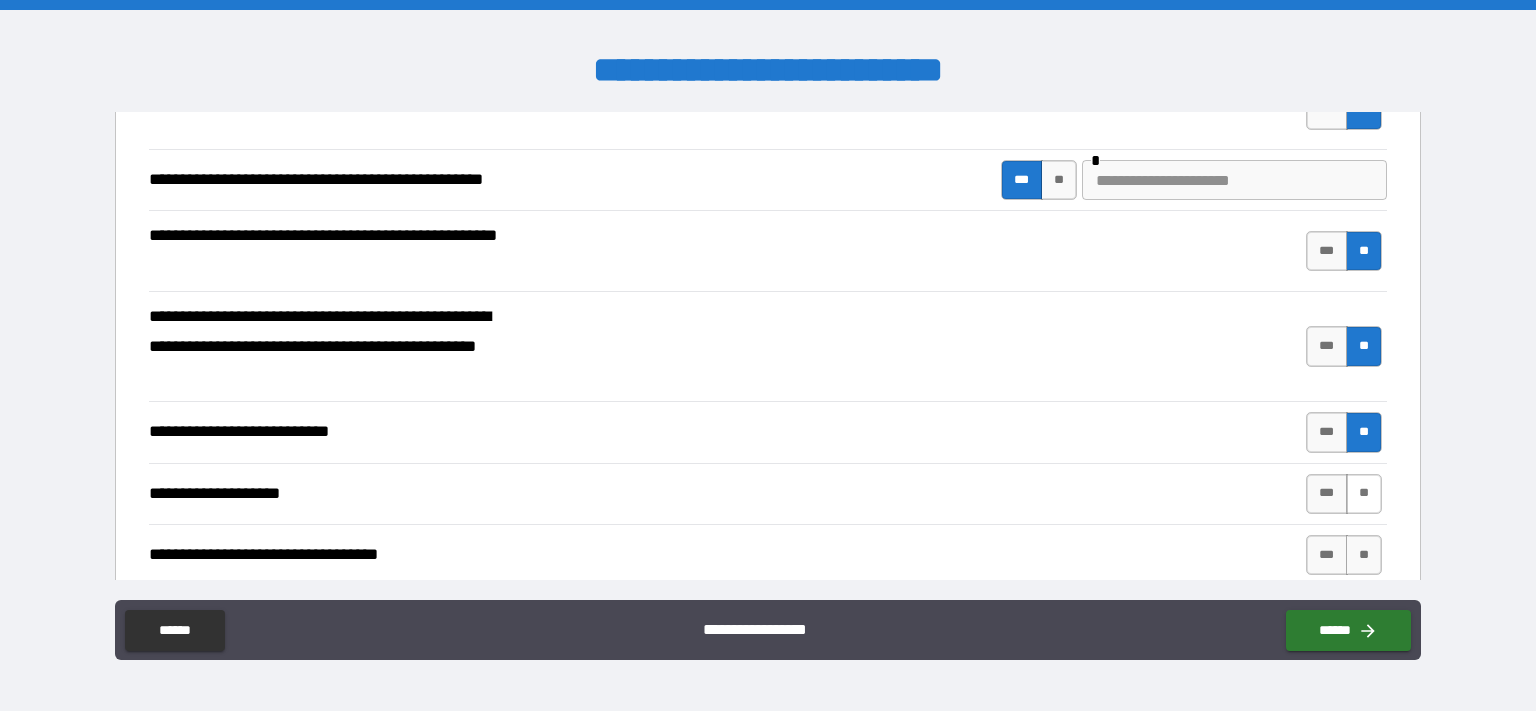 click on "**" at bounding box center (1364, 494) 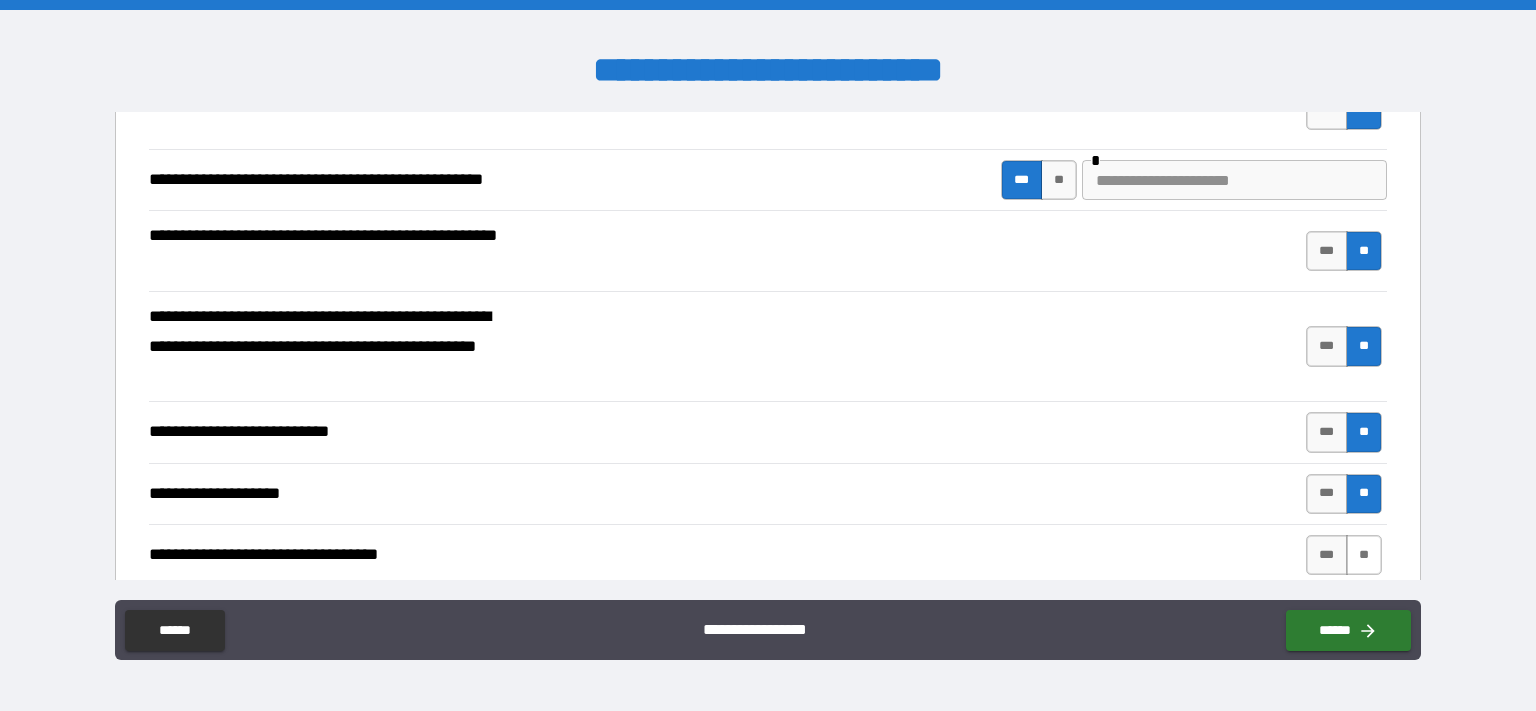 click on "**" at bounding box center (1364, 555) 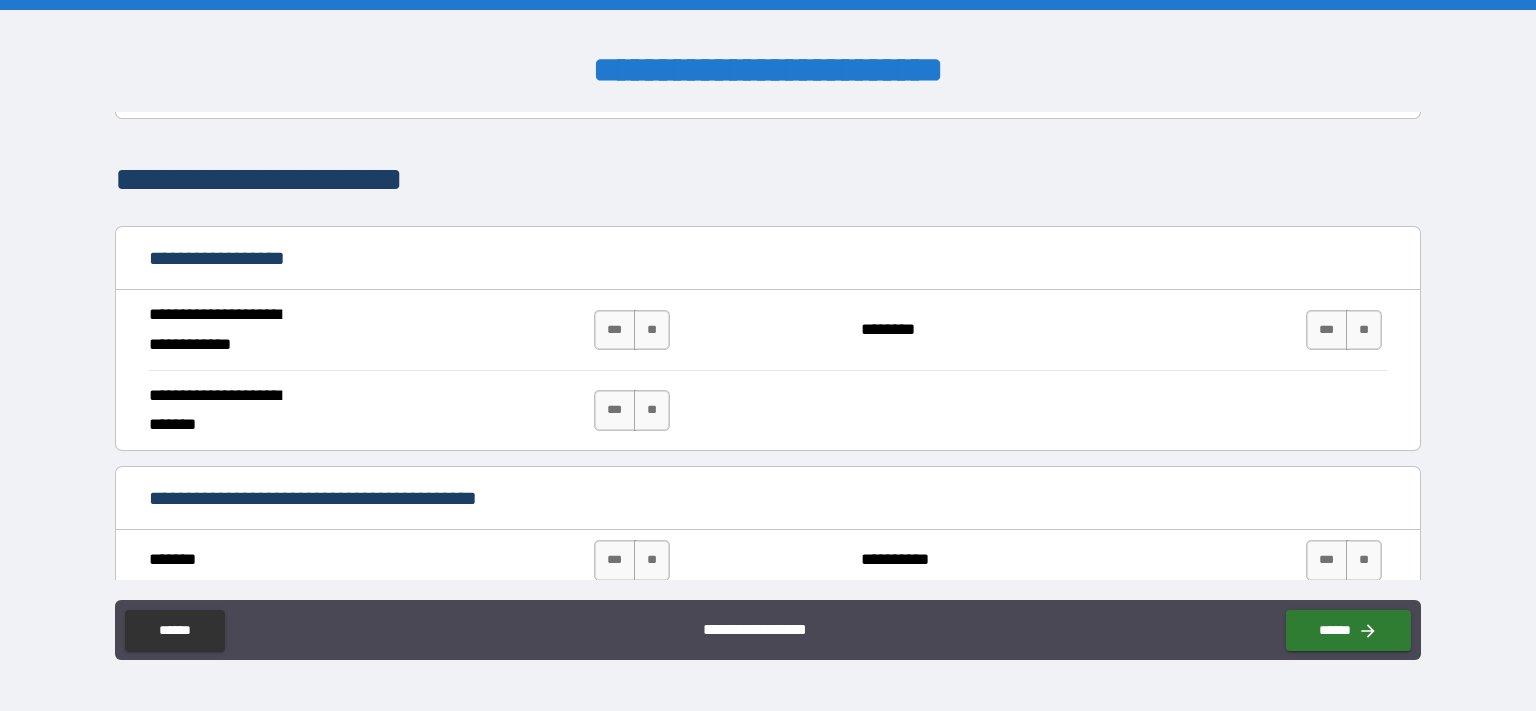 scroll, scrollTop: 1074, scrollLeft: 0, axis: vertical 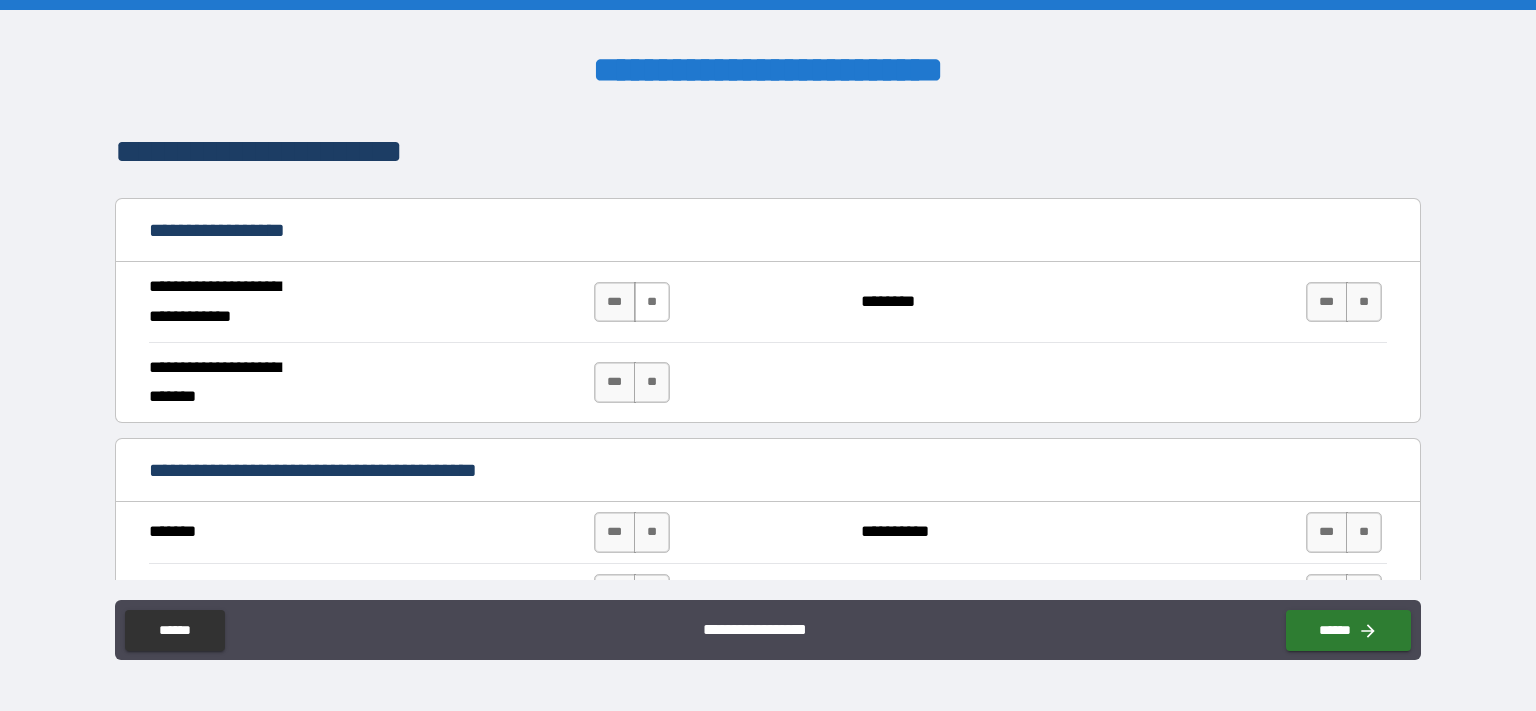 click on "**" at bounding box center [652, 302] 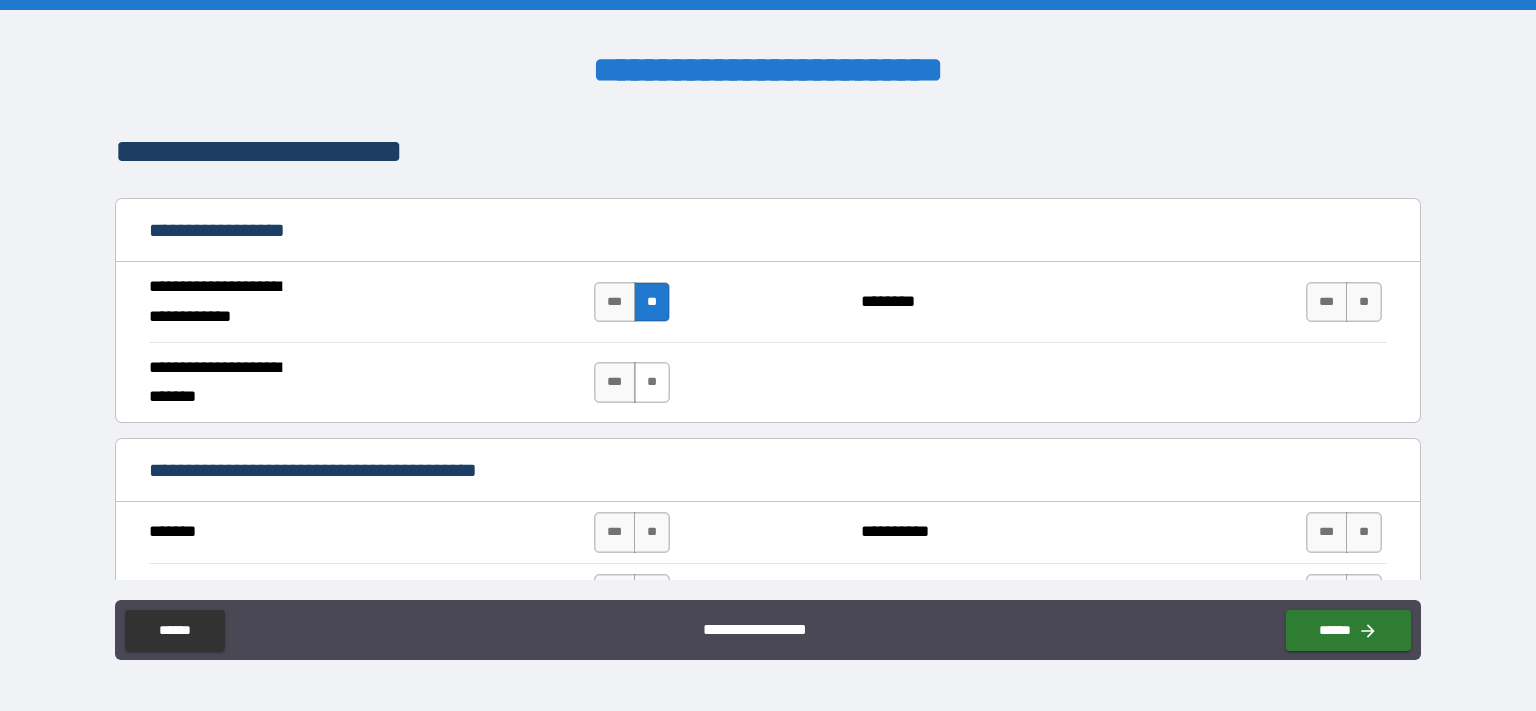 click on "**" at bounding box center [652, 382] 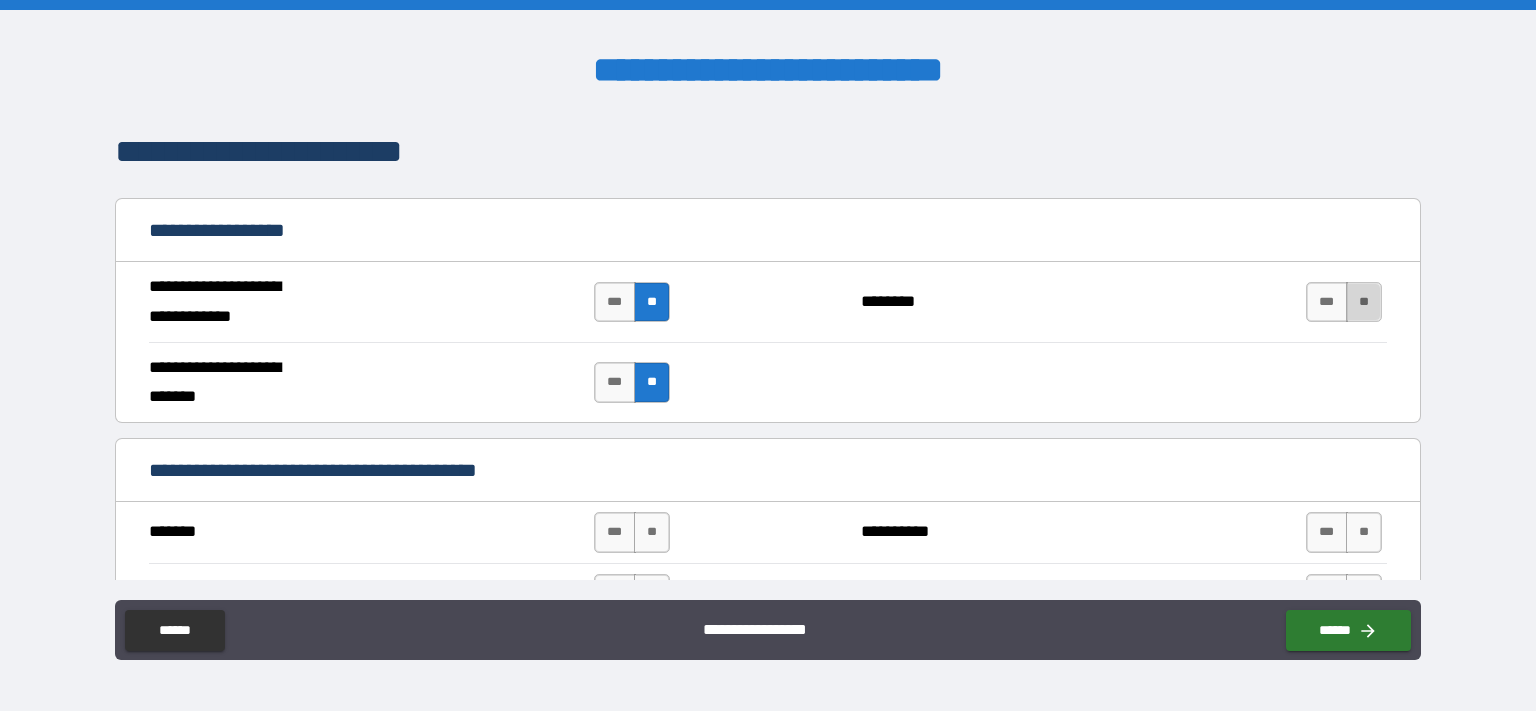 click on "**" at bounding box center (1364, 302) 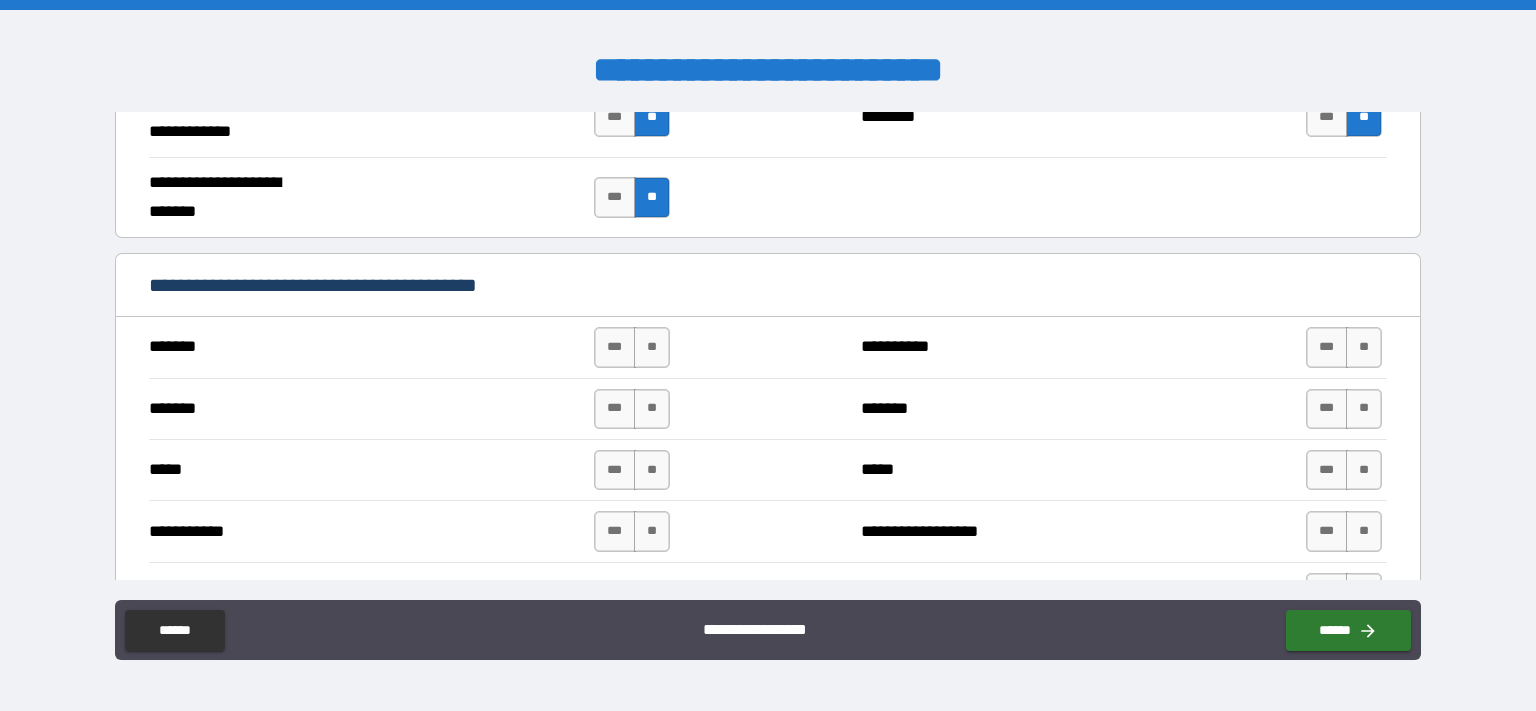 scroll, scrollTop: 1324, scrollLeft: 0, axis: vertical 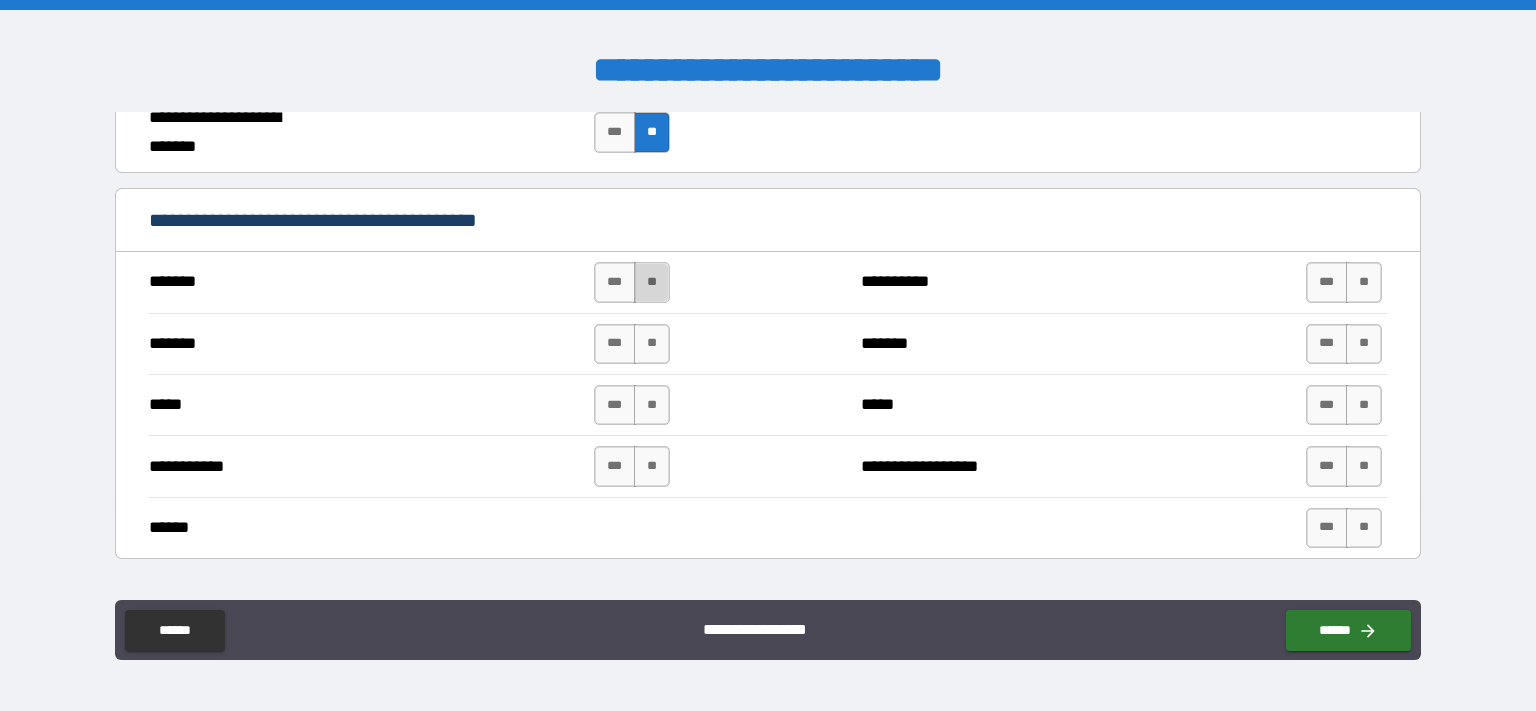 click on "**" at bounding box center (652, 282) 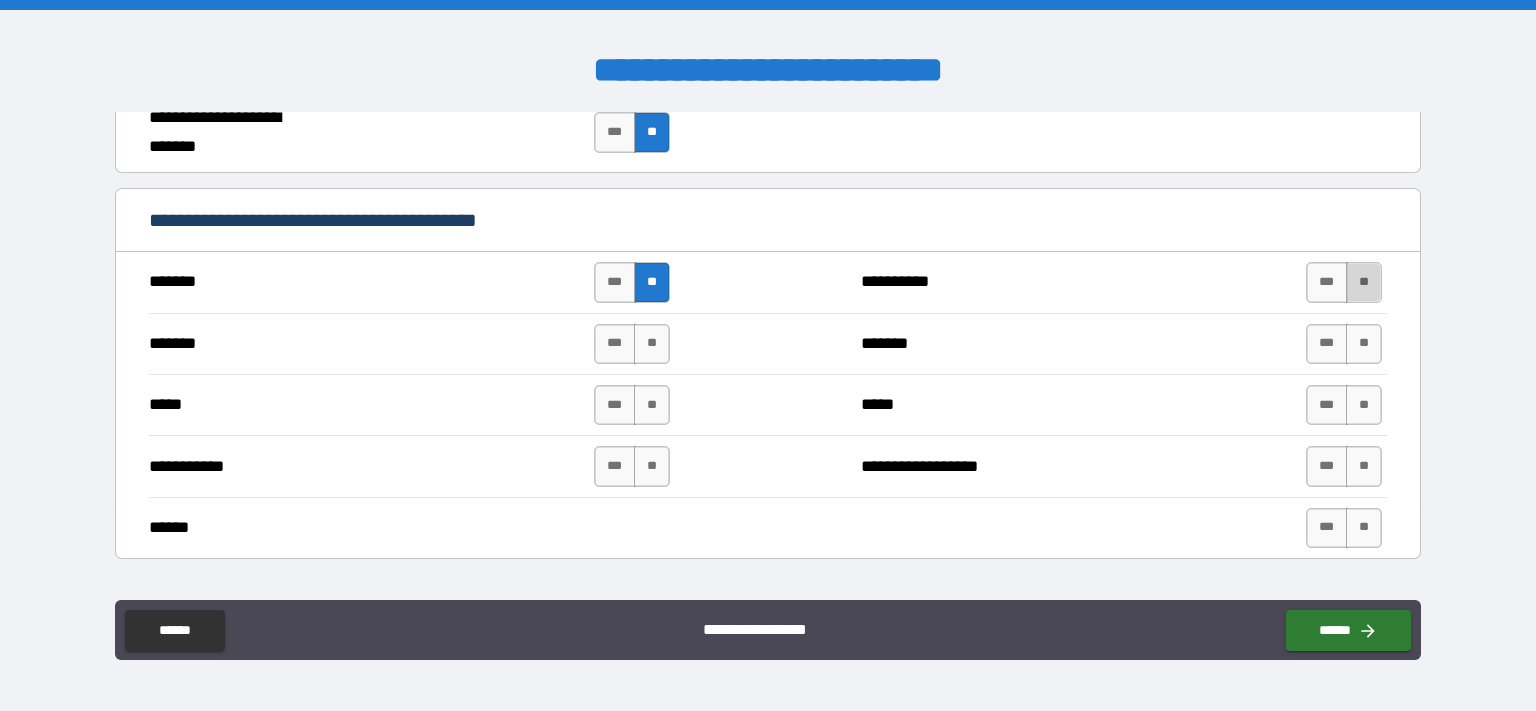 click on "**" at bounding box center [1364, 282] 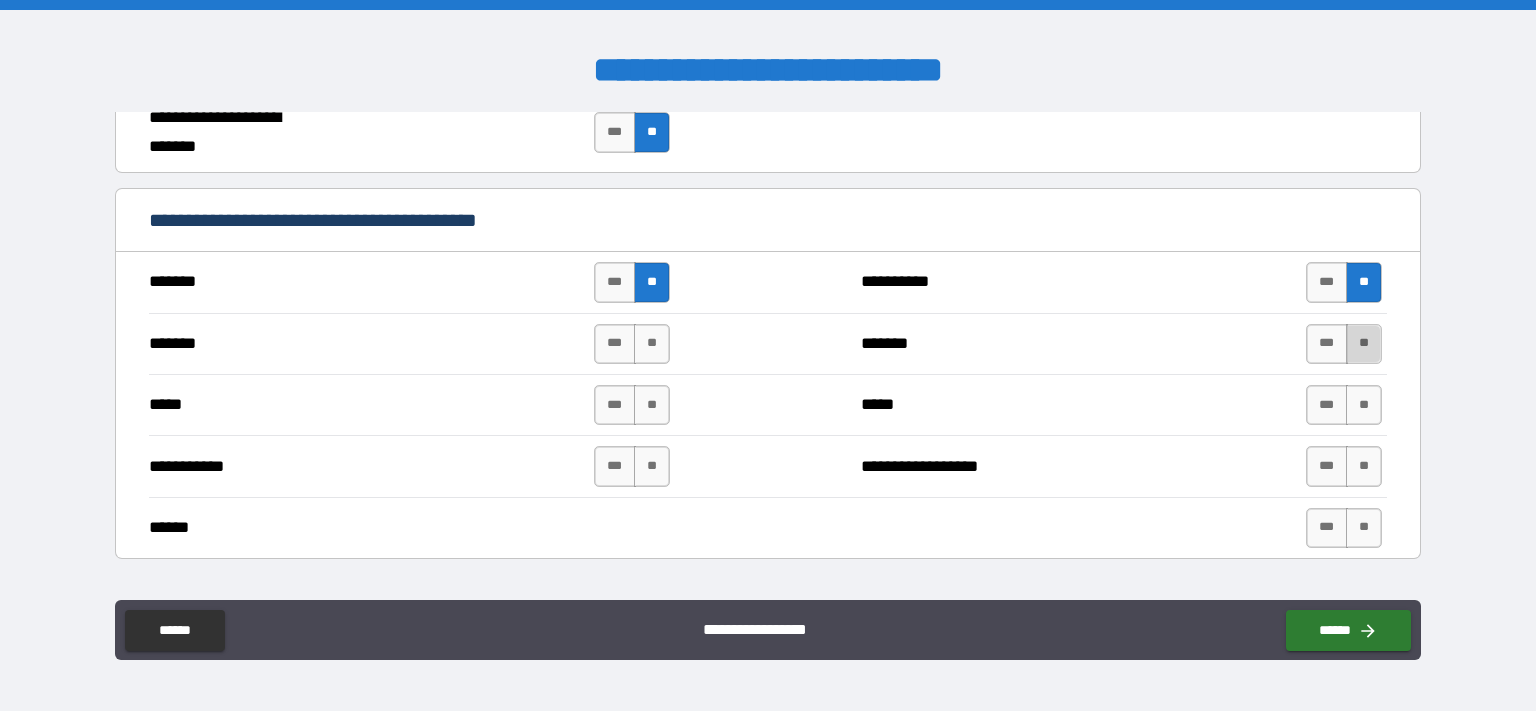 click on "**" at bounding box center (1364, 344) 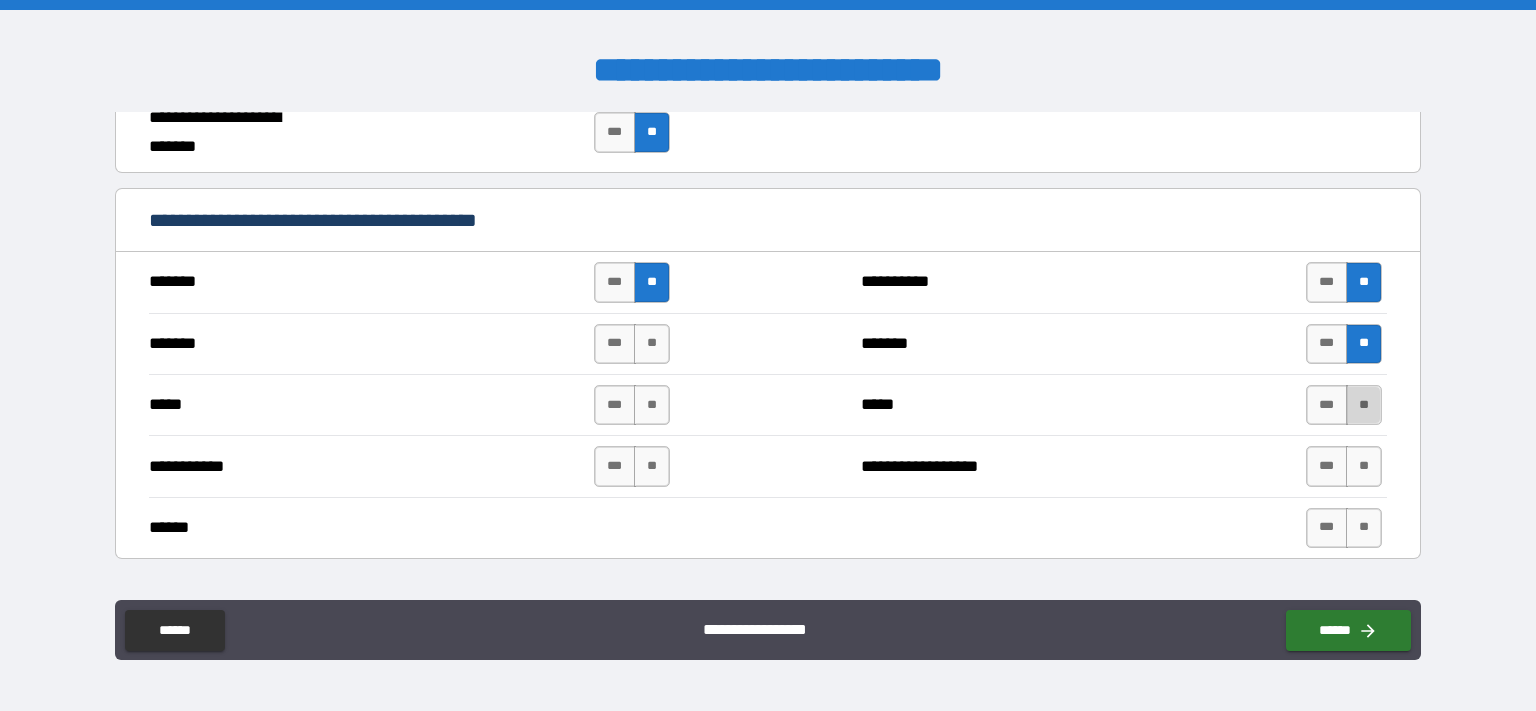 click on "**" at bounding box center (1364, 405) 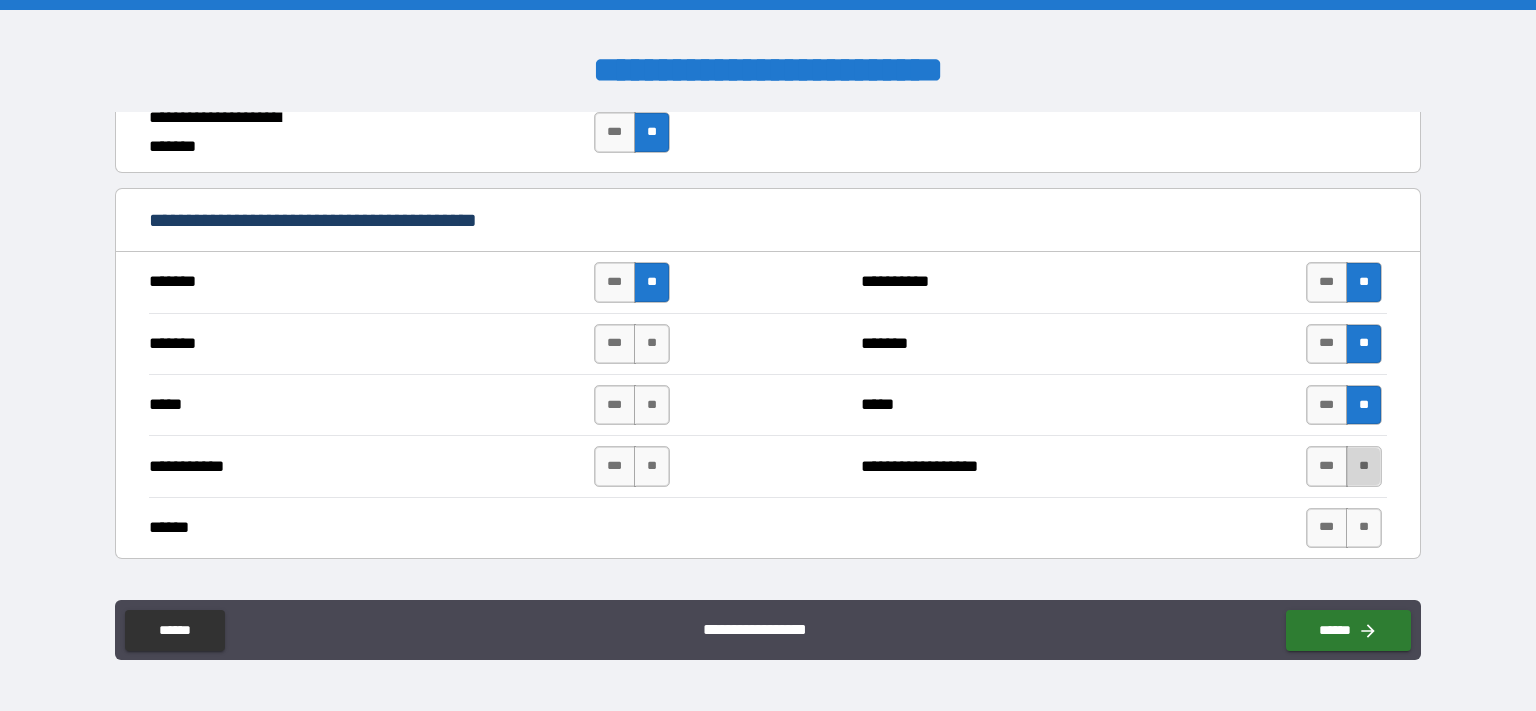 click on "**" at bounding box center [1364, 466] 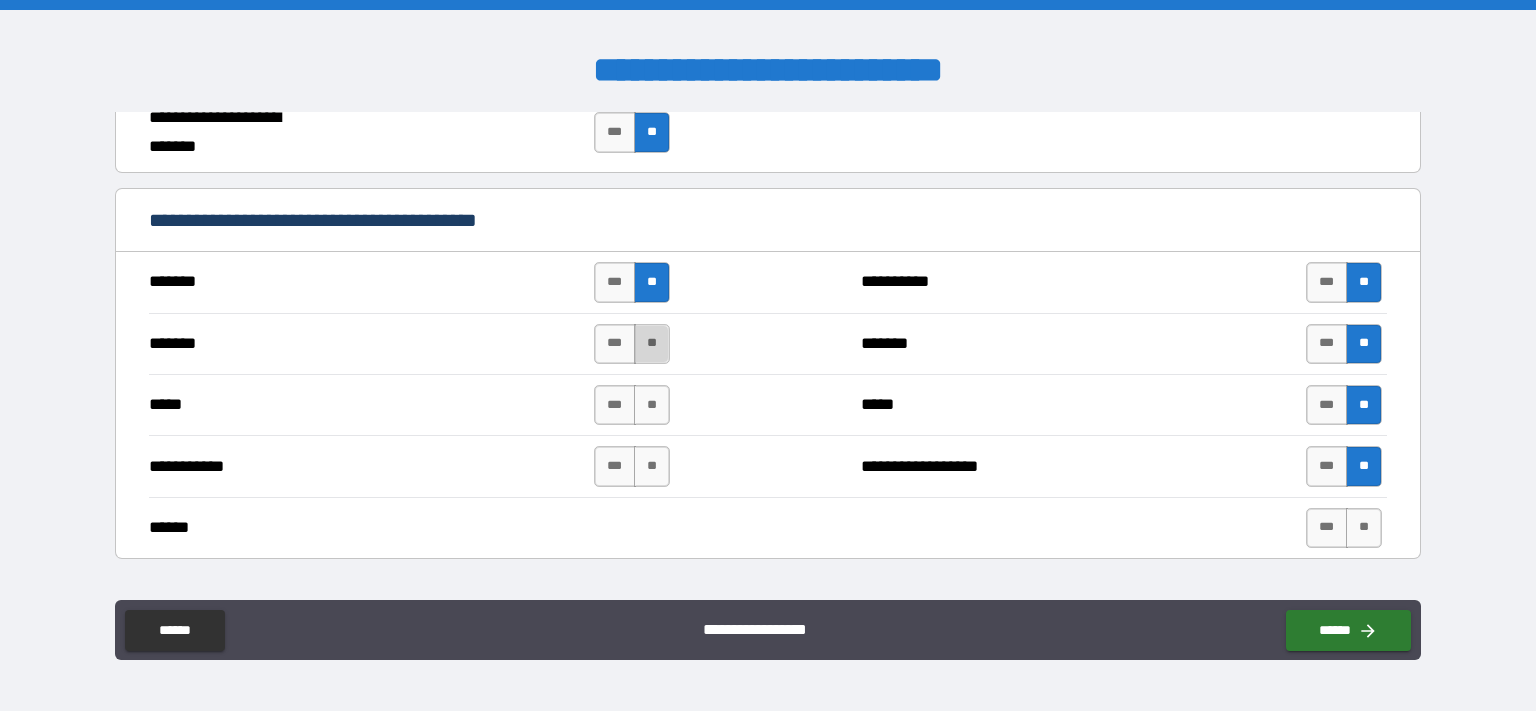 click on "**" at bounding box center [652, 344] 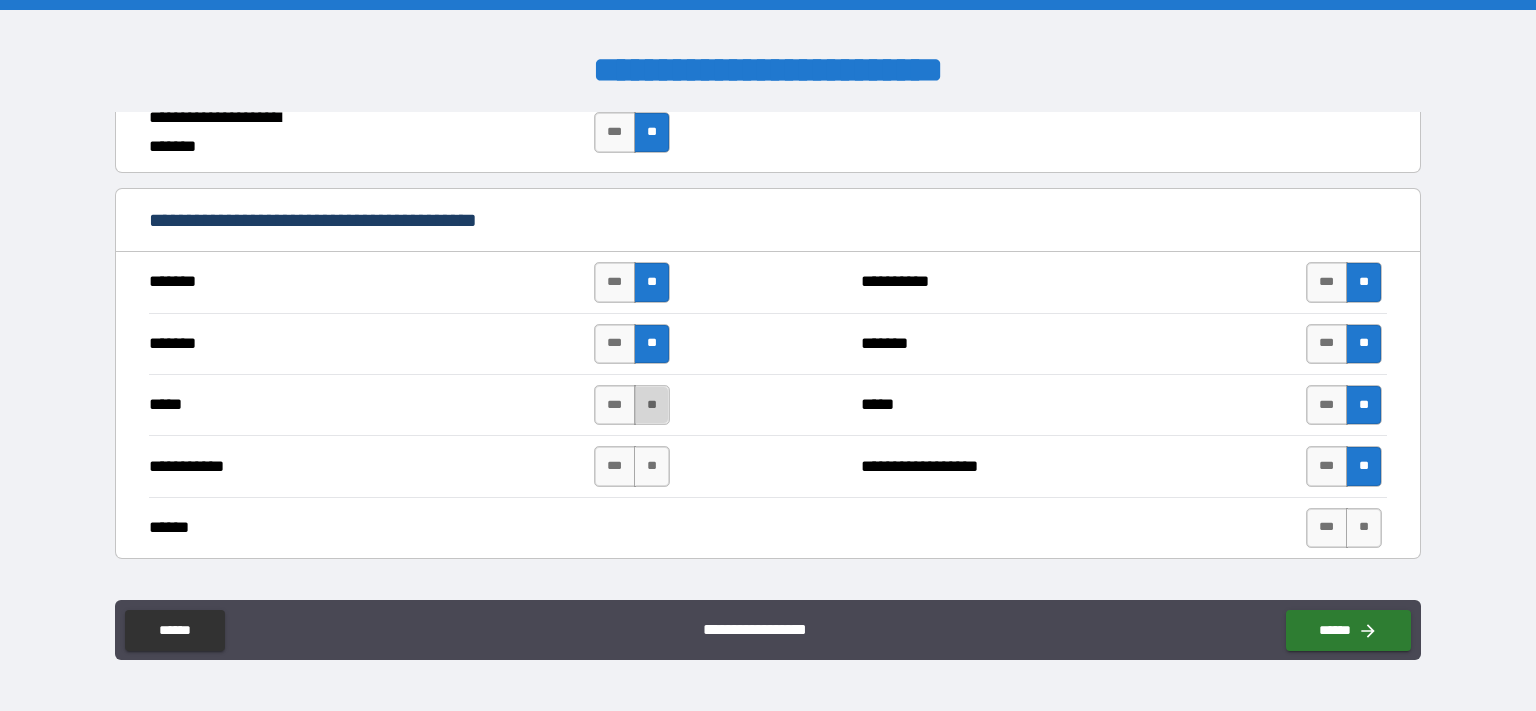 click on "**" at bounding box center [652, 405] 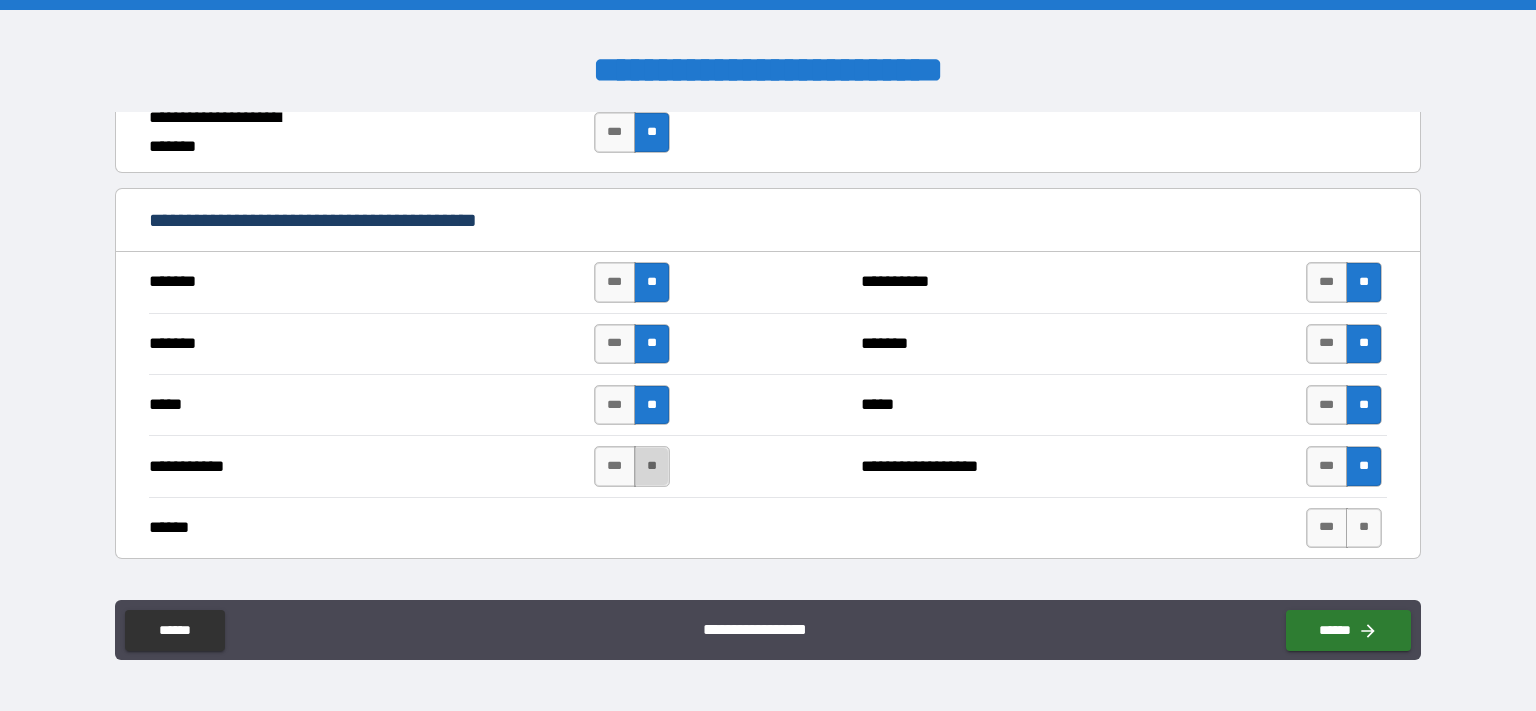 click on "**" at bounding box center (652, 466) 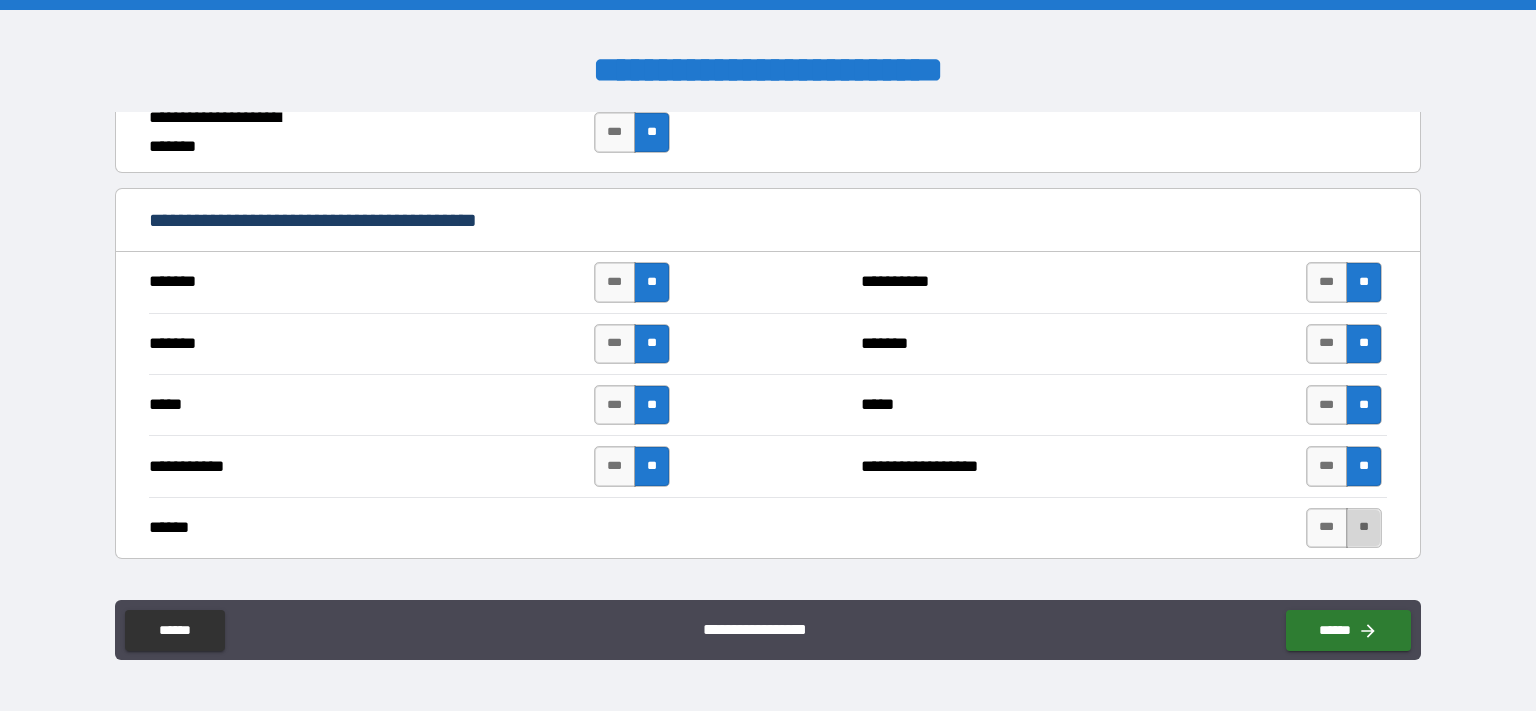 click on "**" at bounding box center [1364, 528] 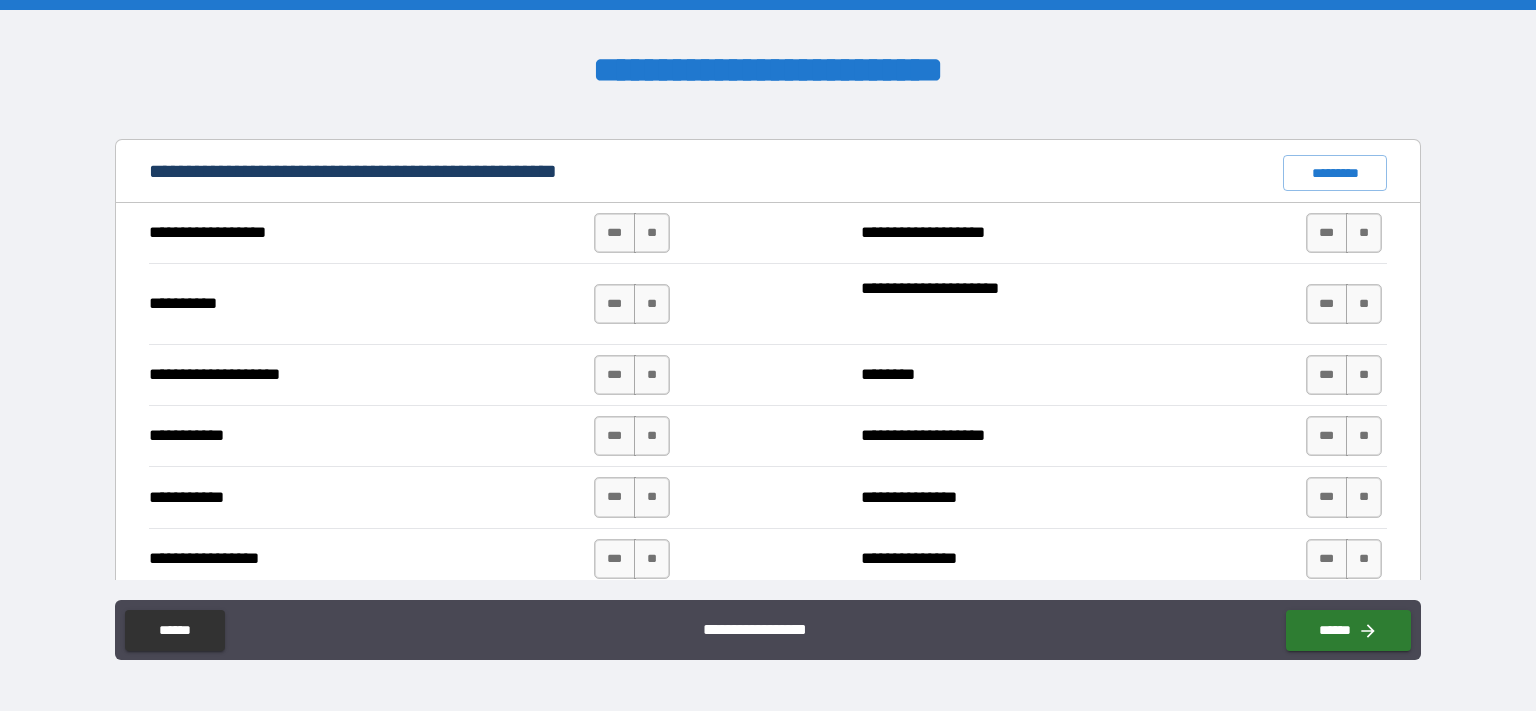 scroll, scrollTop: 1944, scrollLeft: 0, axis: vertical 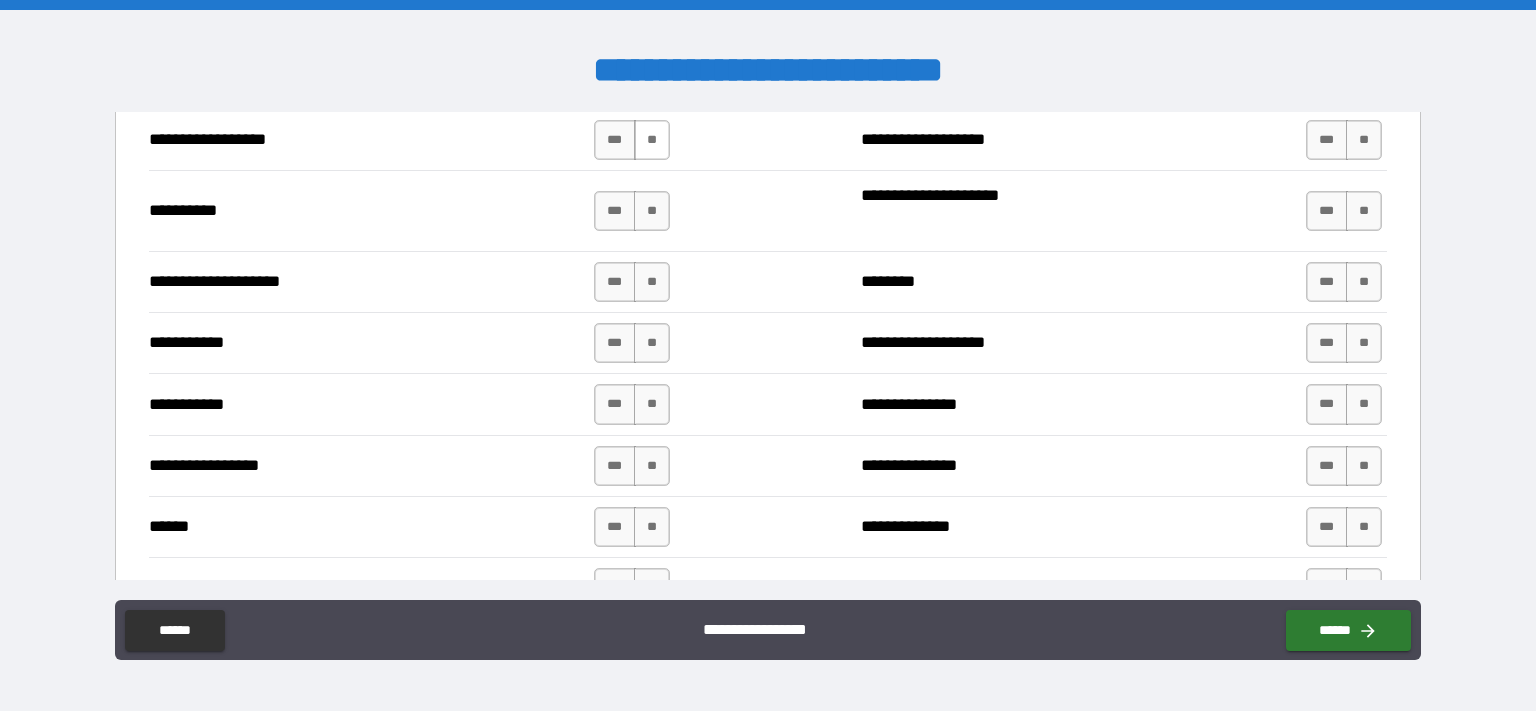 click on "**" at bounding box center [652, 140] 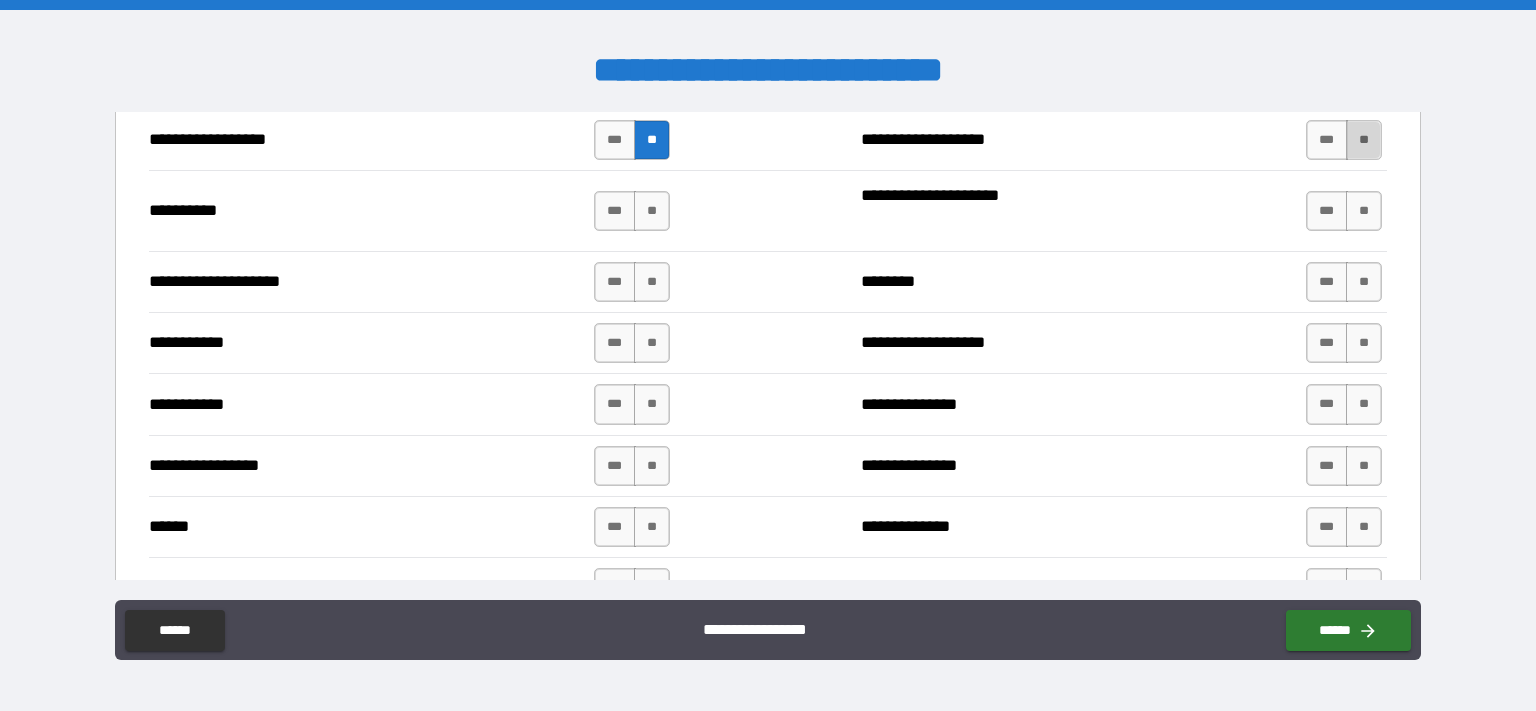click on "**" at bounding box center [1364, 140] 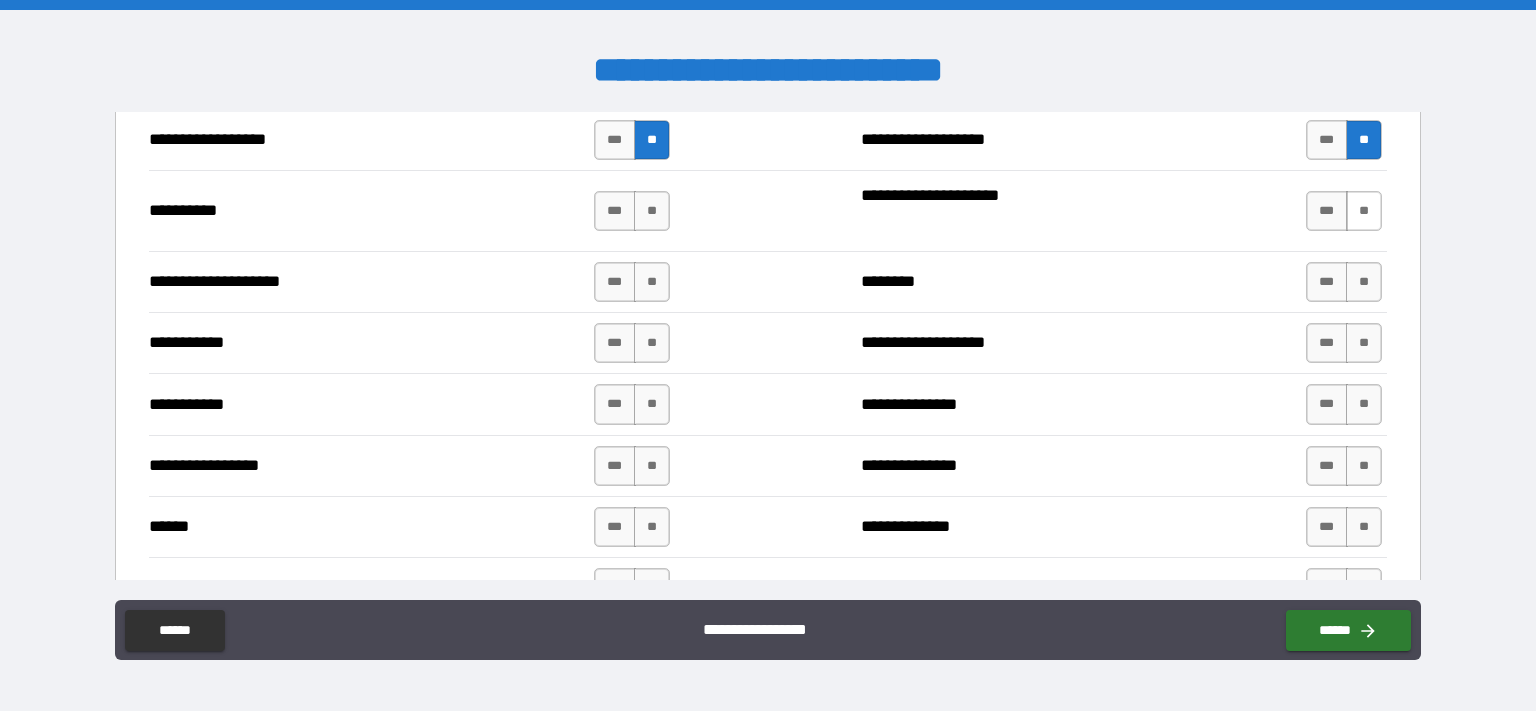 click on "**" at bounding box center (1364, 211) 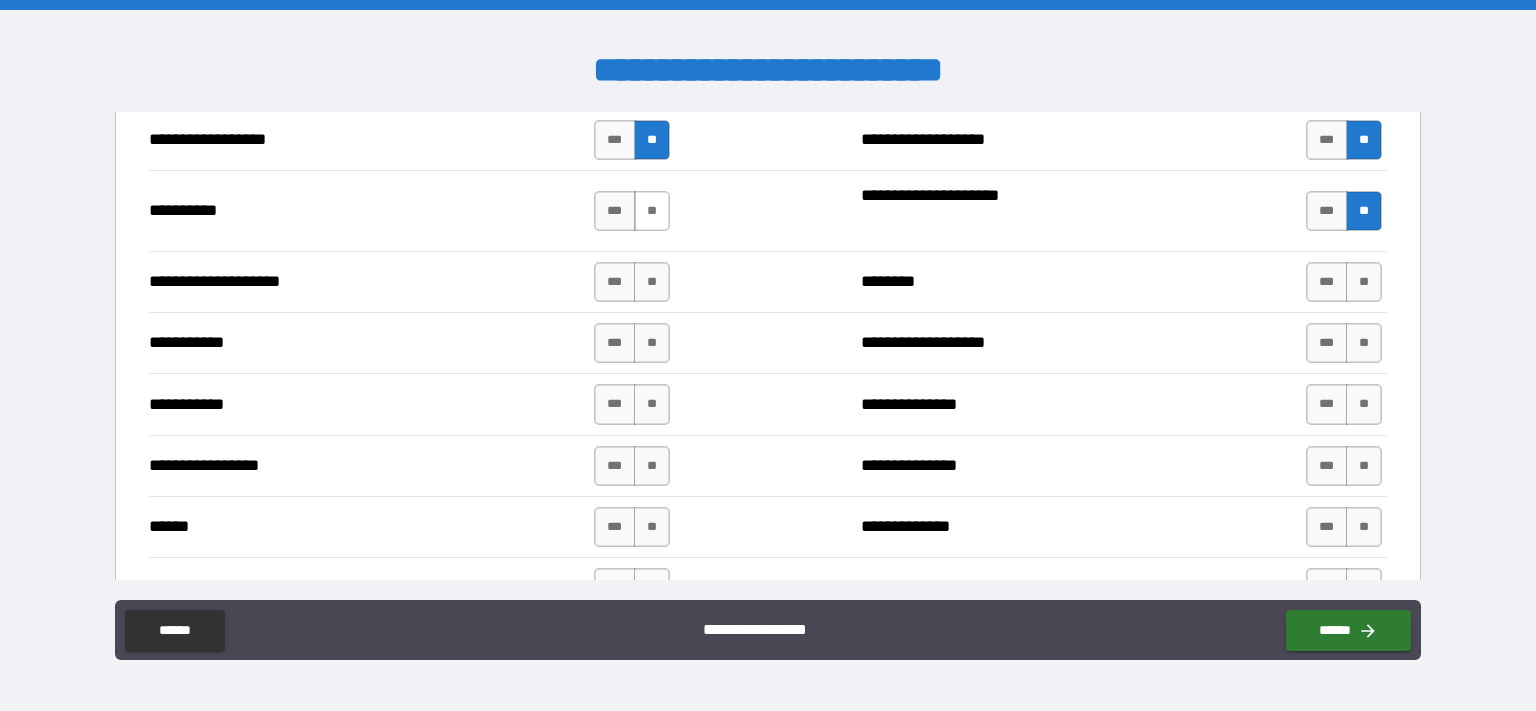 click on "**" at bounding box center (652, 211) 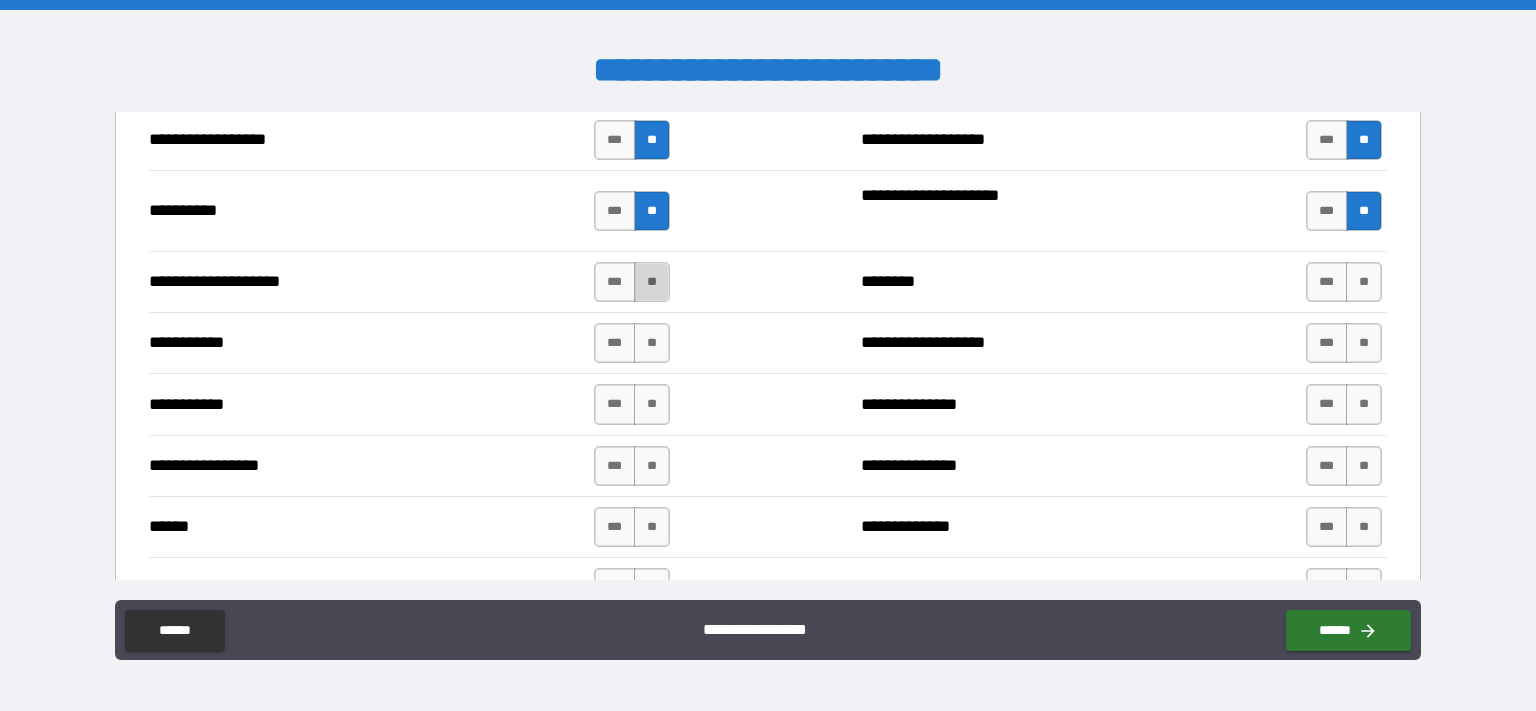click on "**" at bounding box center [652, 282] 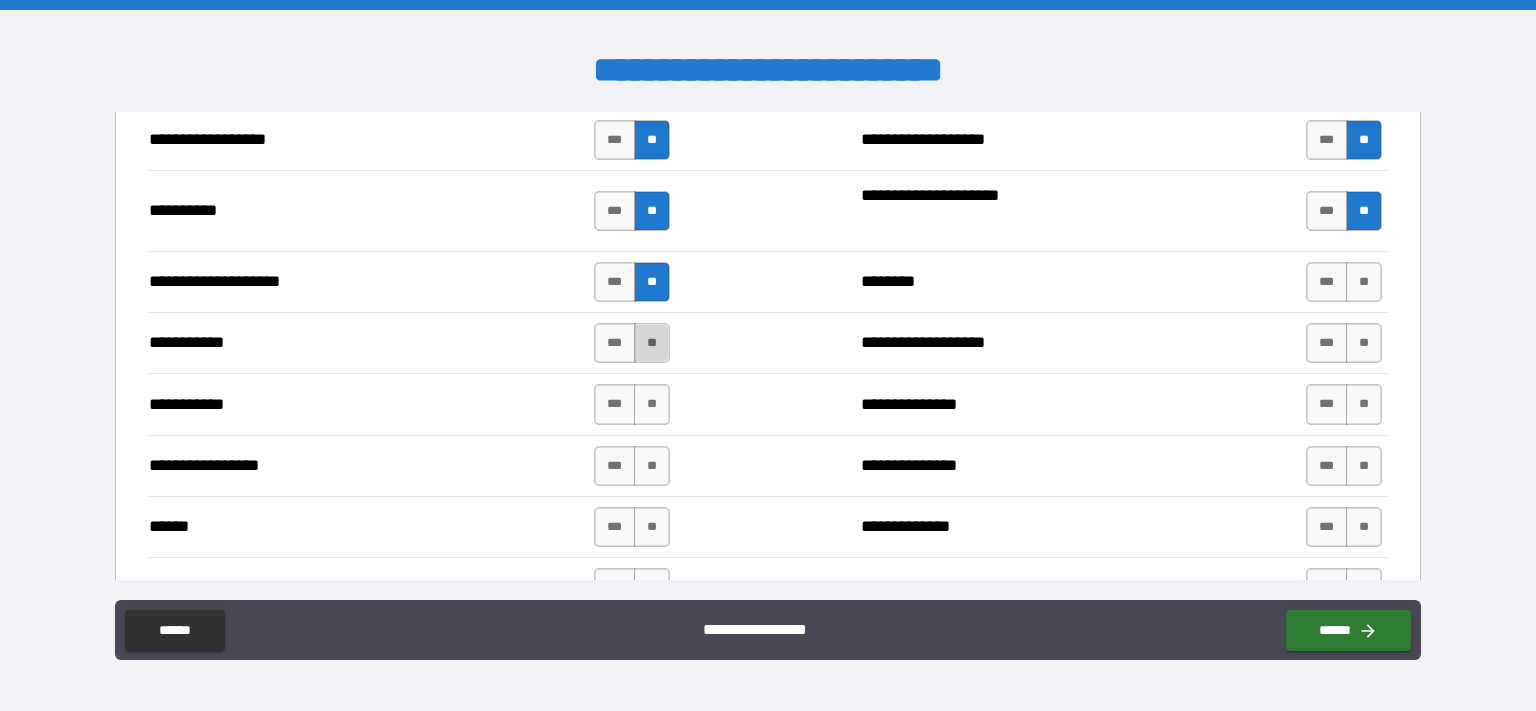 click on "**" at bounding box center (652, 343) 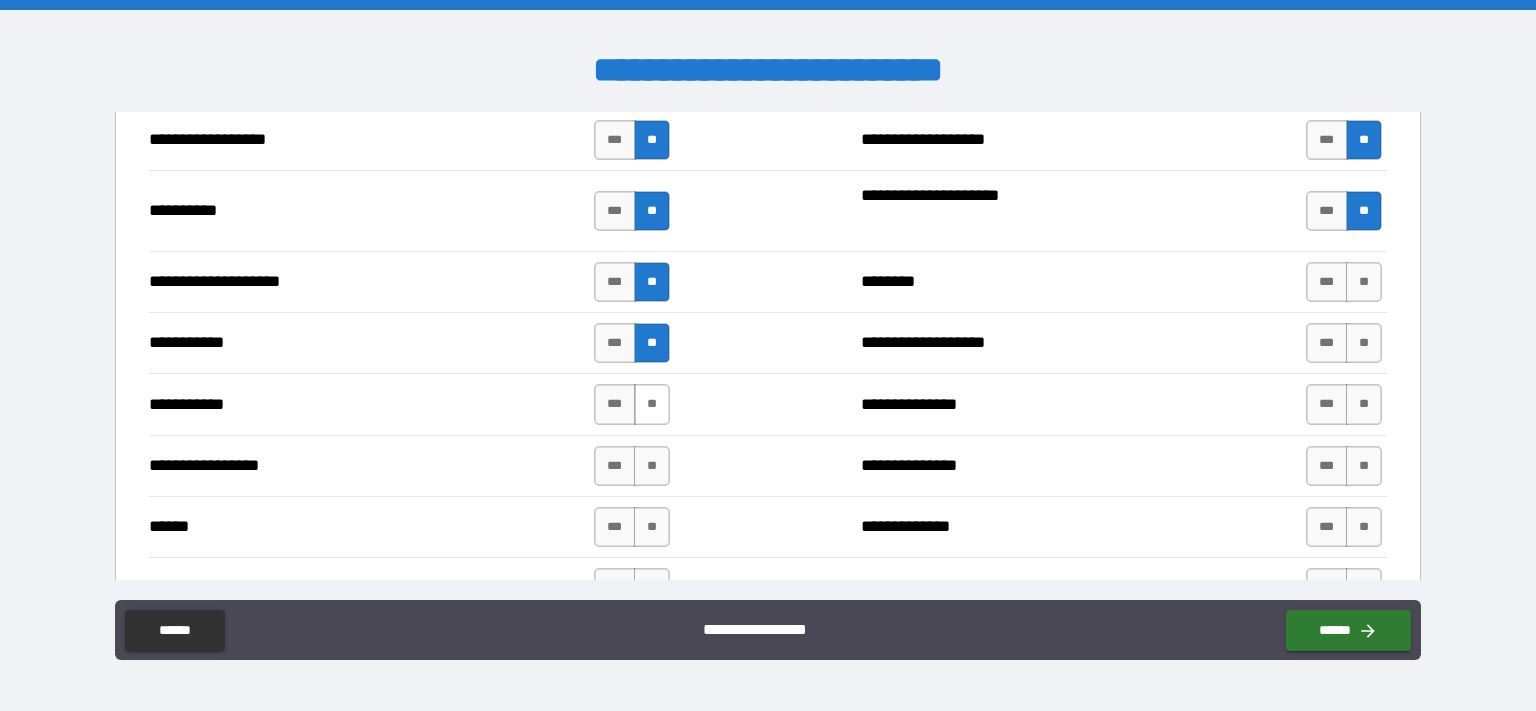 click on "**" at bounding box center [652, 404] 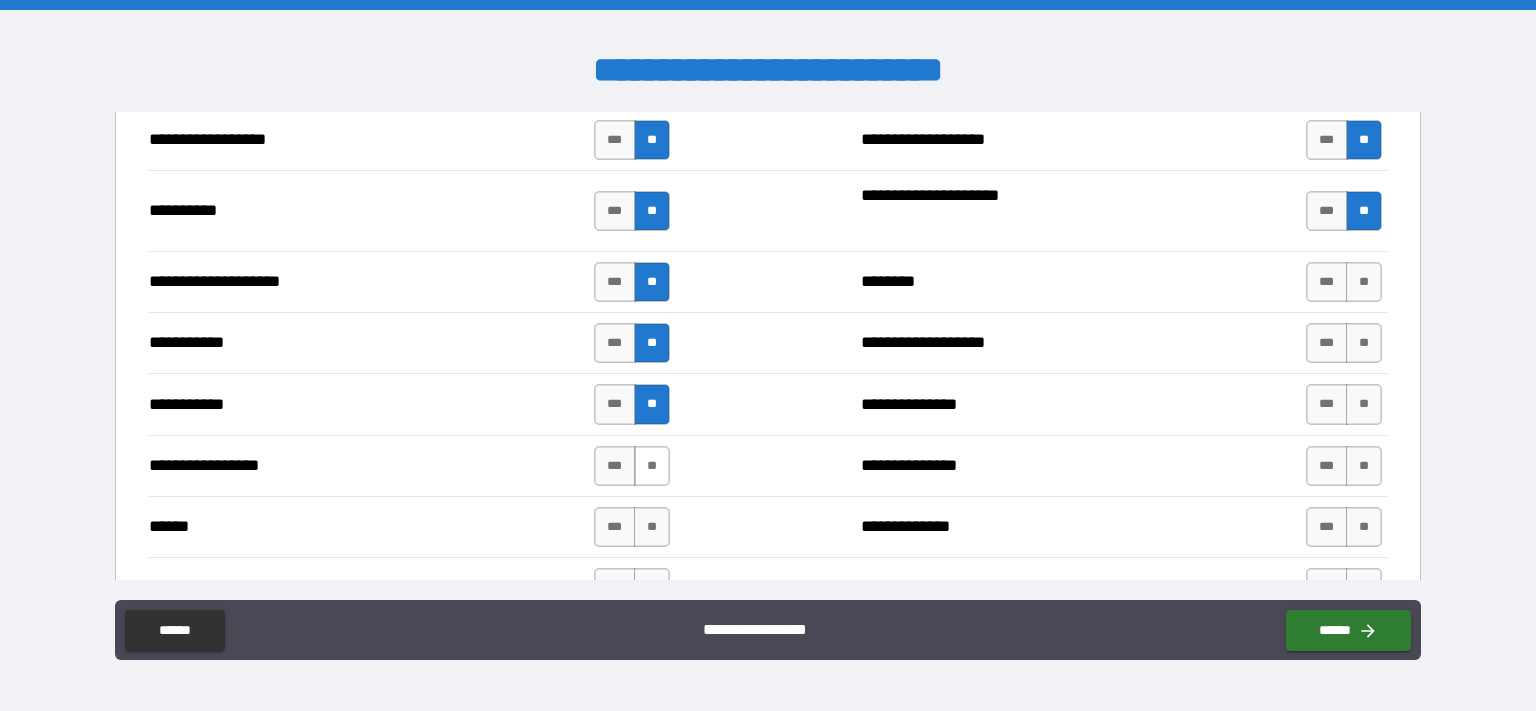 click on "**" at bounding box center [652, 466] 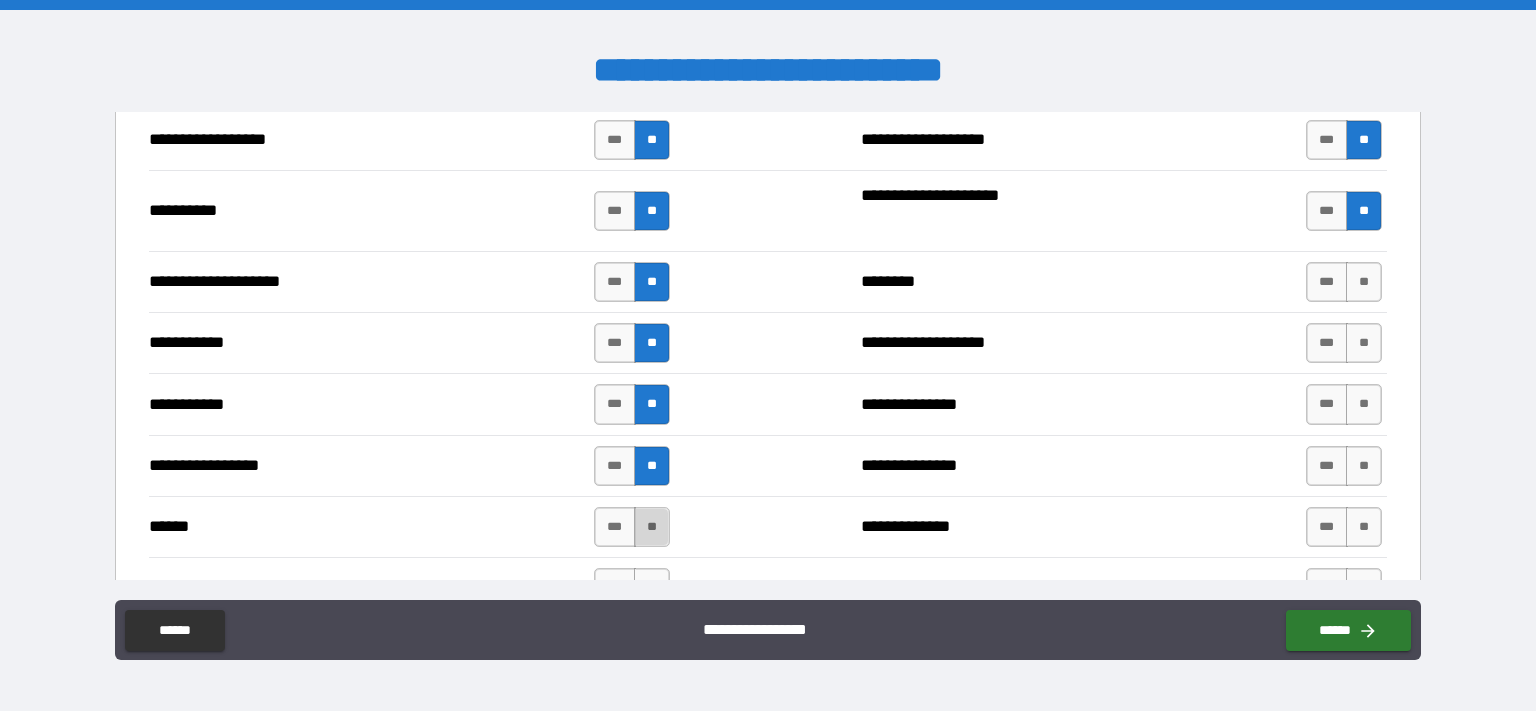 click on "**" at bounding box center (652, 527) 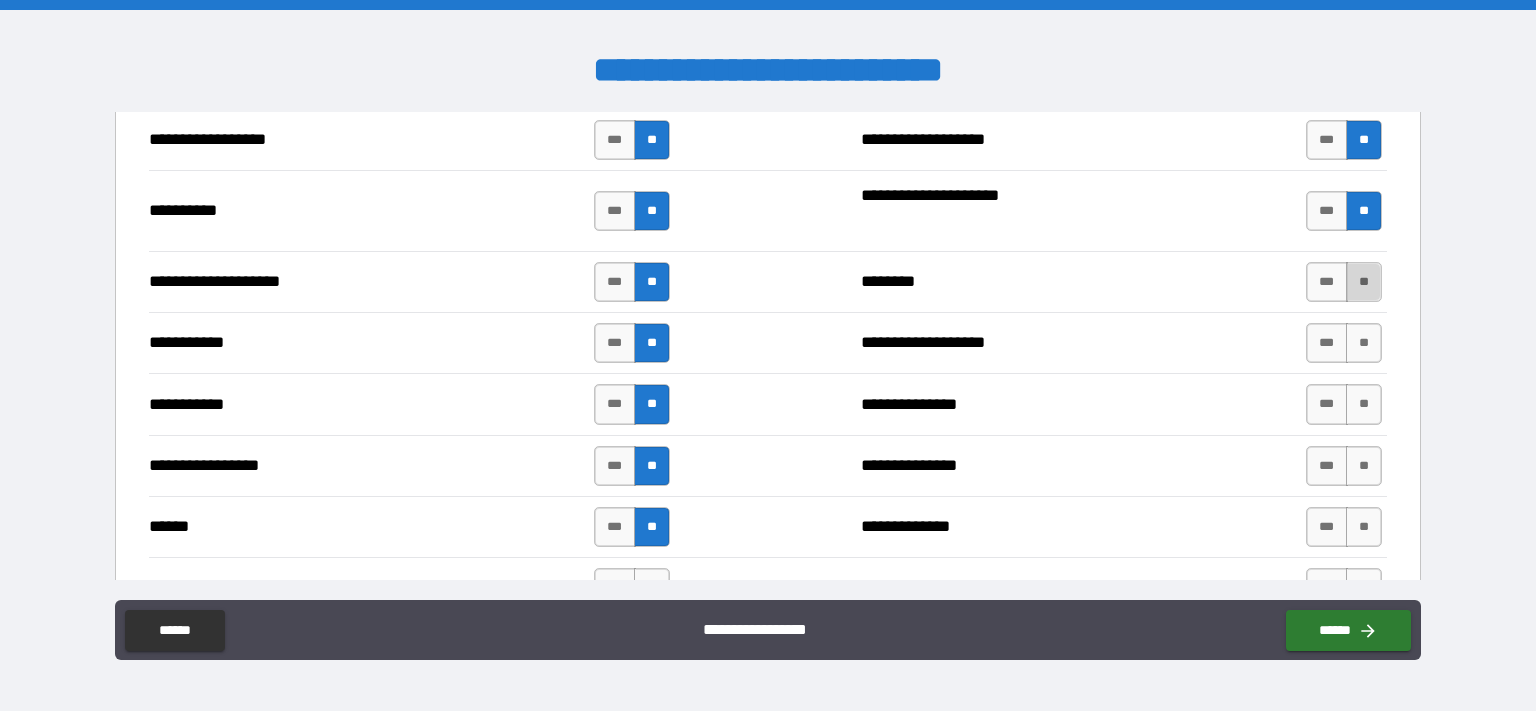 click on "**" at bounding box center (1364, 282) 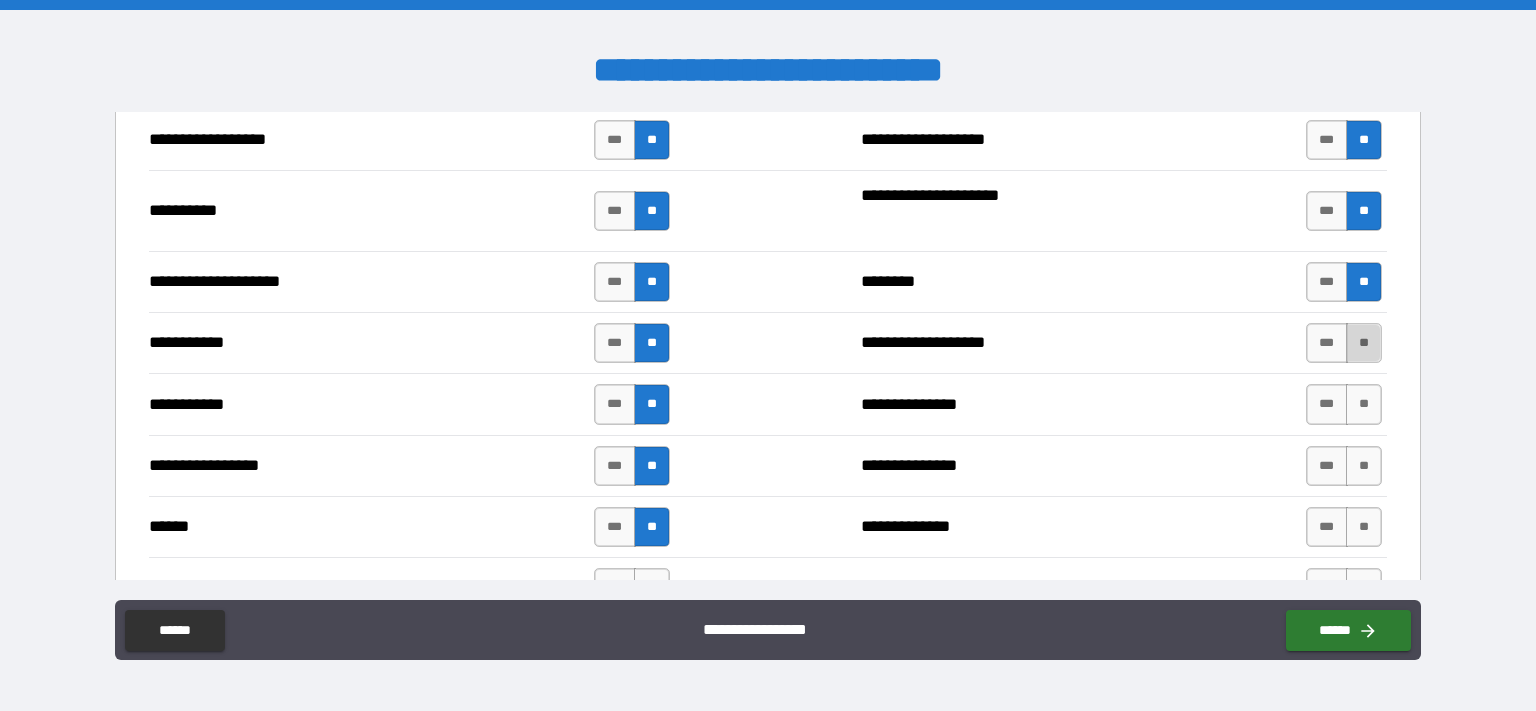 click on "**" at bounding box center (1364, 343) 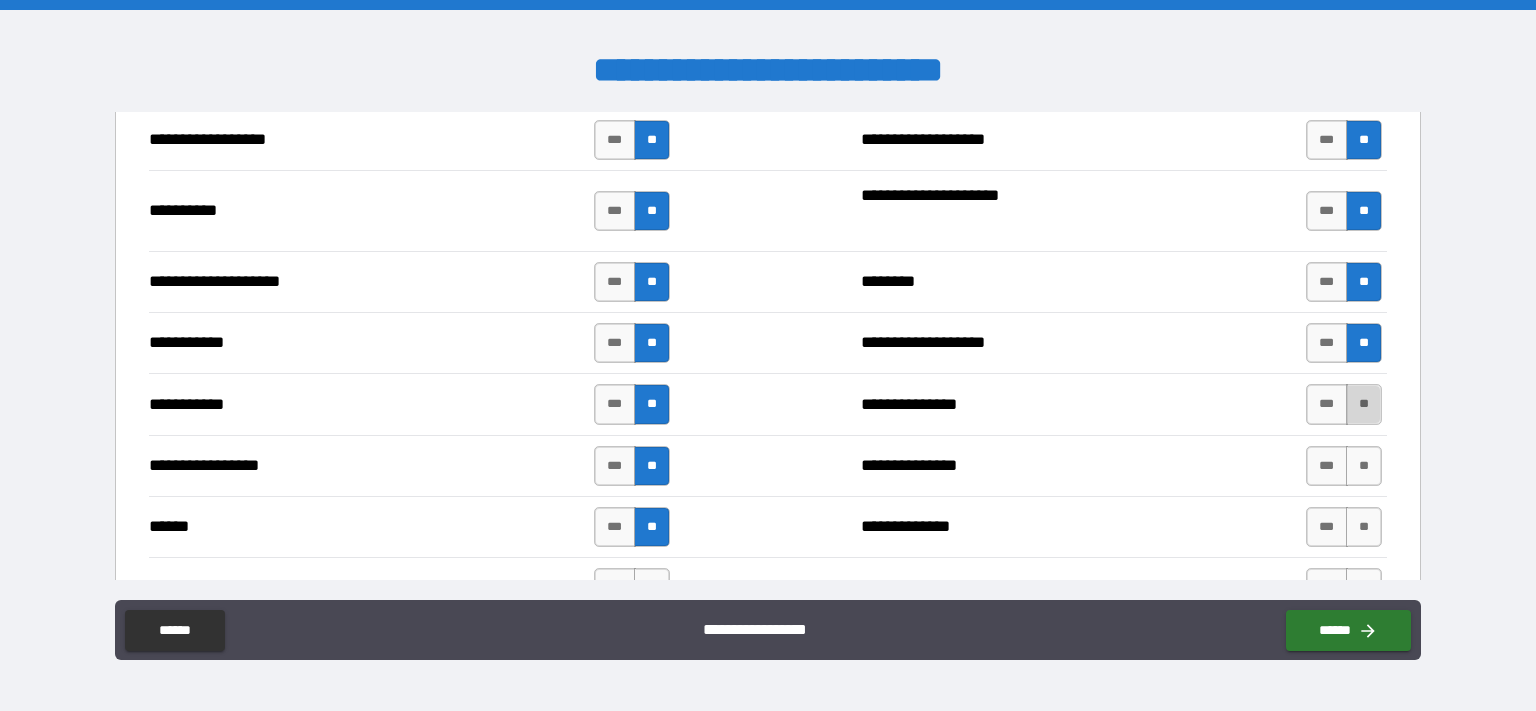 click on "**" at bounding box center (1364, 404) 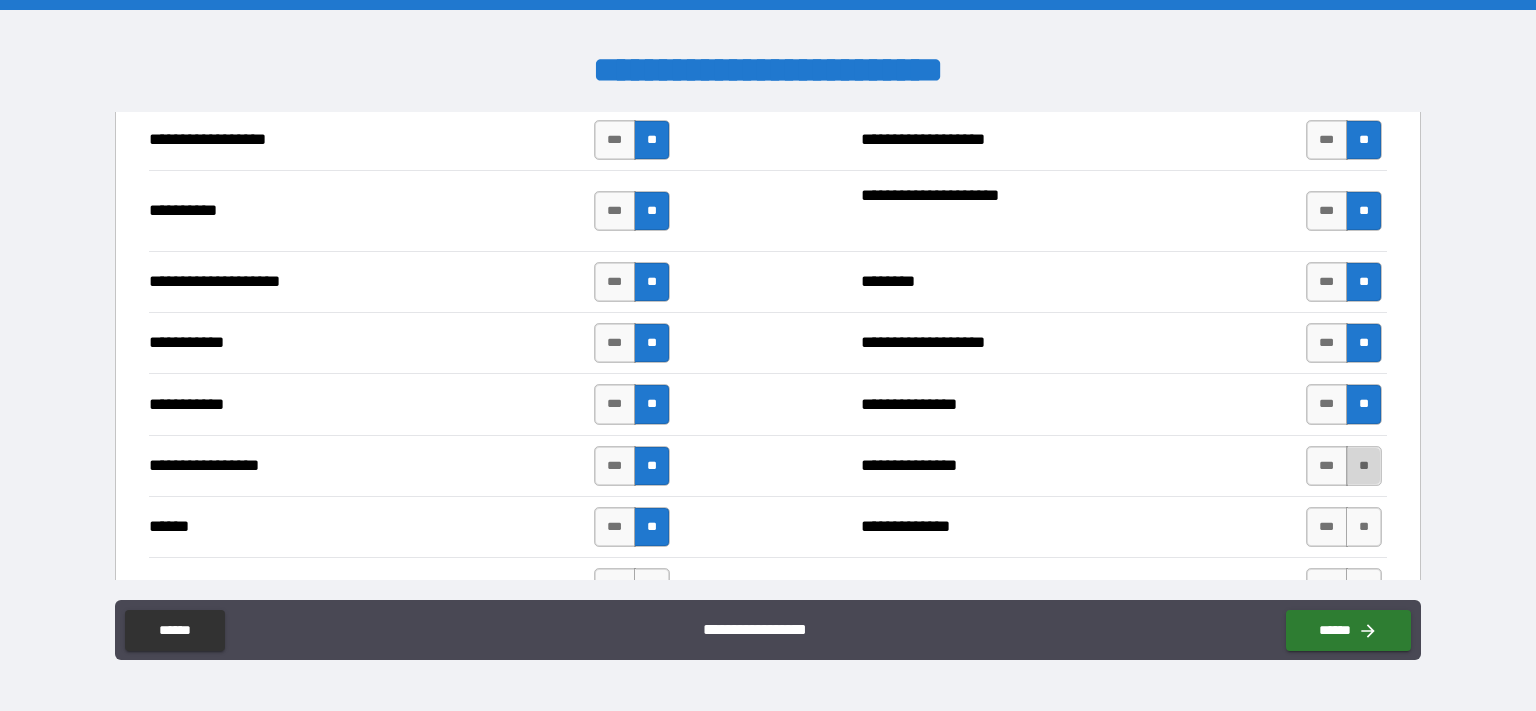 click on "**" at bounding box center [1364, 466] 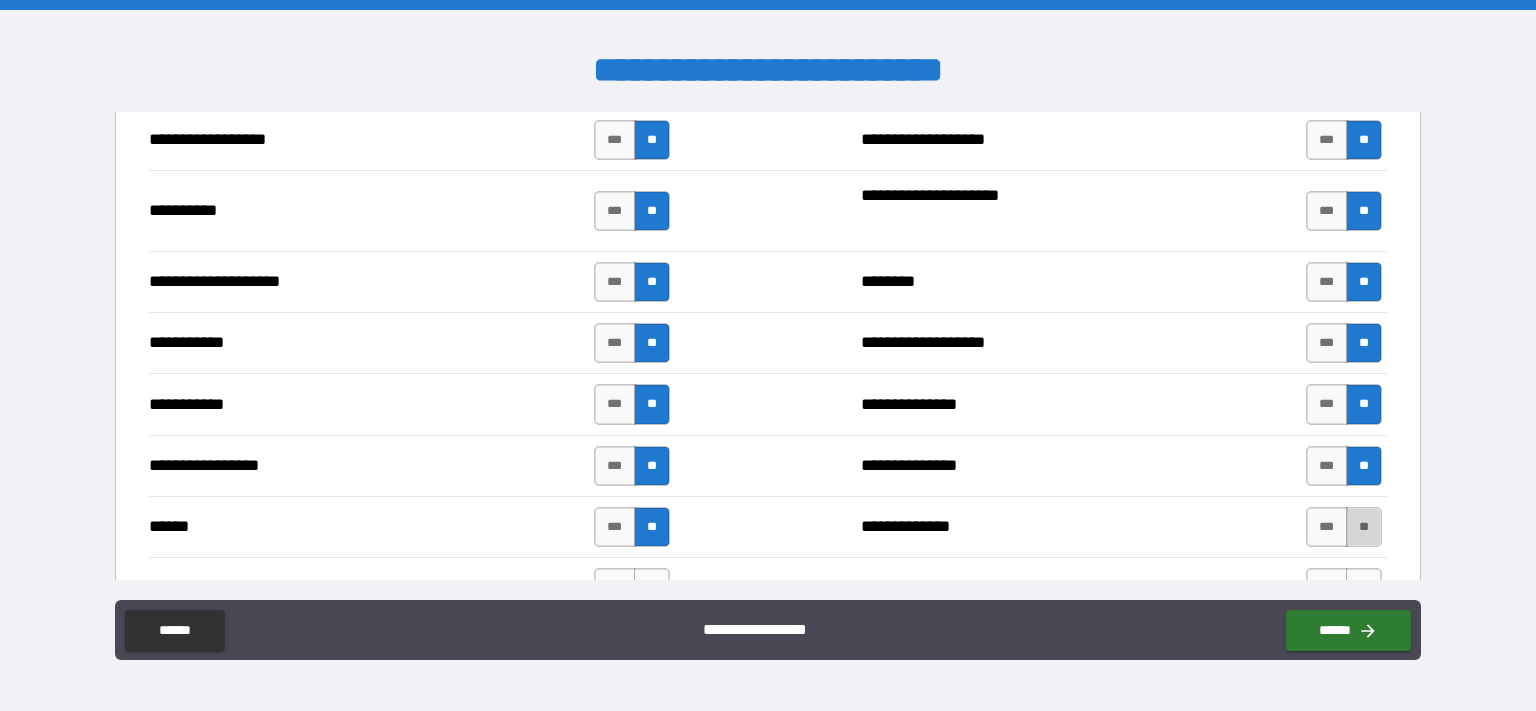 drag, startPoint x: 1345, startPoint y: 520, endPoint x: 1347, endPoint y: 492, distance: 28.071337 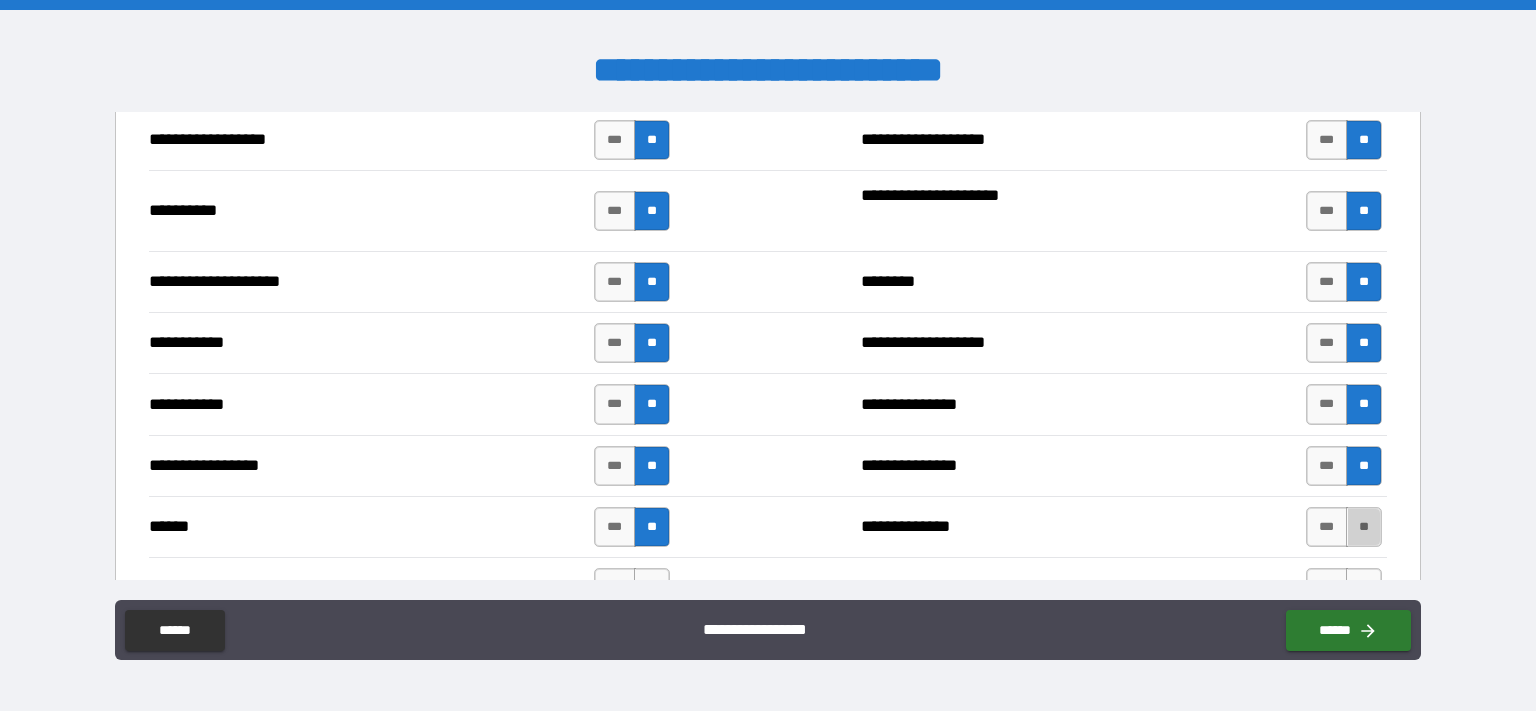 click on "**" at bounding box center [1364, 527] 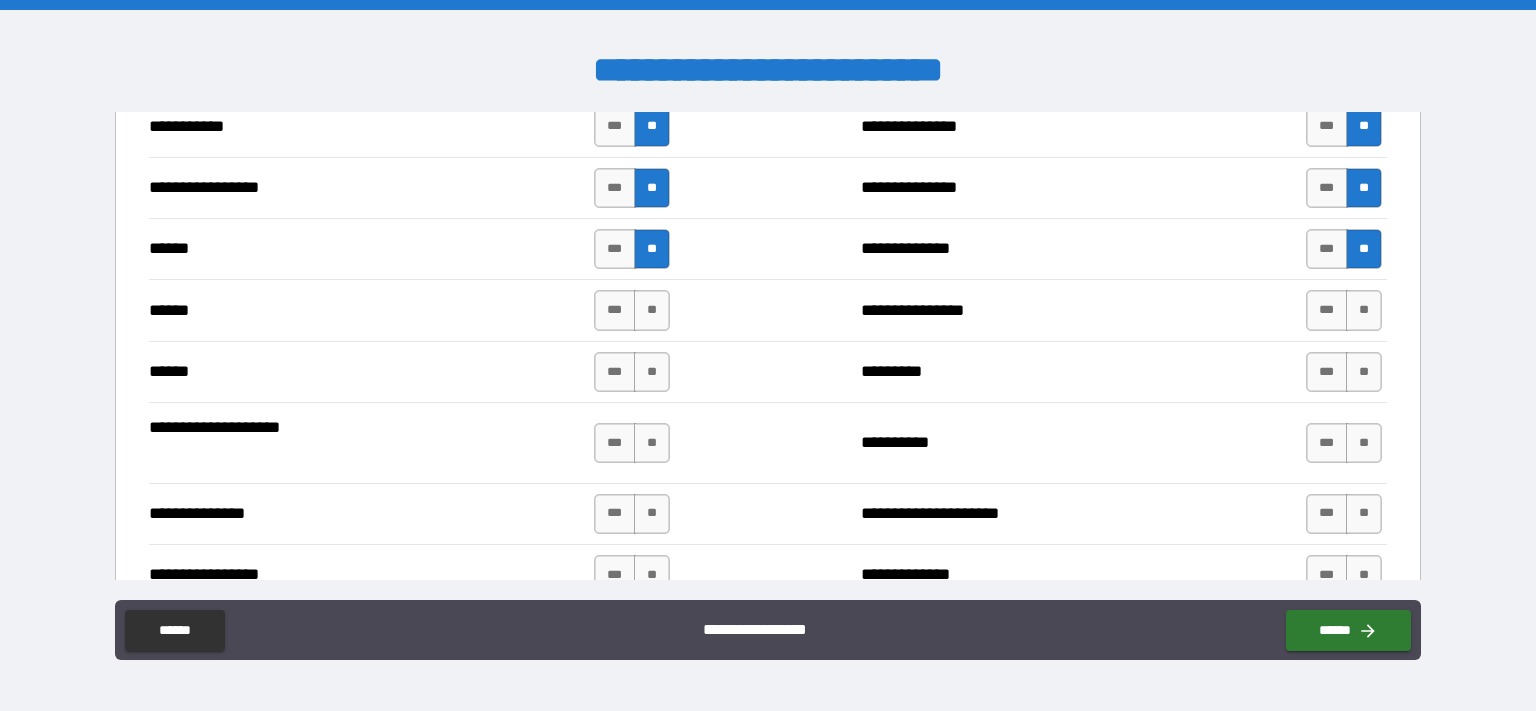 scroll, scrollTop: 2278, scrollLeft: 0, axis: vertical 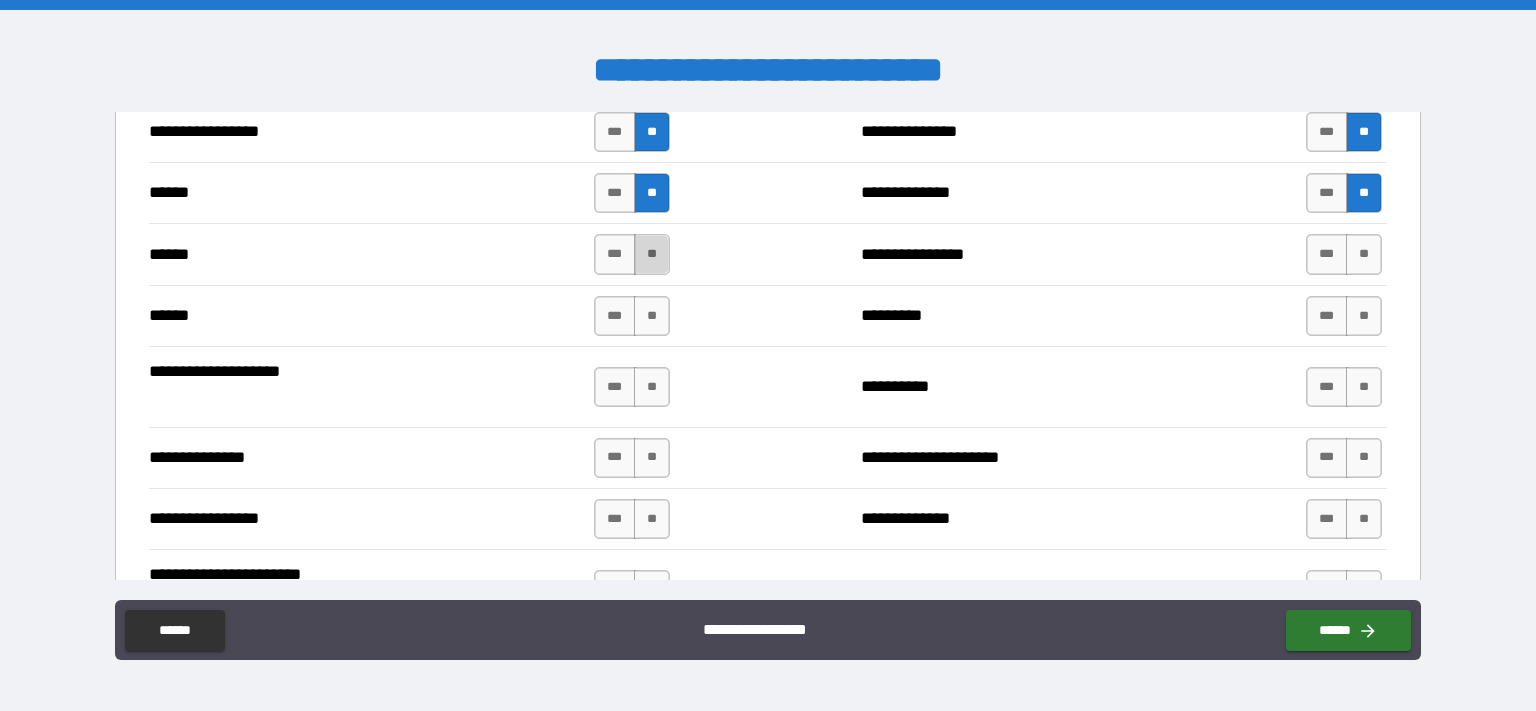click on "**" at bounding box center (652, 254) 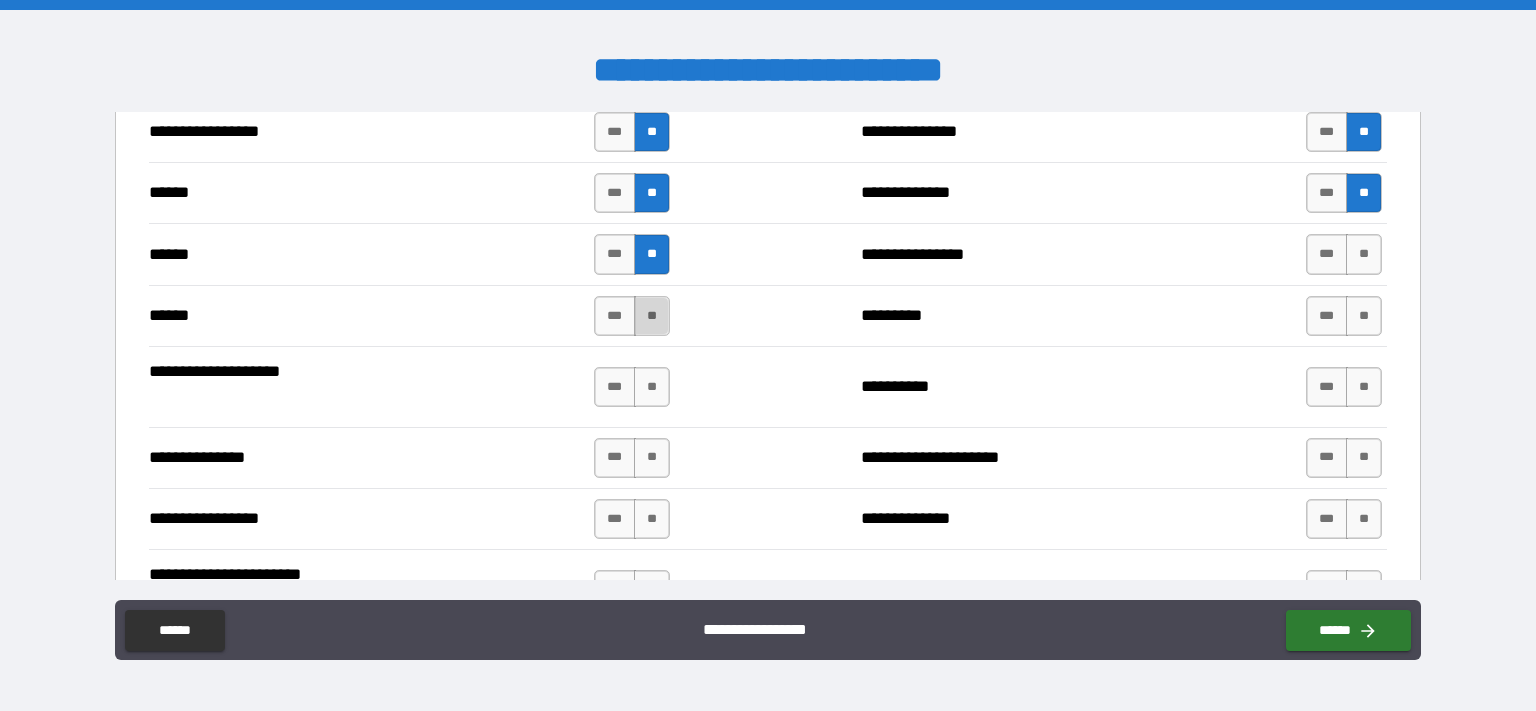 click on "**" at bounding box center (652, 316) 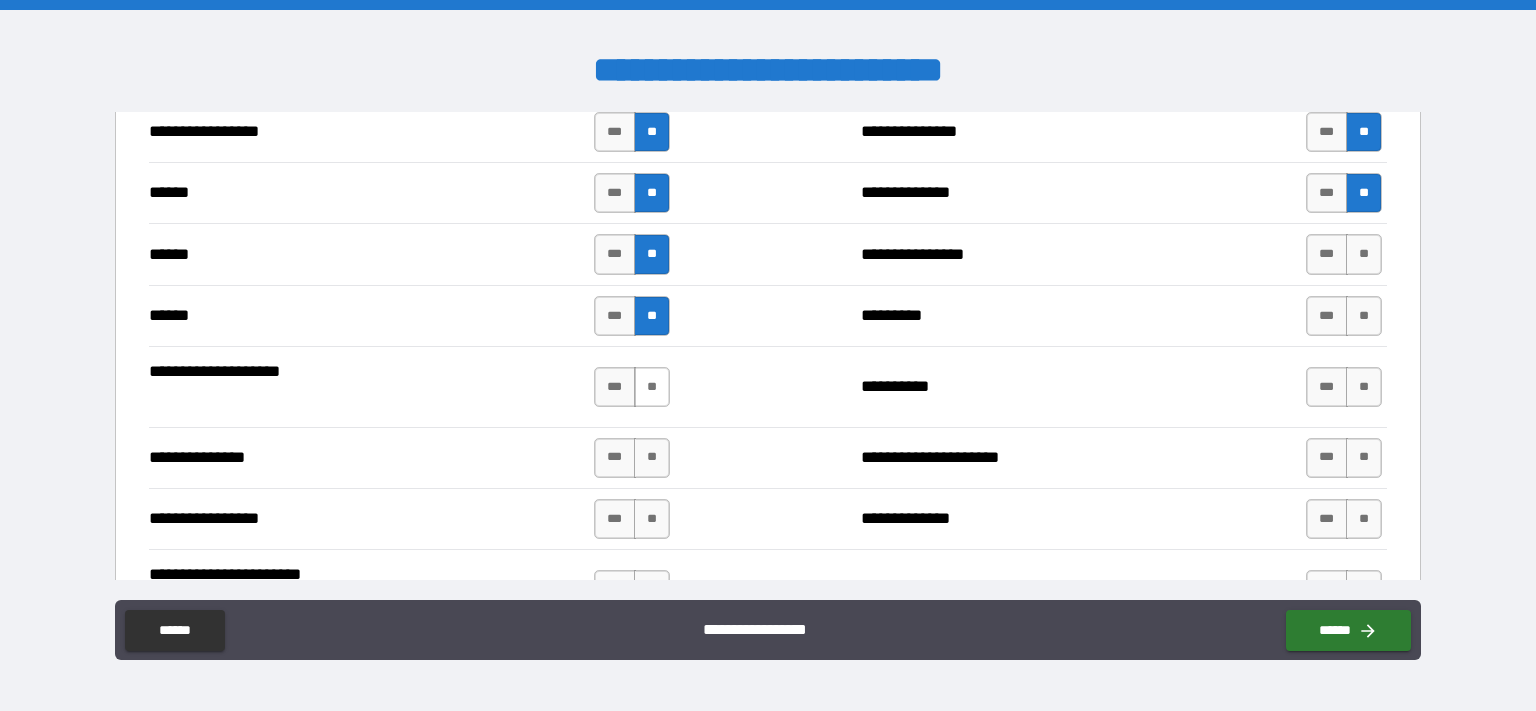click on "**" at bounding box center [652, 387] 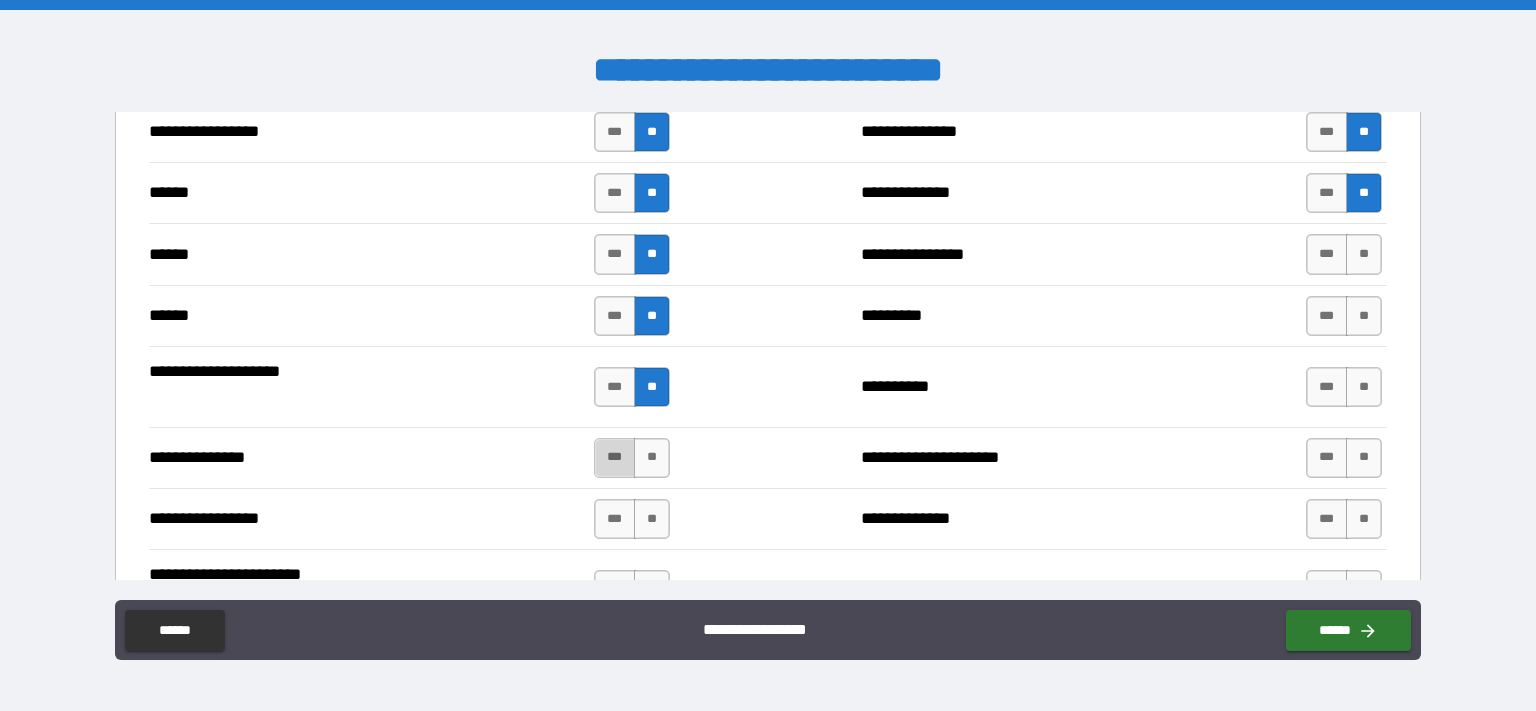 click on "***" at bounding box center [615, 458] 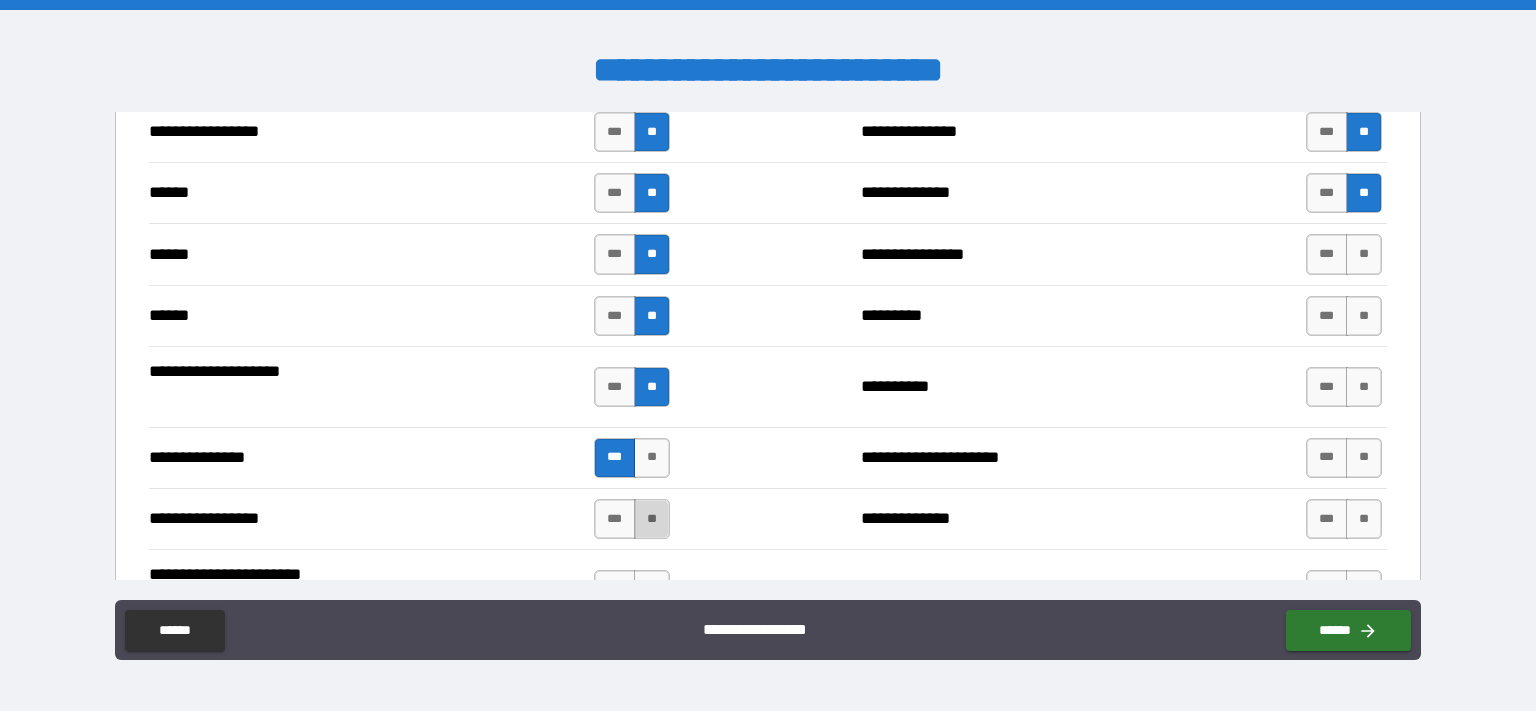 click on "**" at bounding box center (652, 519) 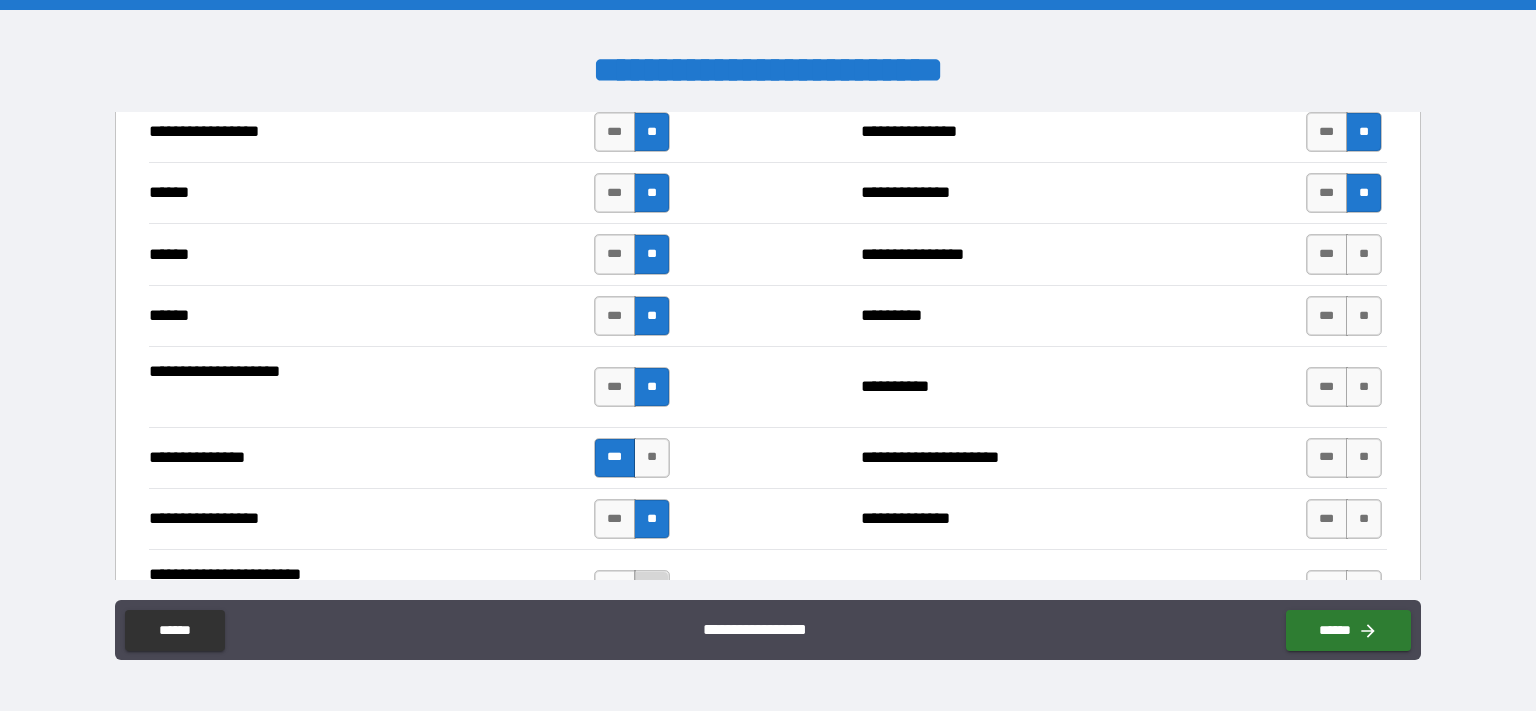 click on "**" at bounding box center [652, 590] 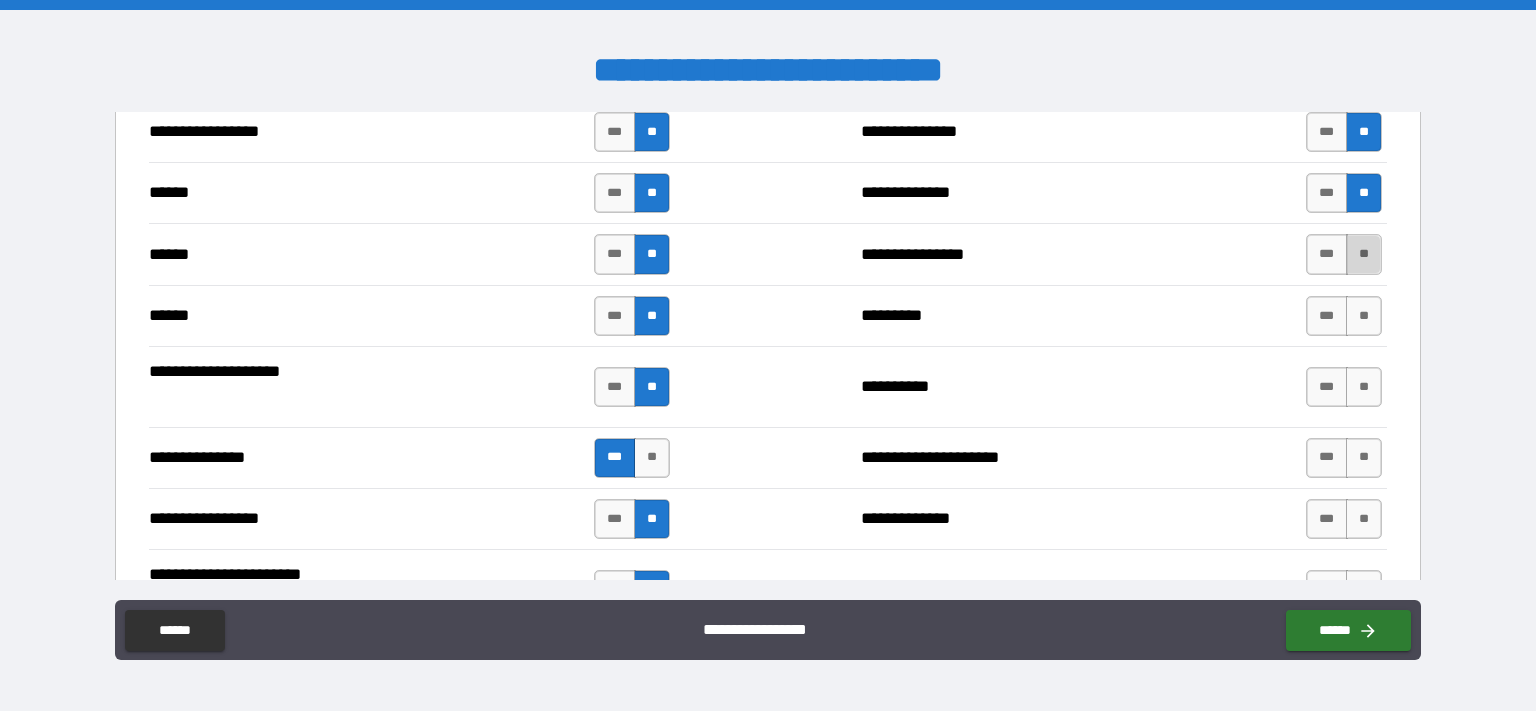 click on "**" at bounding box center [1364, 254] 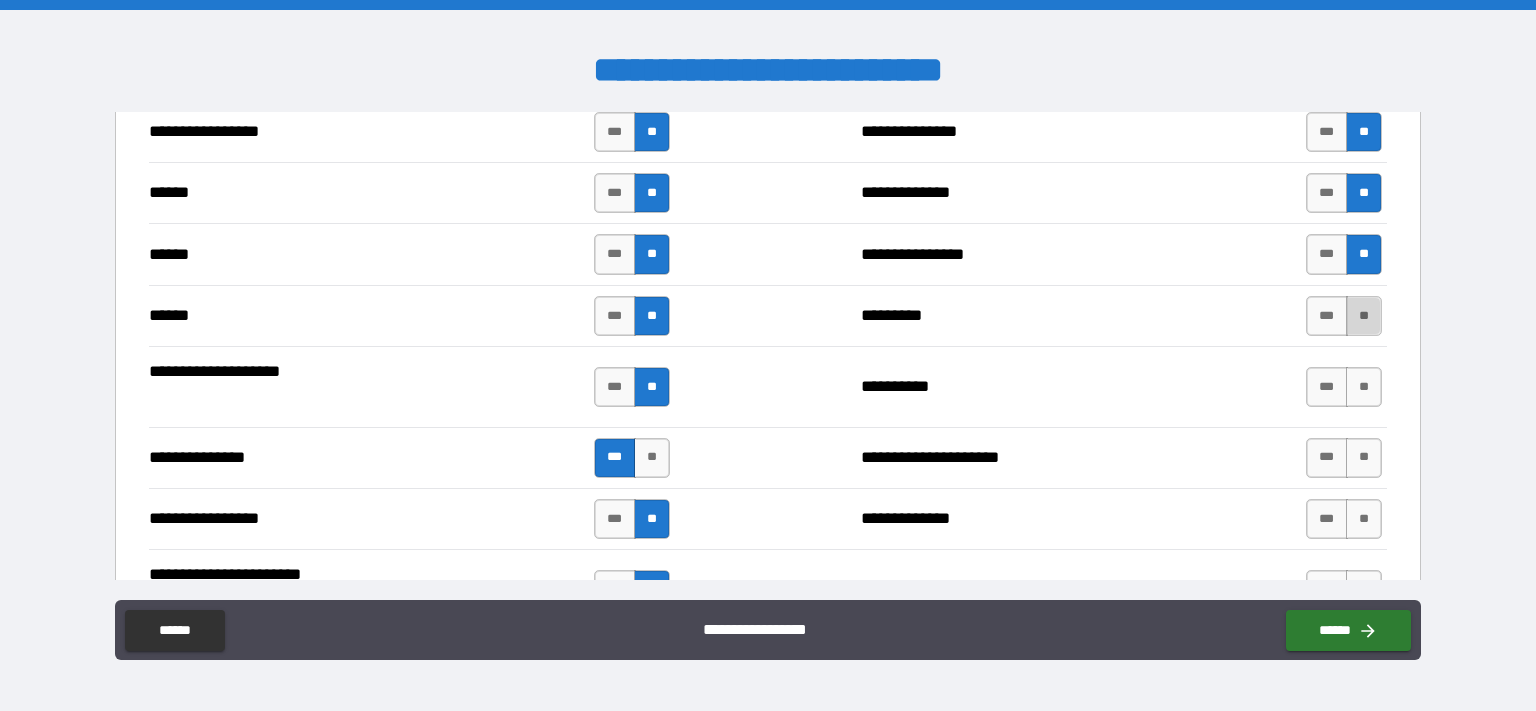 click on "**" at bounding box center [1364, 316] 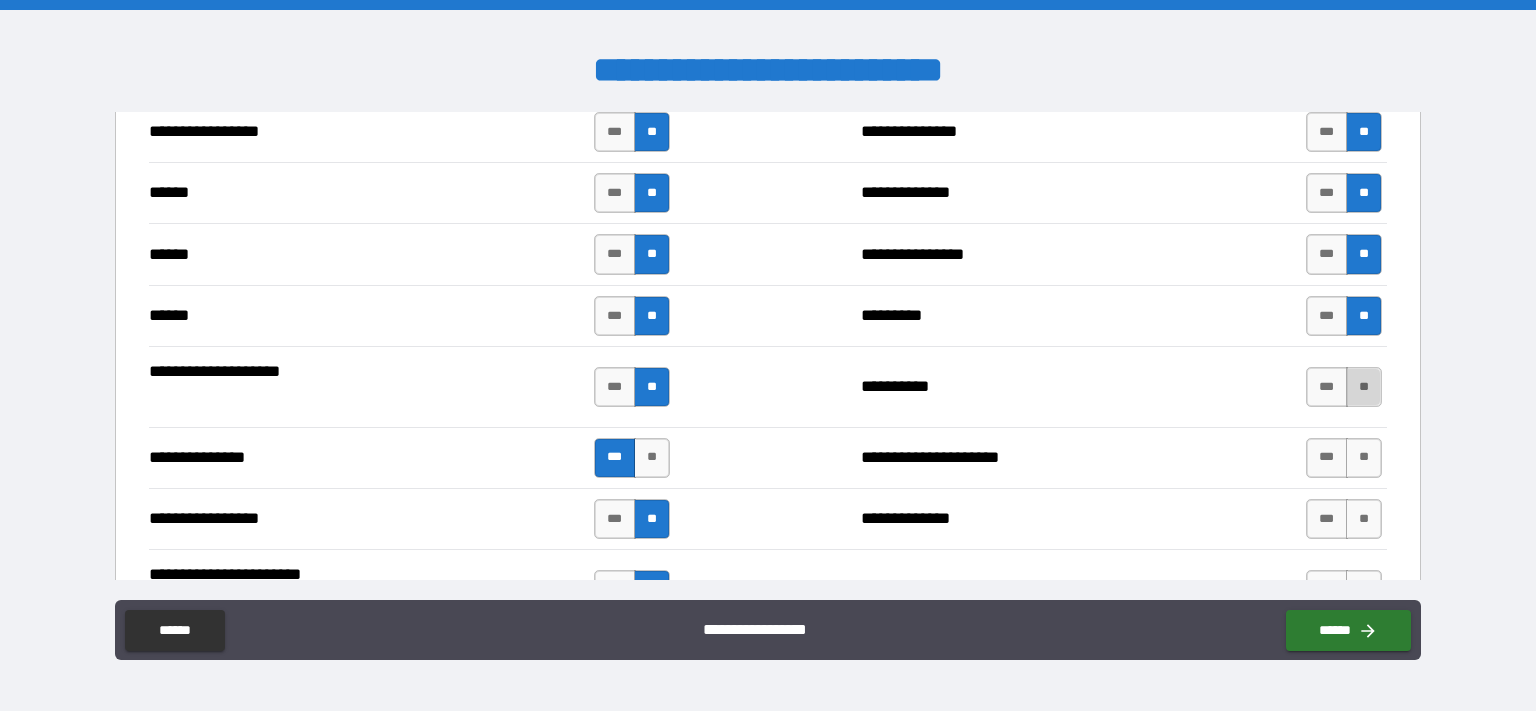 click on "**" at bounding box center (1364, 387) 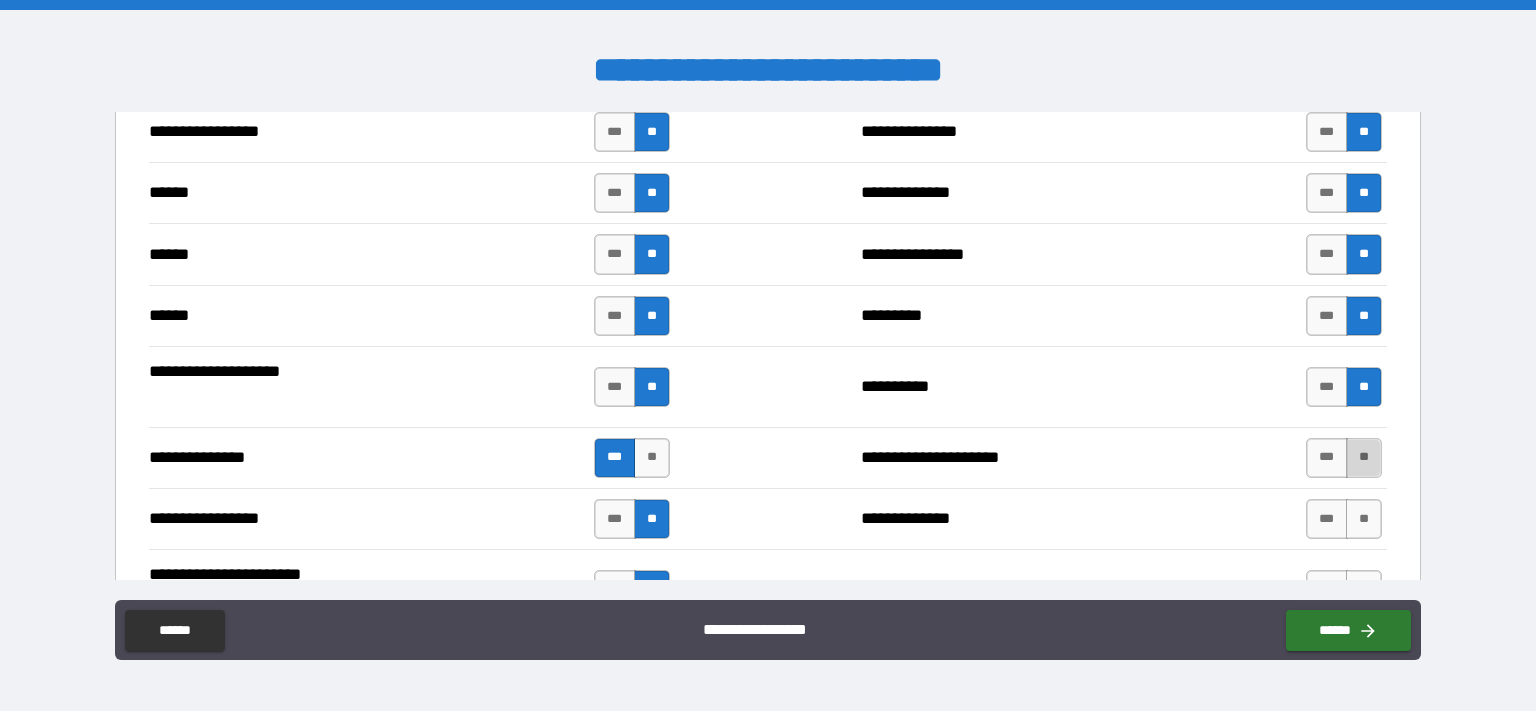 click on "**" at bounding box center [1364, 458] 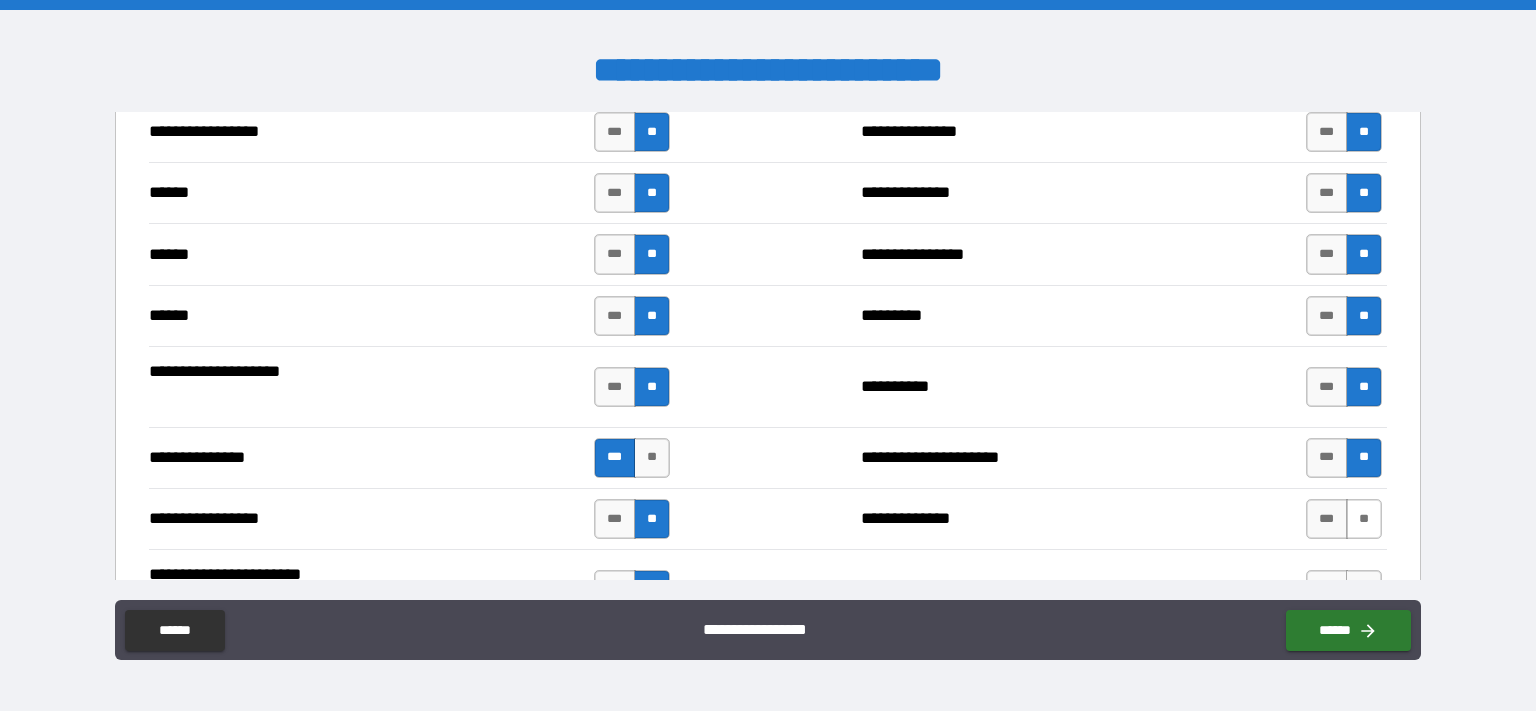 click on "**" at bounding box center (1364, 519) 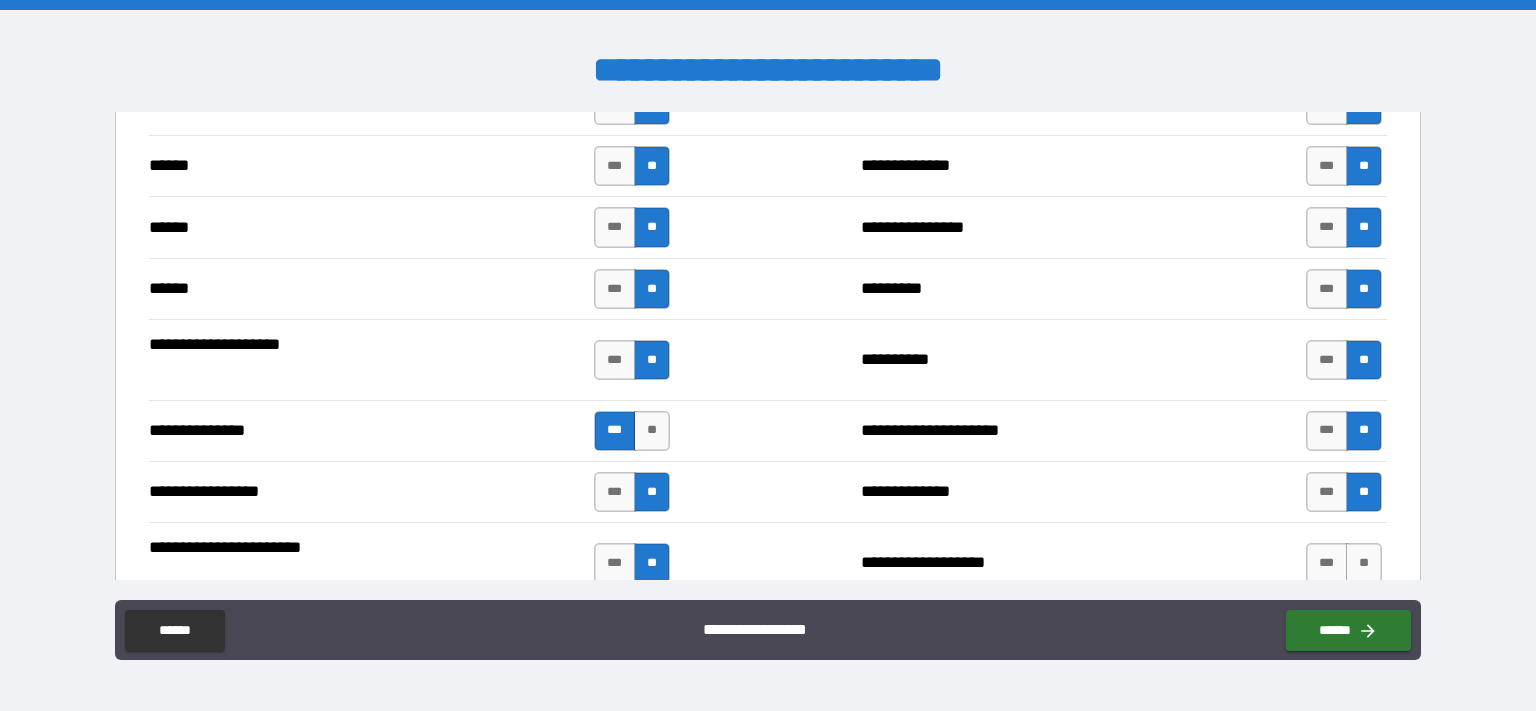 scroll, scrollTop: 2333, scrollLeft: 0, axis: vertical 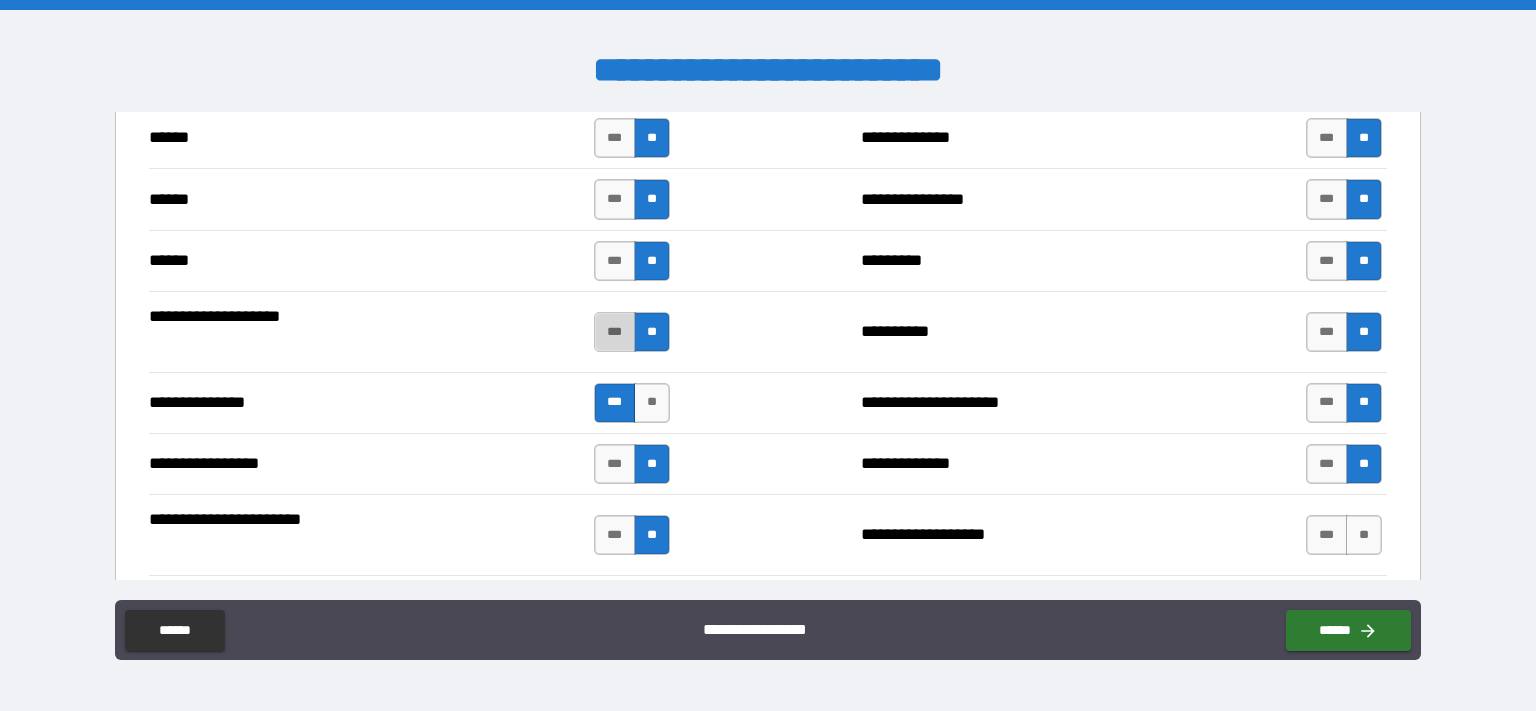 click on "***" at bounding box center [615, 332] 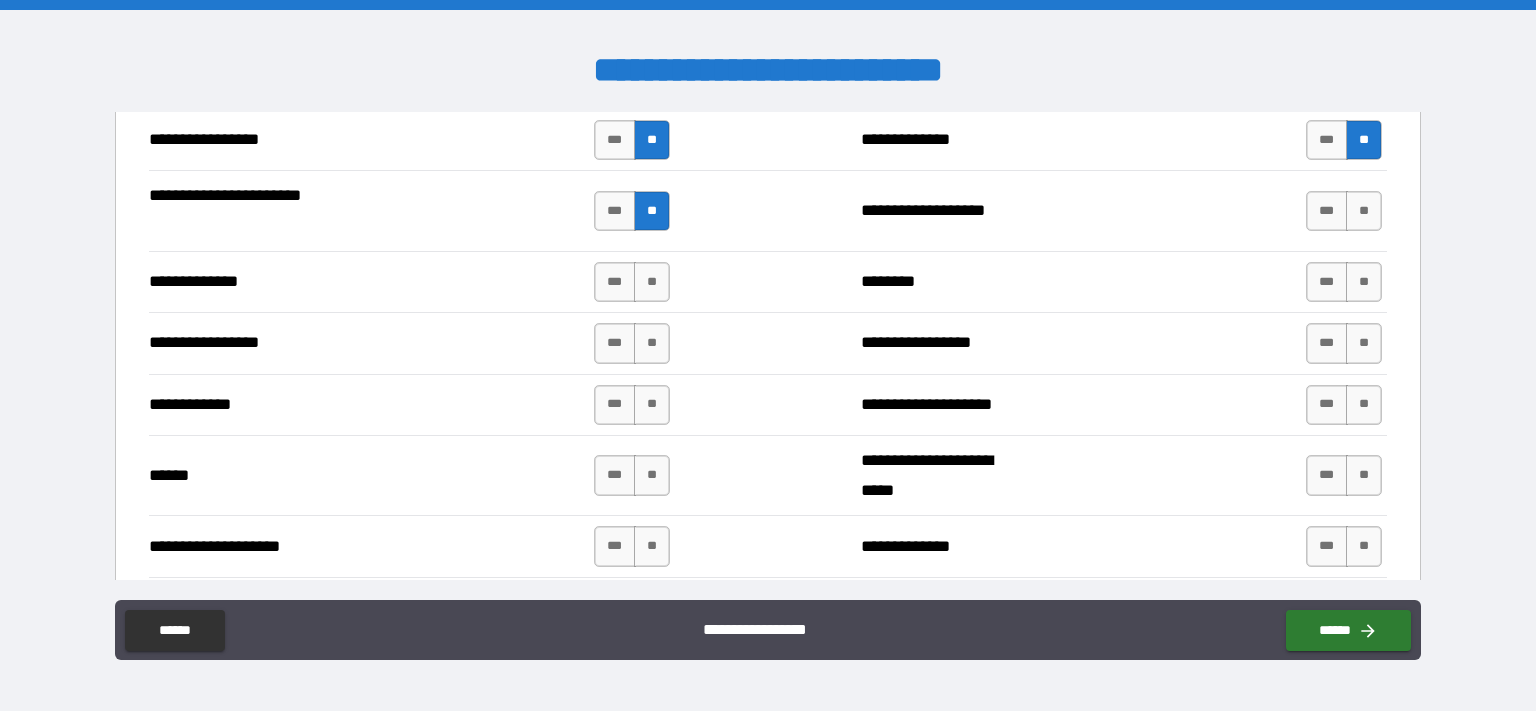 scroll, scrollTop: 2675, scrollLeft: 0, axis: vertical 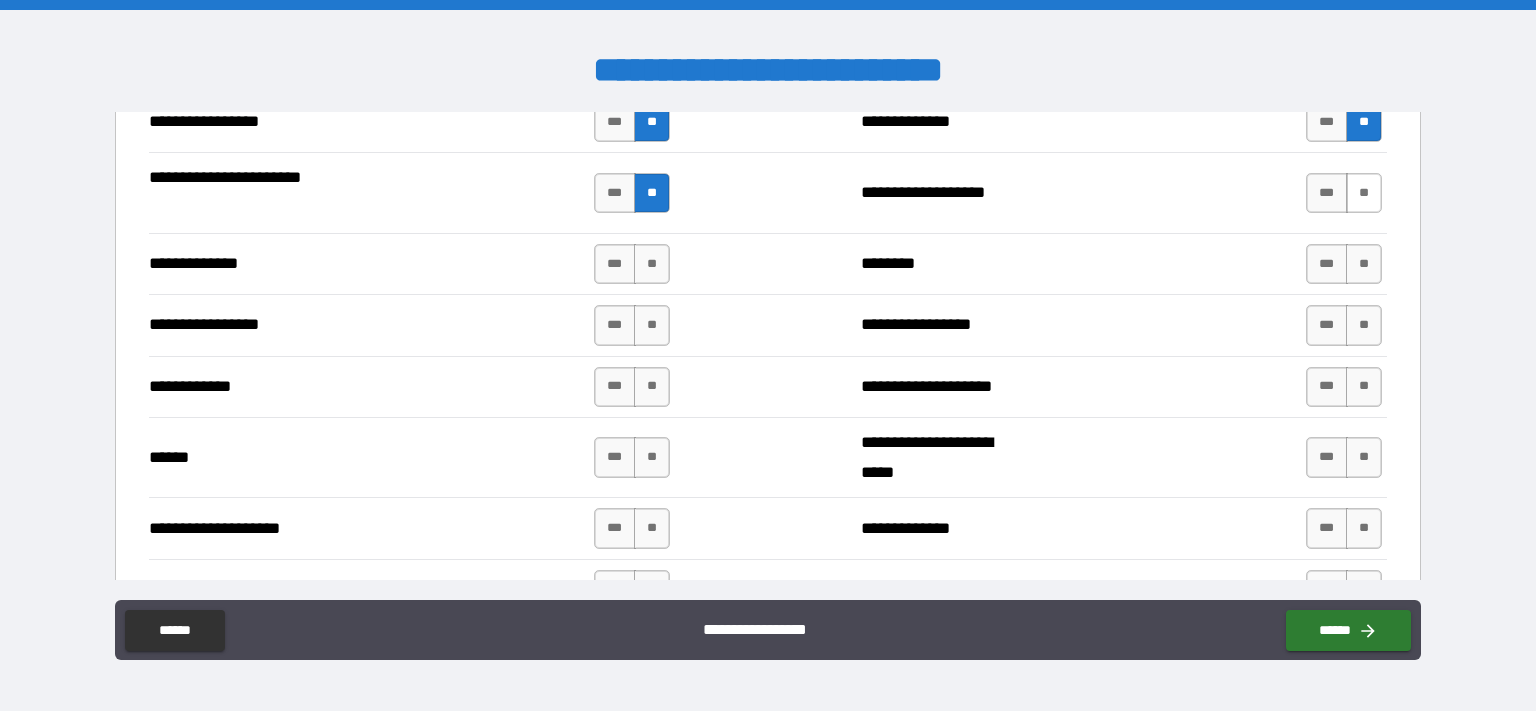 click on "**" at bounding box center (1364, 193) 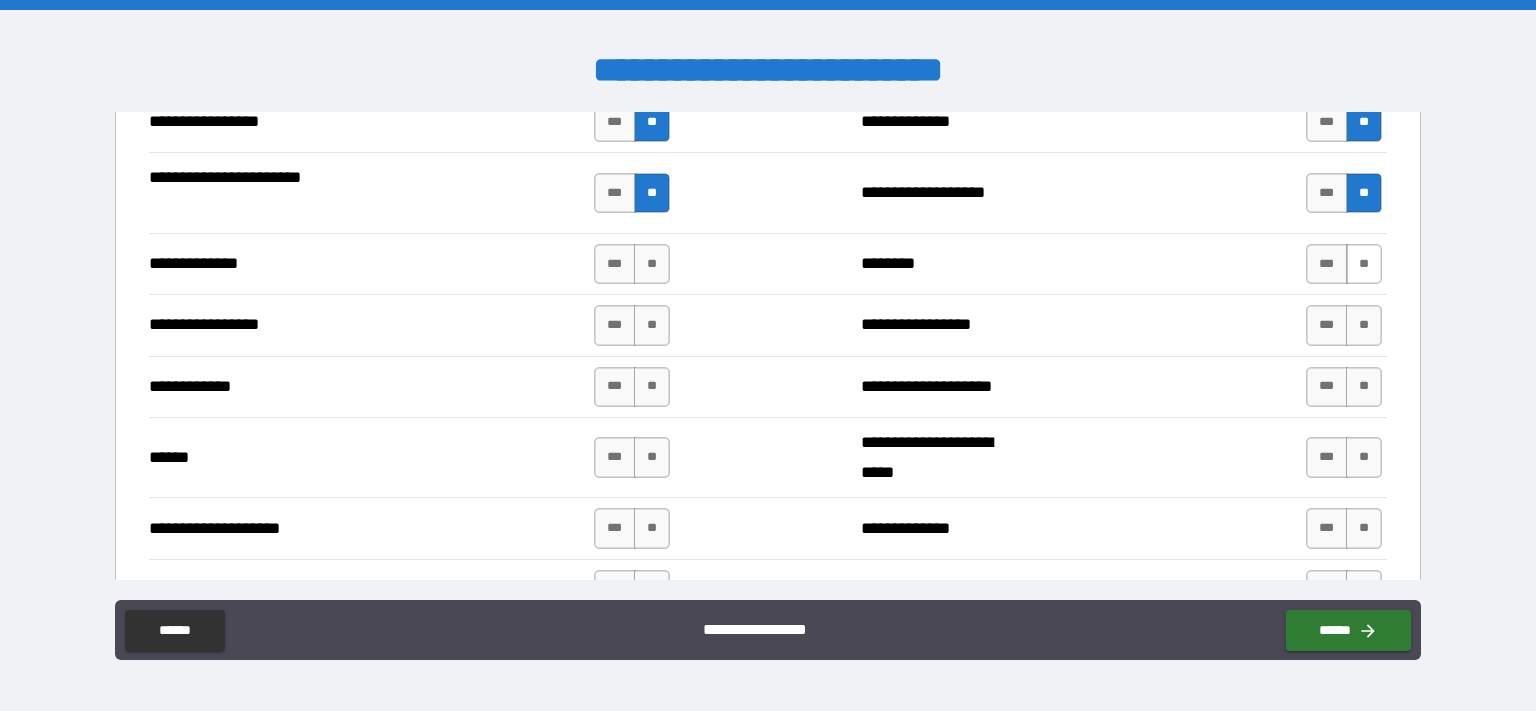 click on "**" at bounding box center (1364, 264) 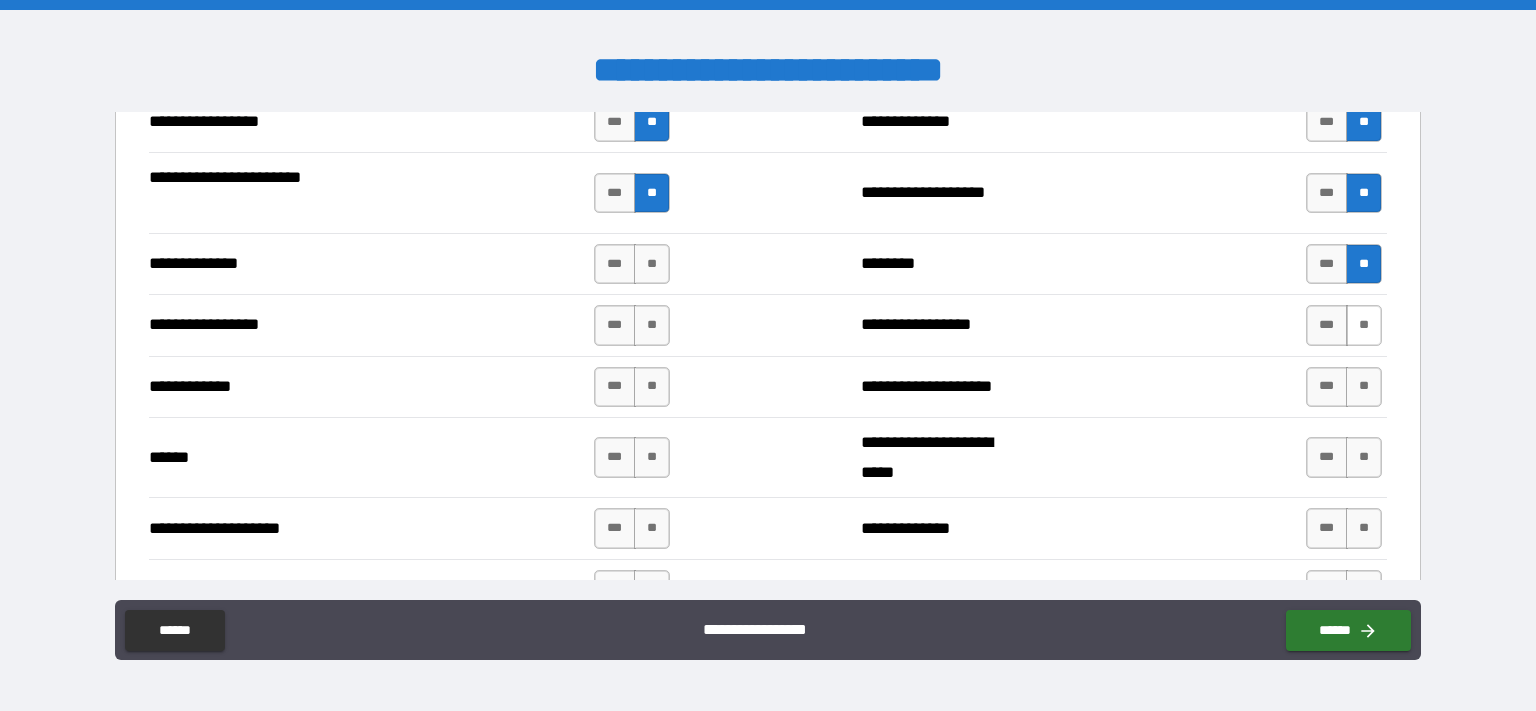 click on "**" at bounding box center (1364, 325) 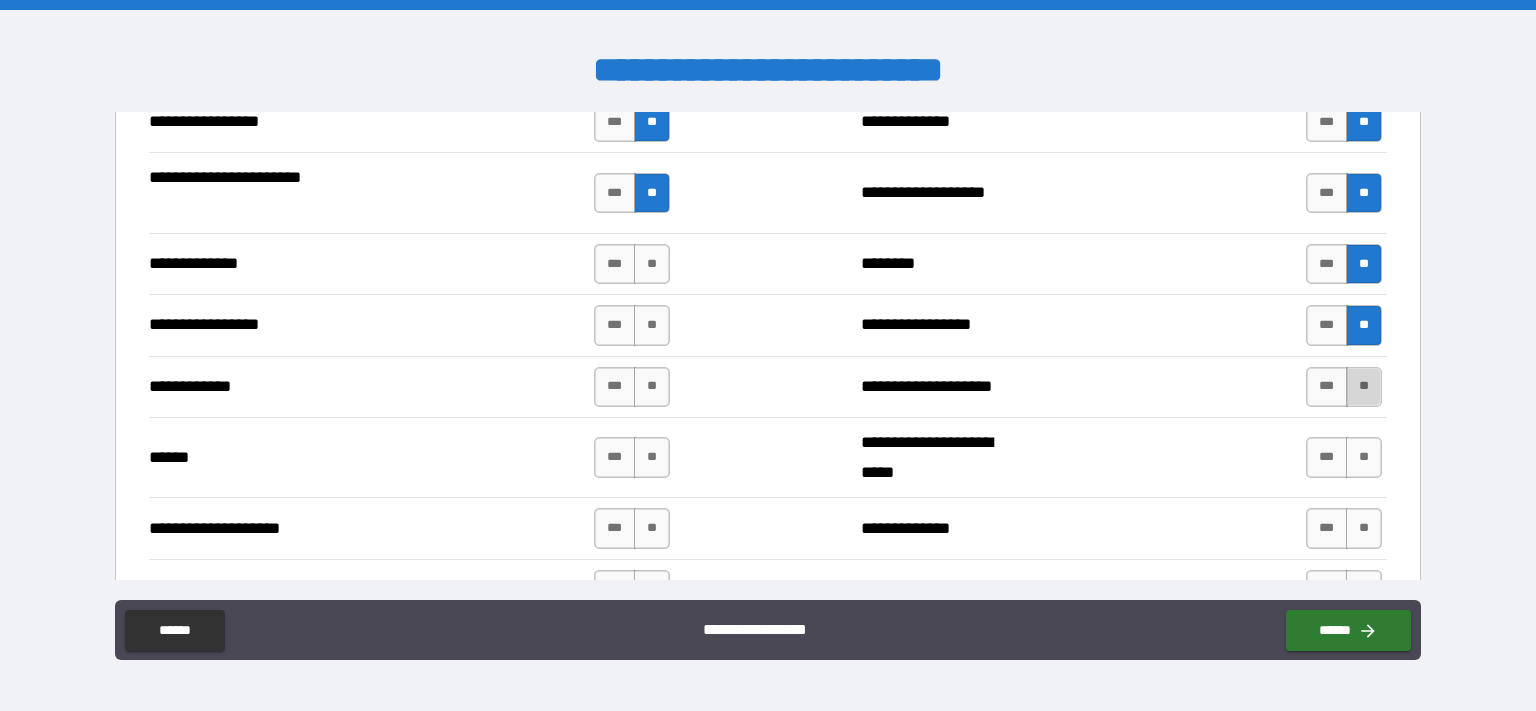 click on "**" at bounding box center [1364, 387] 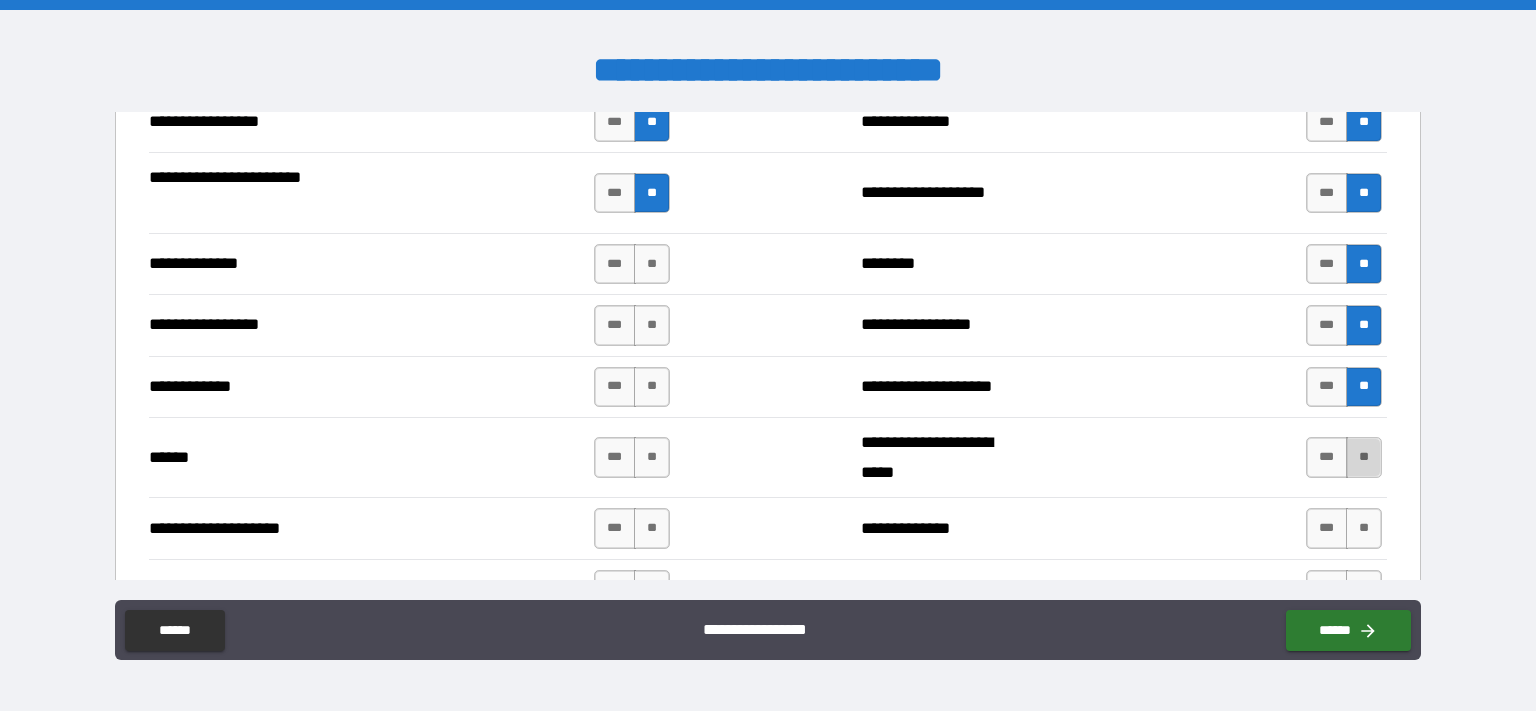 click on "**" at bounding box center (1364, 457) 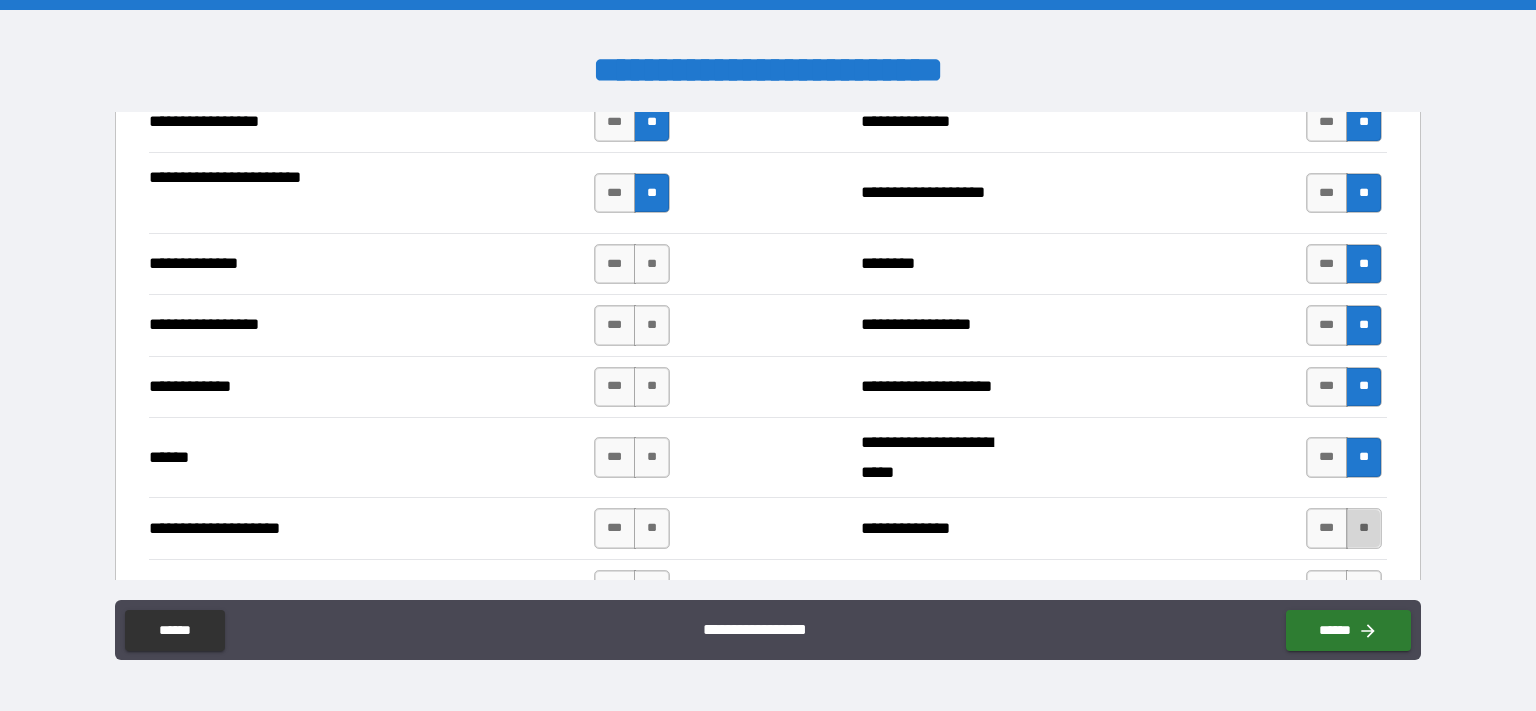 click on "**" at bounding box center (1364, 528) 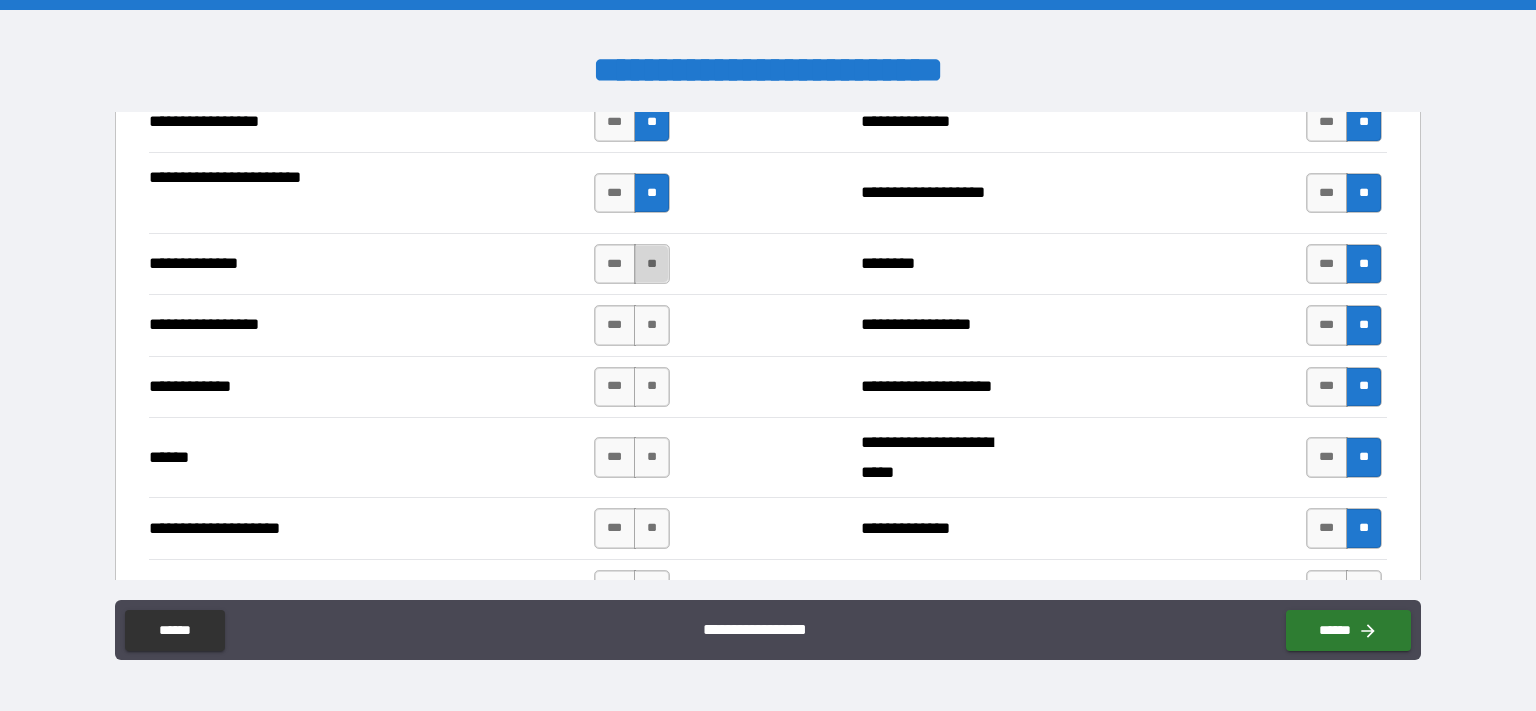 click on "**" at bounding box center (652, 264) 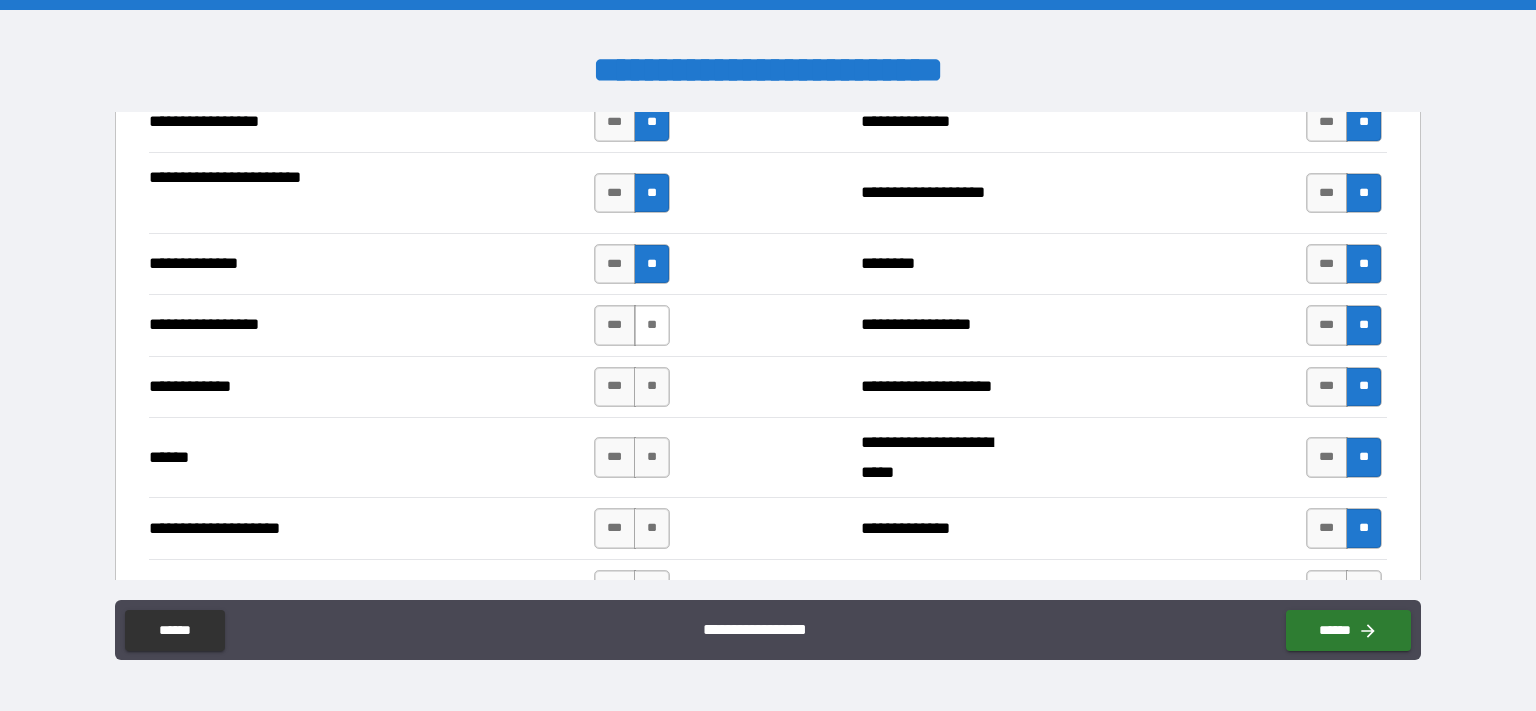 click on "**" at bounding box center [652, 325] 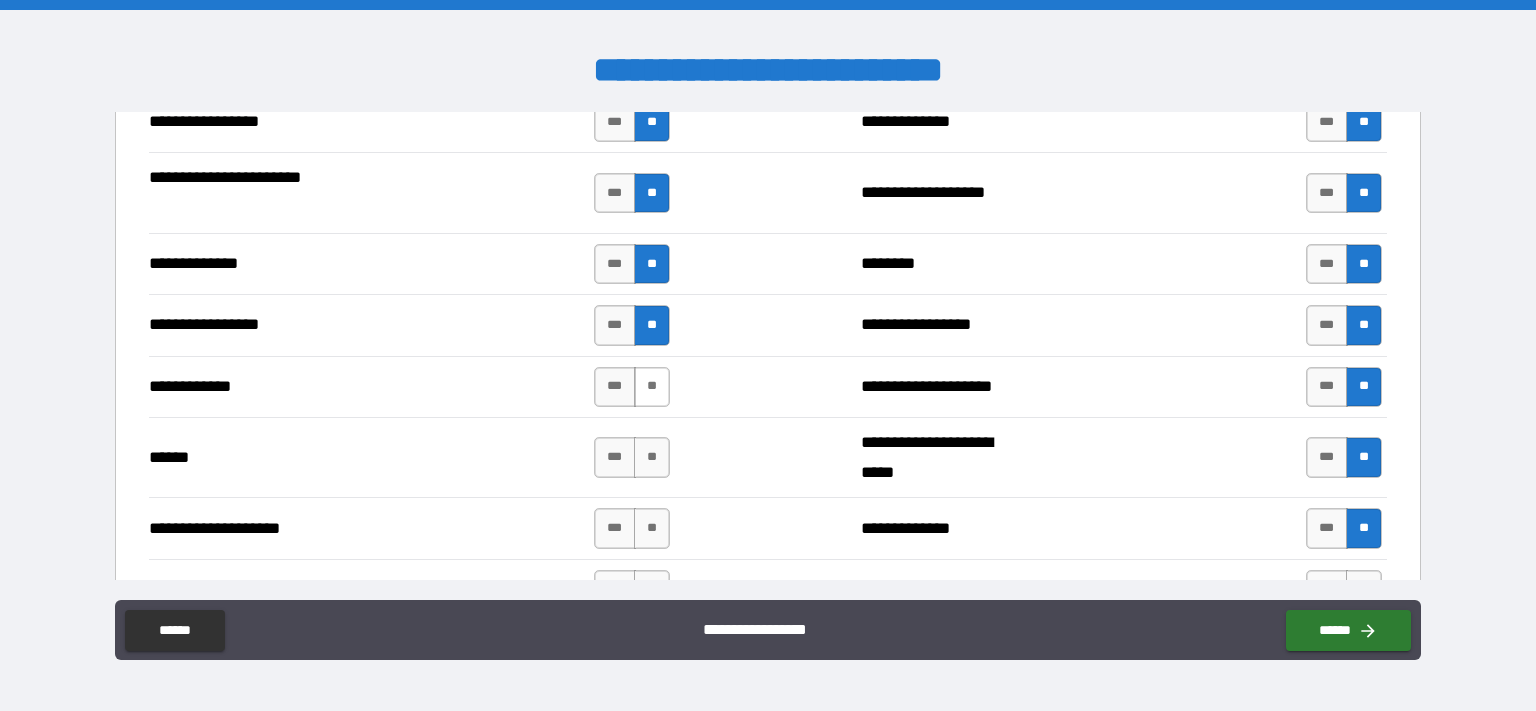 click on "**" at bounding box center [652, 387] 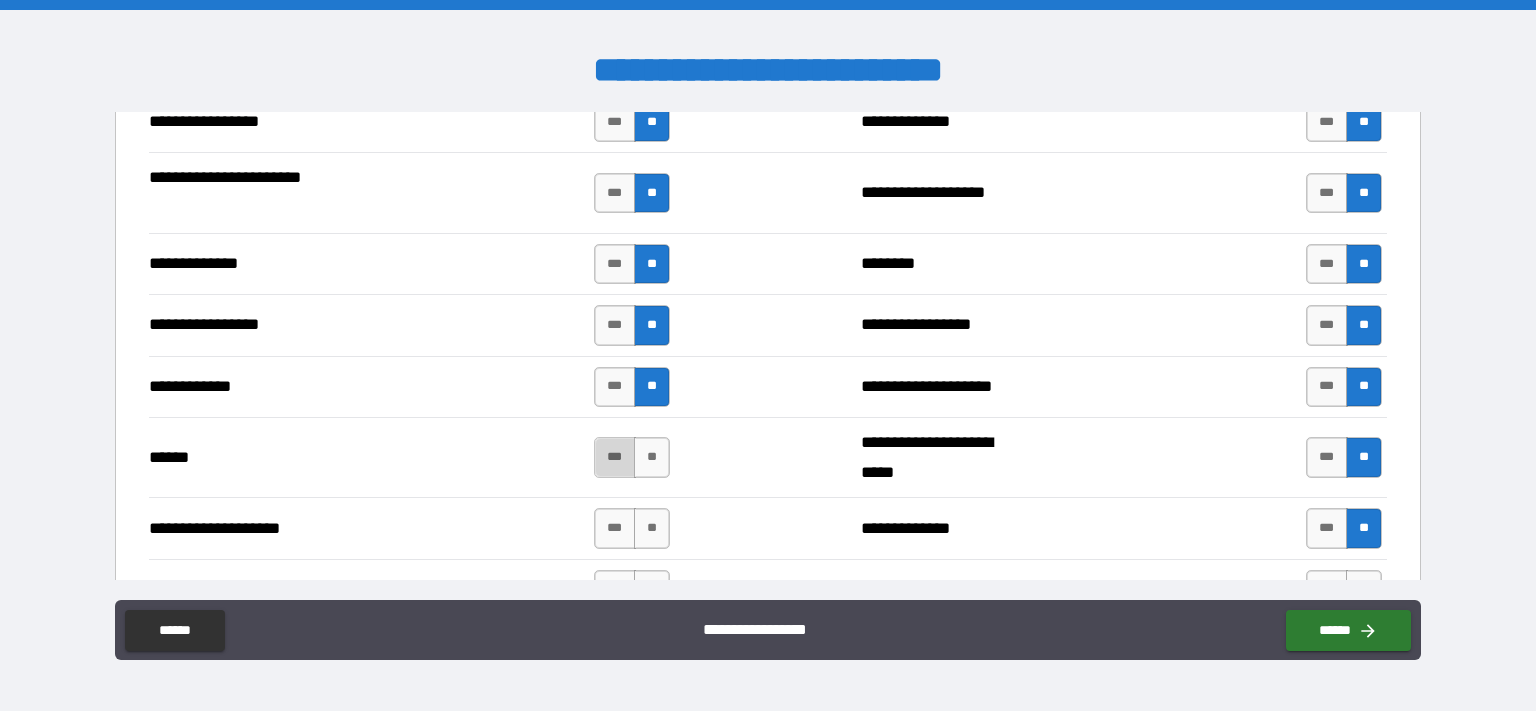 click on "***" at bounding box center [615, 457] 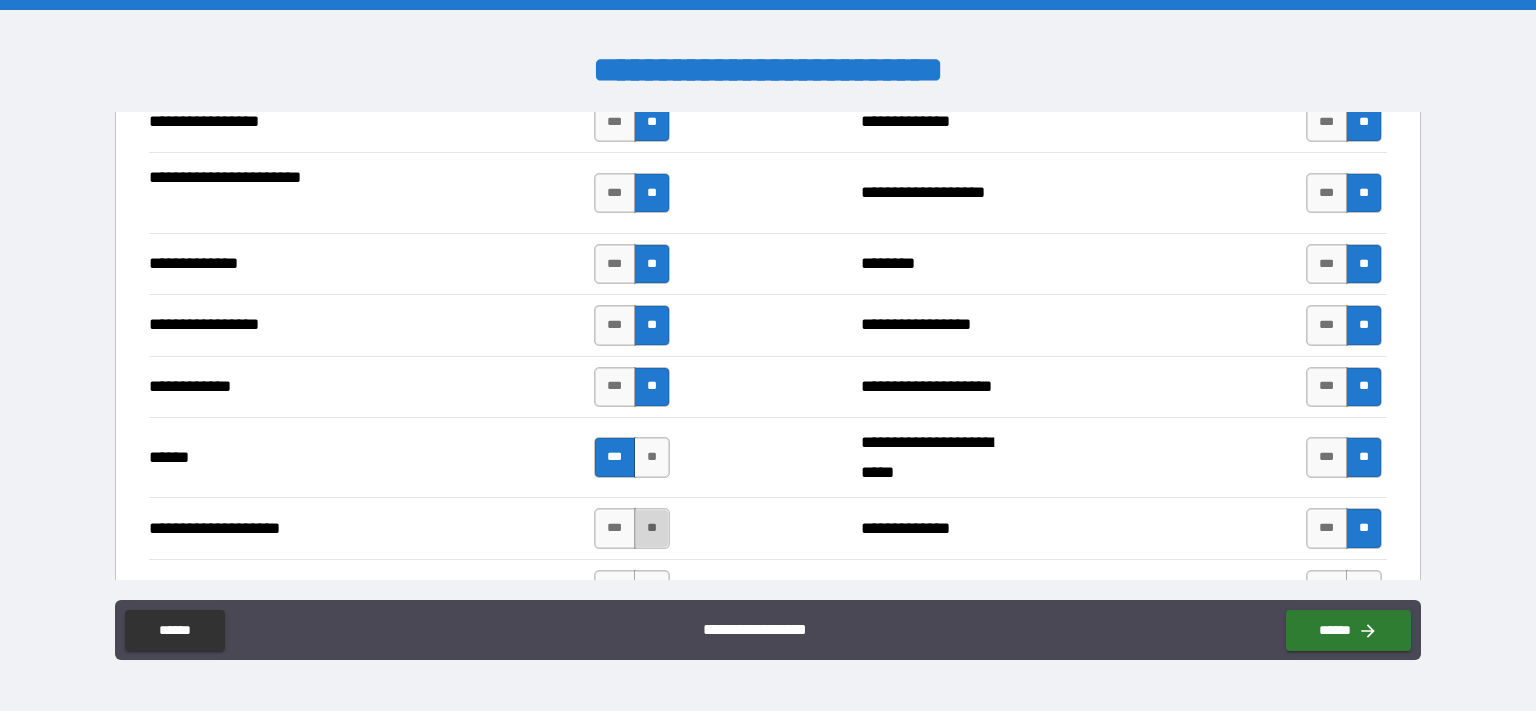 click on "**" at bounding box center [652, 528] 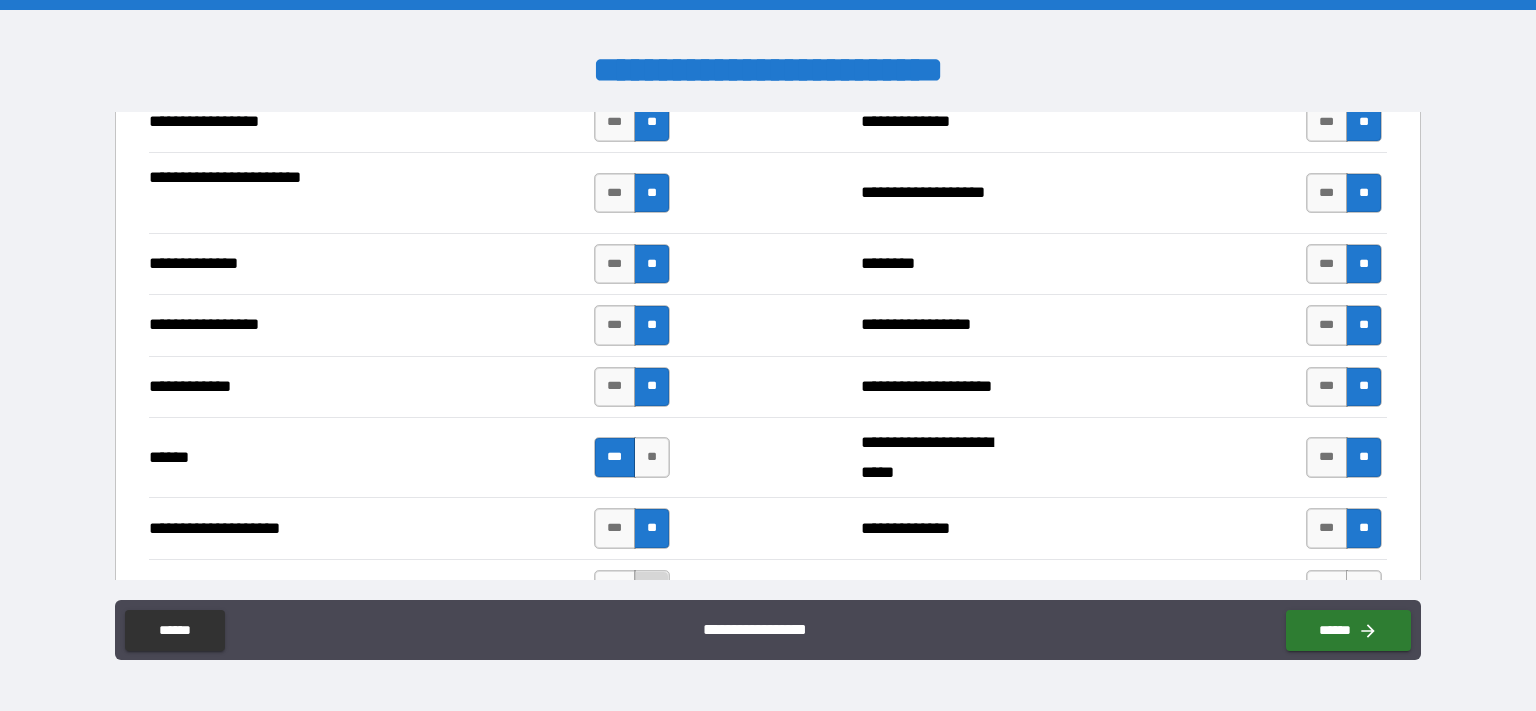 click on "**" at bounding box center [652, 590] 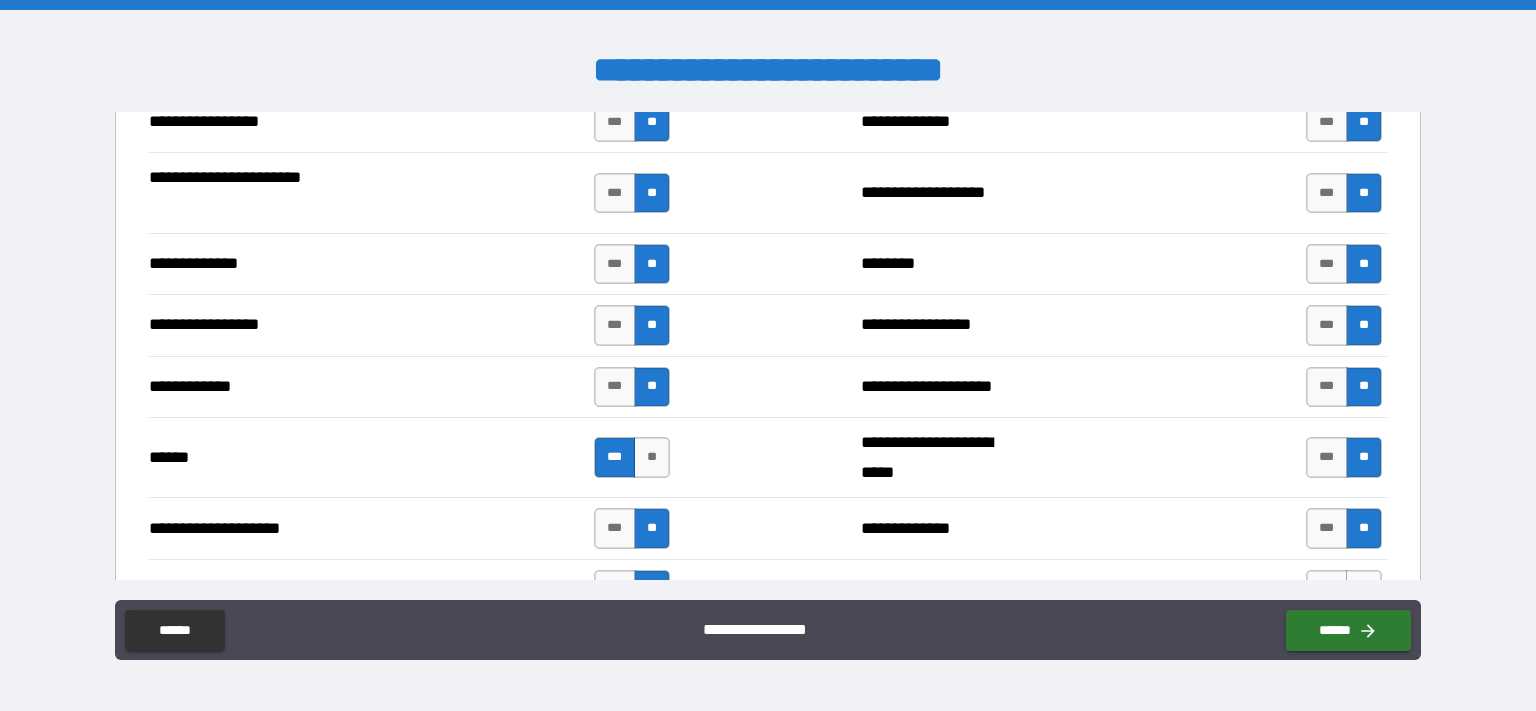 drag, startPoint x: 1402, startPoint y: 370, endPoint x: 1401, endPoint y: 386, distance: 16.03122 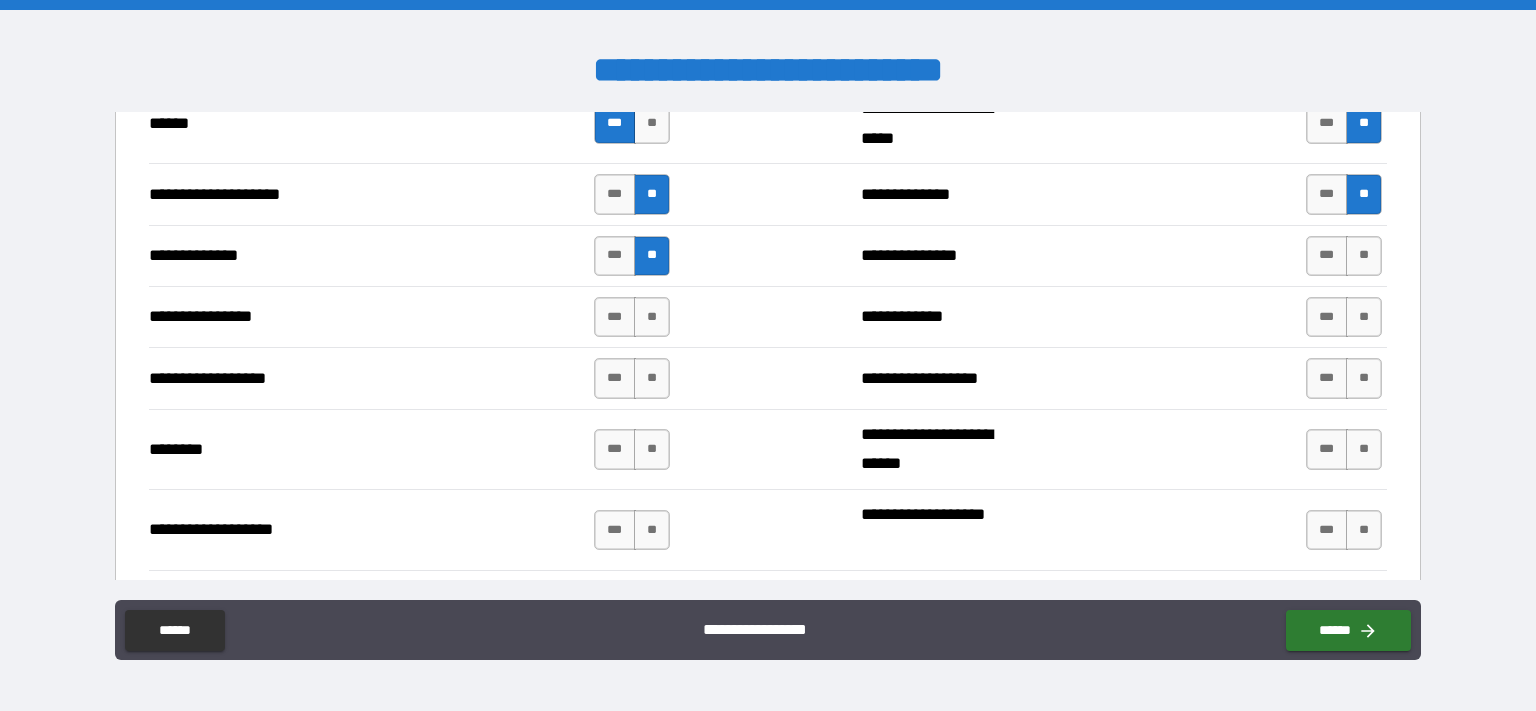 scroll, scrollTop: 2999, scrollLeft: 0, axis: vertical 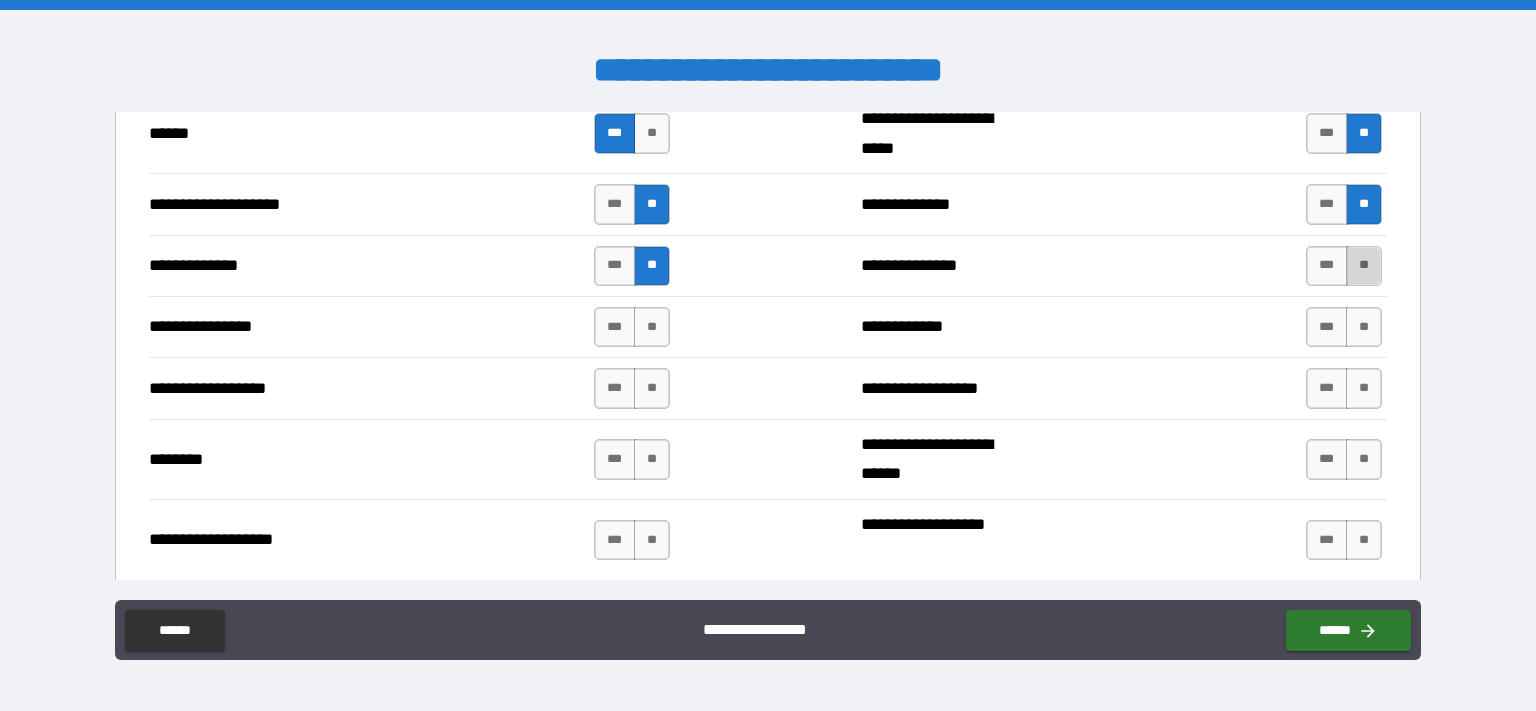 click on "**" at bounding box center [1364, 266] 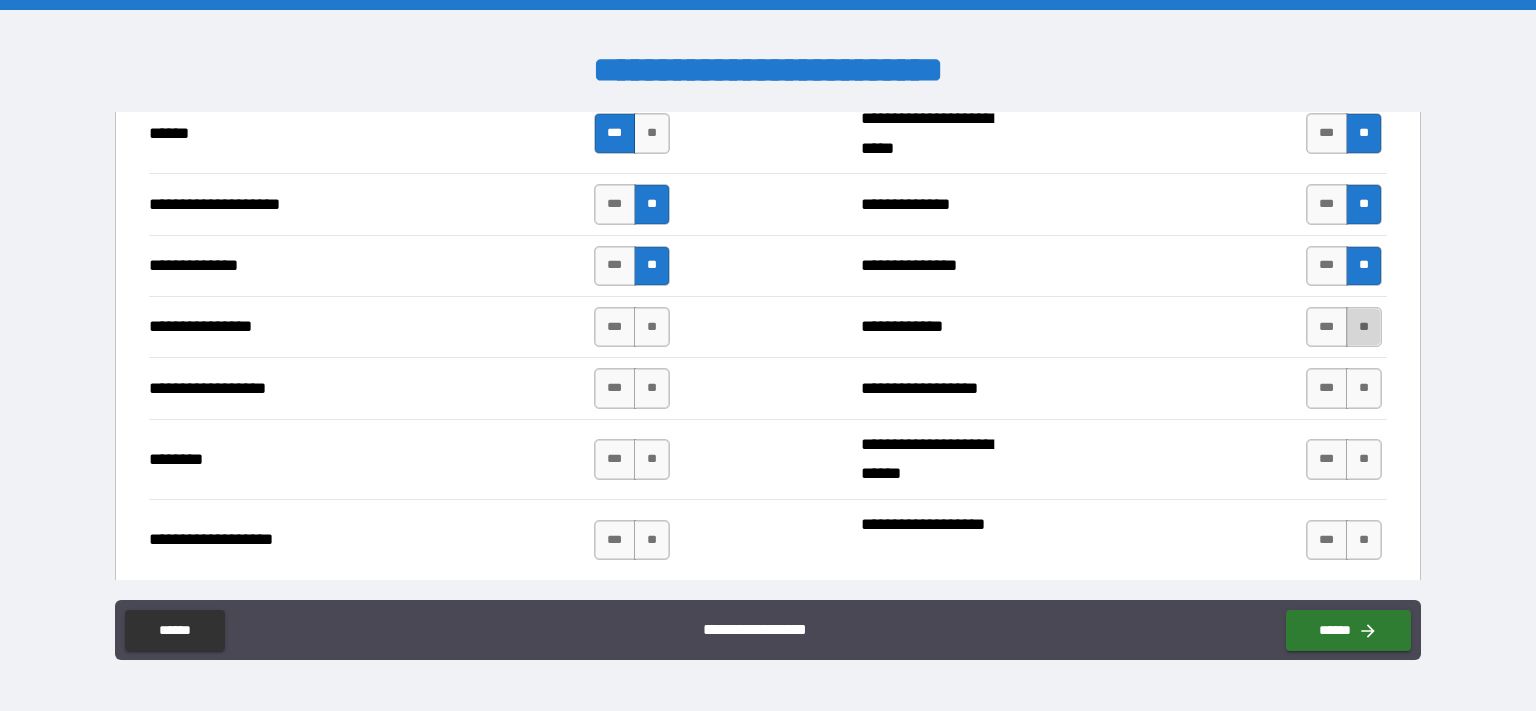 click on "**" at bounding box center [1364, 327] 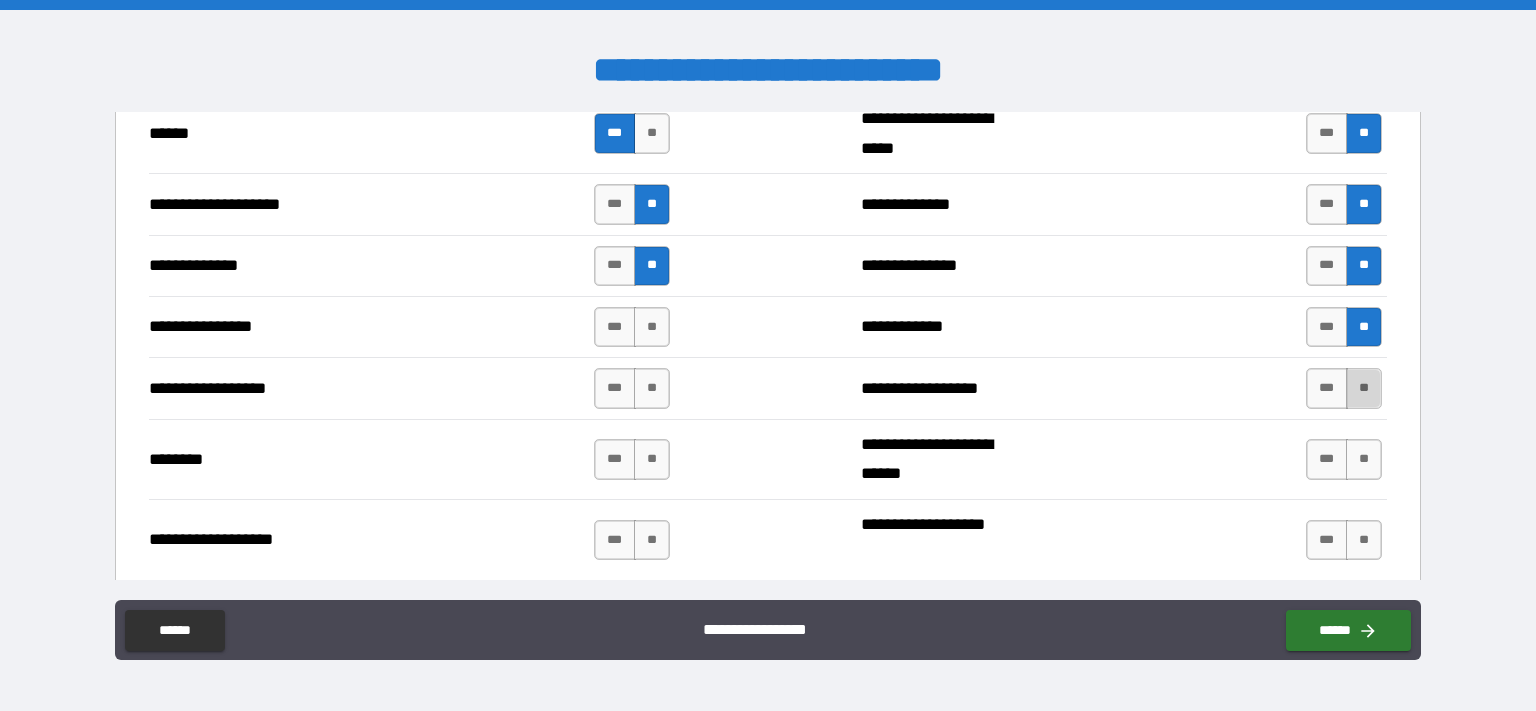 click on "**" at bounding box center (1364, 388) 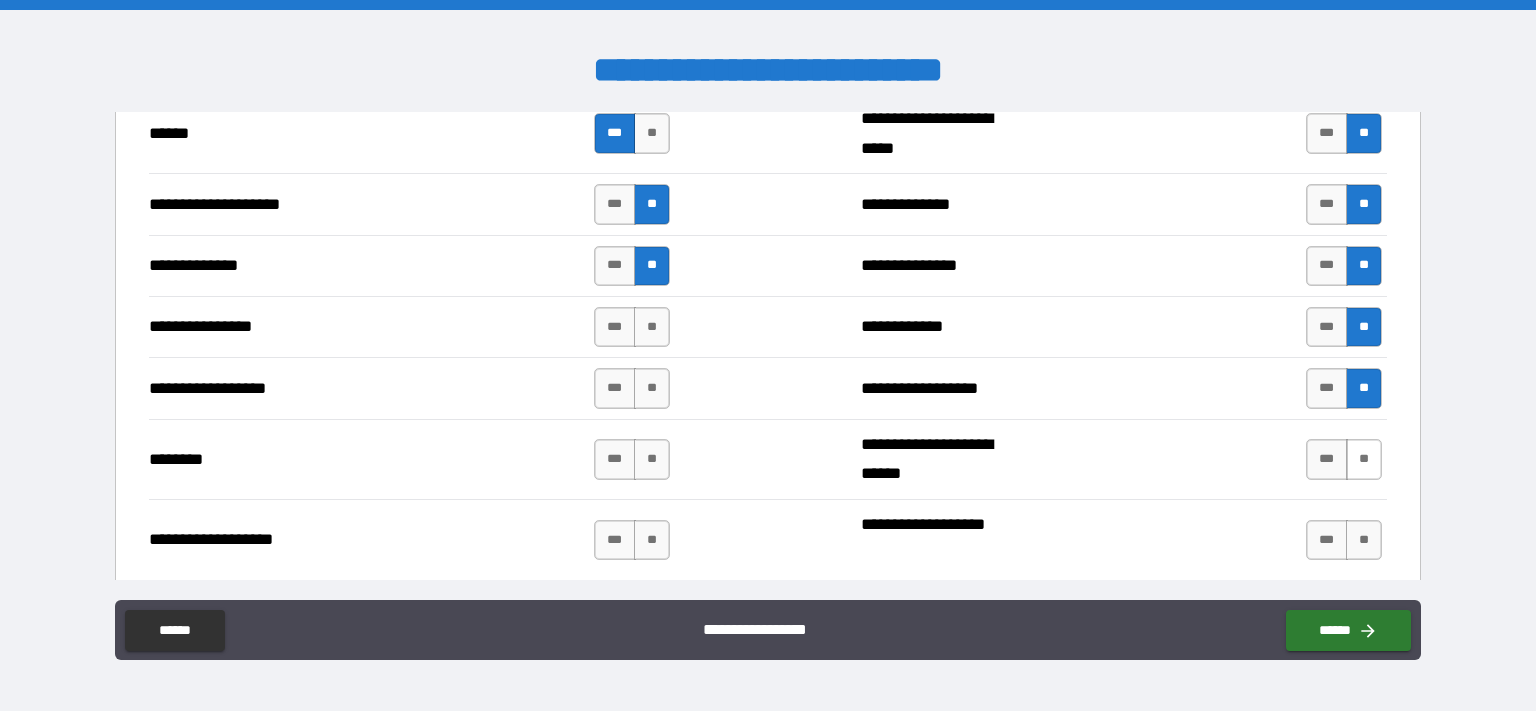 click on "**" at bounding box center [1364, 459] 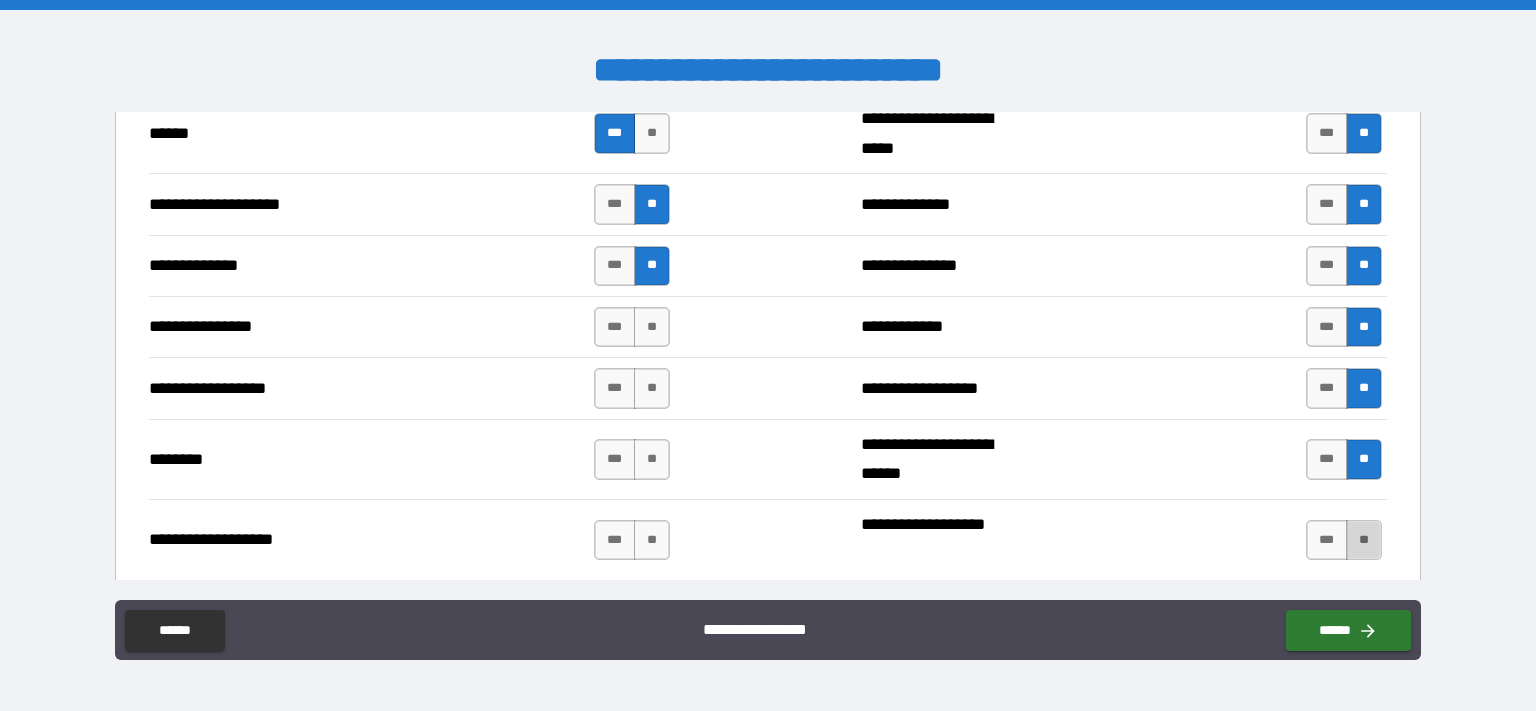 click on "**" at bounding box center (1364, 540) 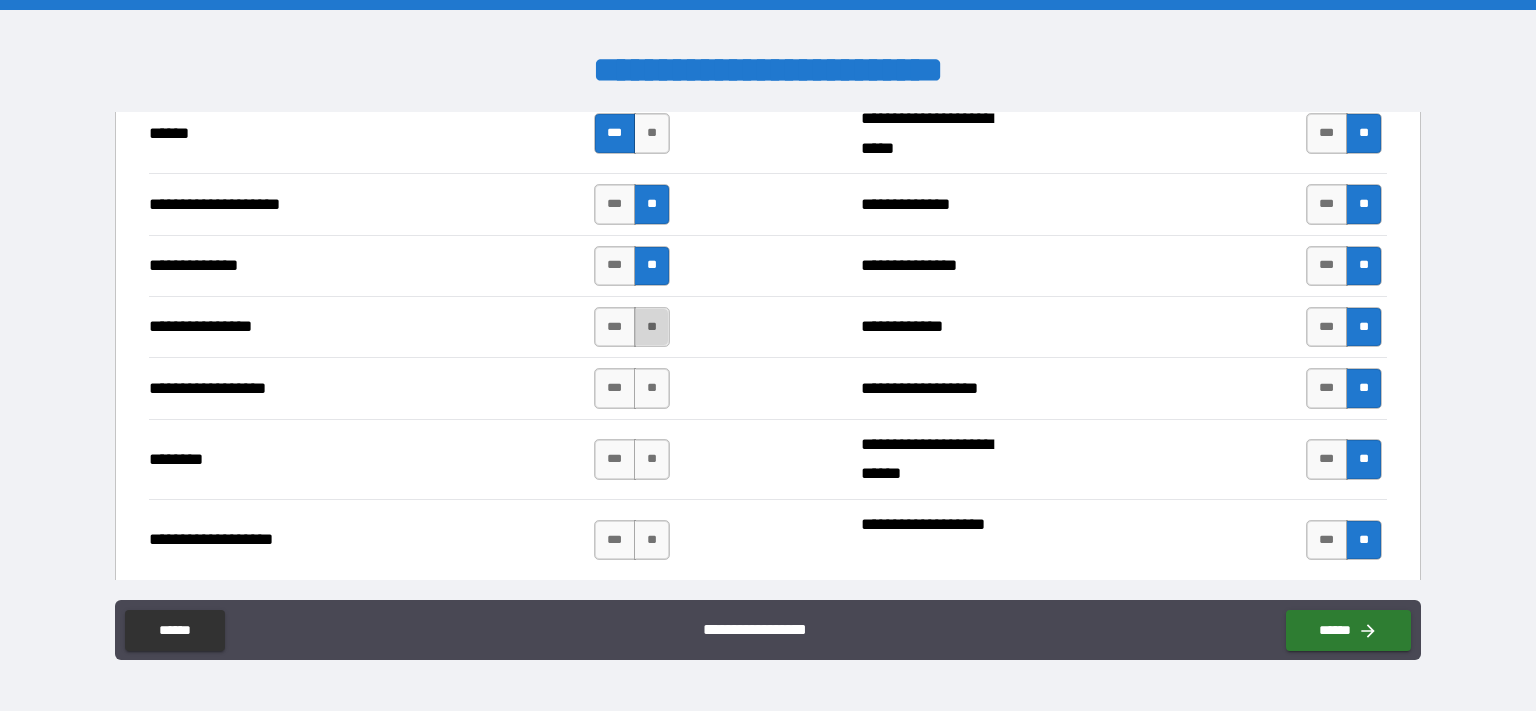 click on "**" at bounding box center (652, 327) 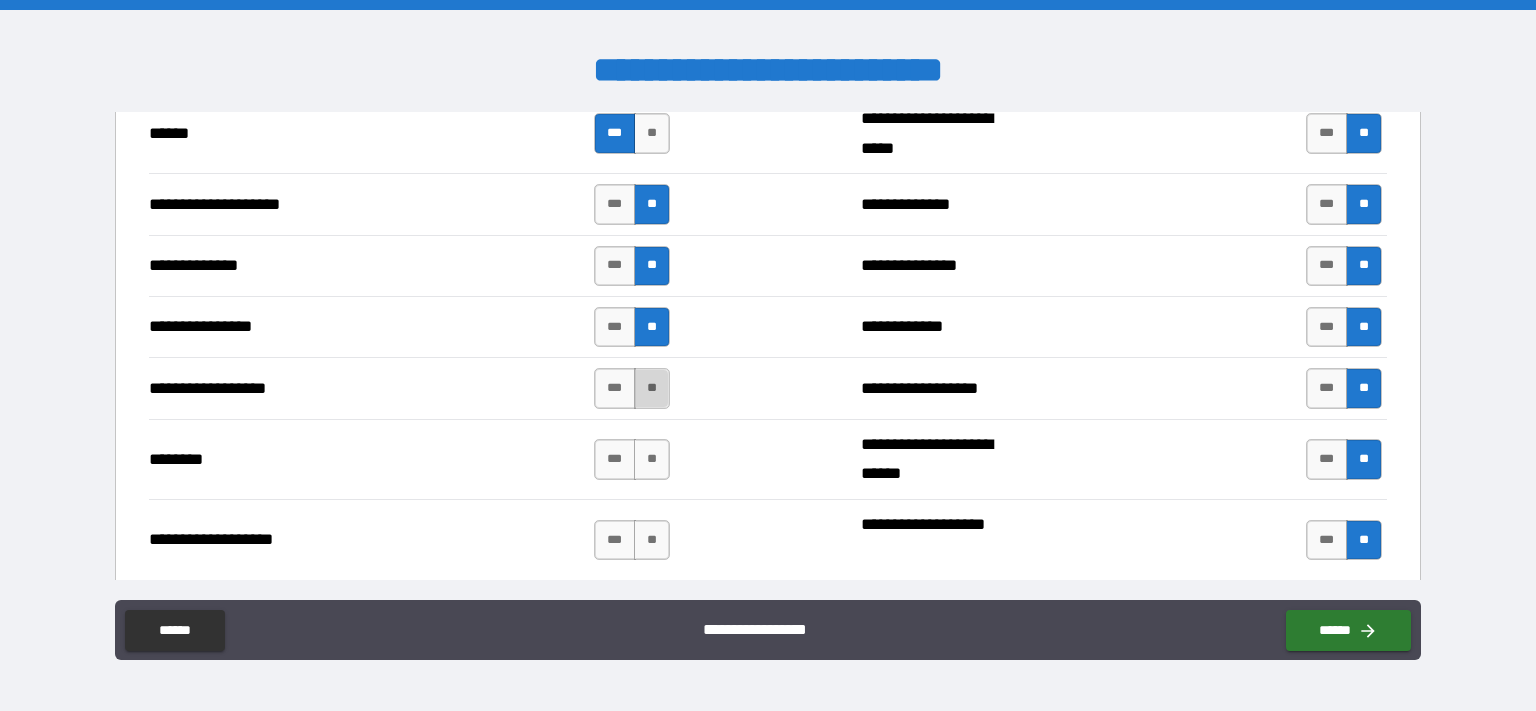click on "**" at bounding box center (652, 388) 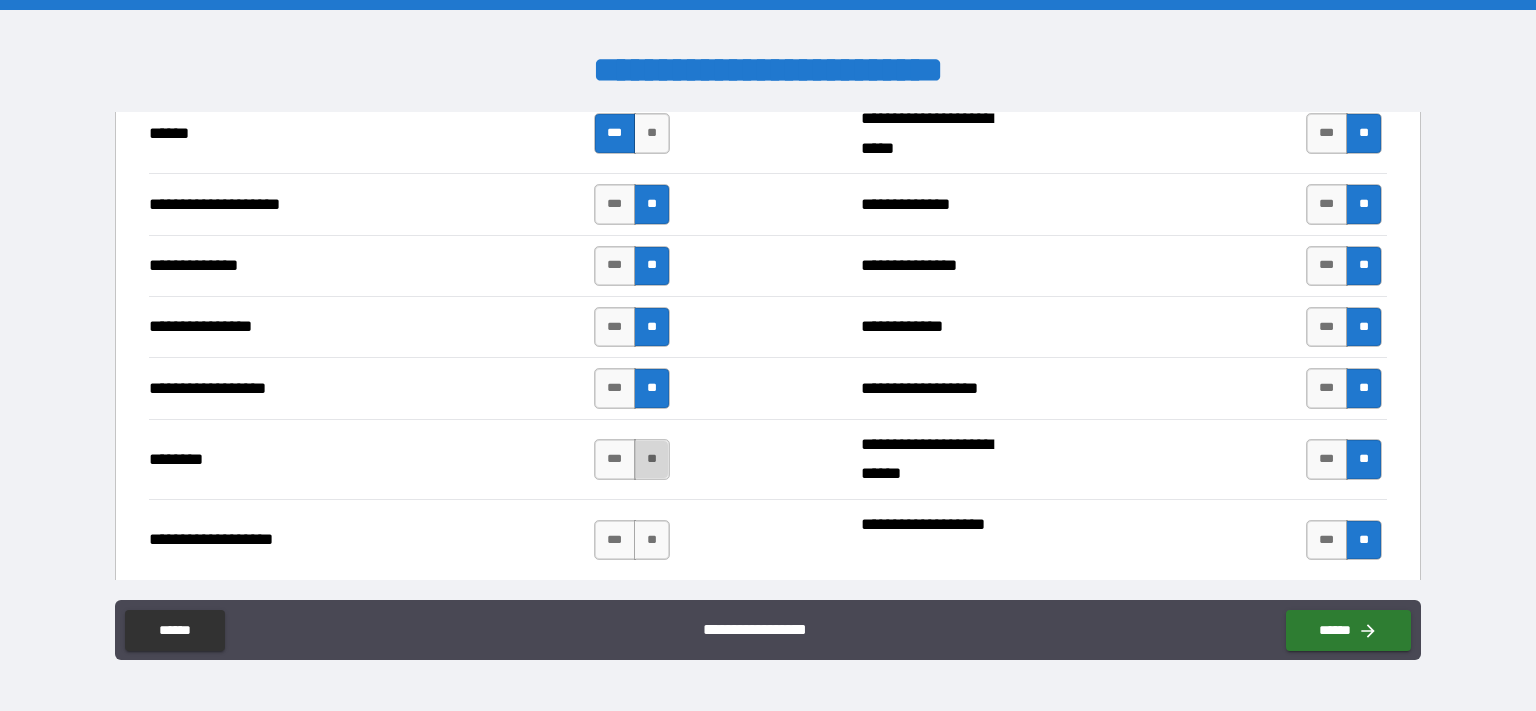 click on "**" at bounding box center (652, 459) 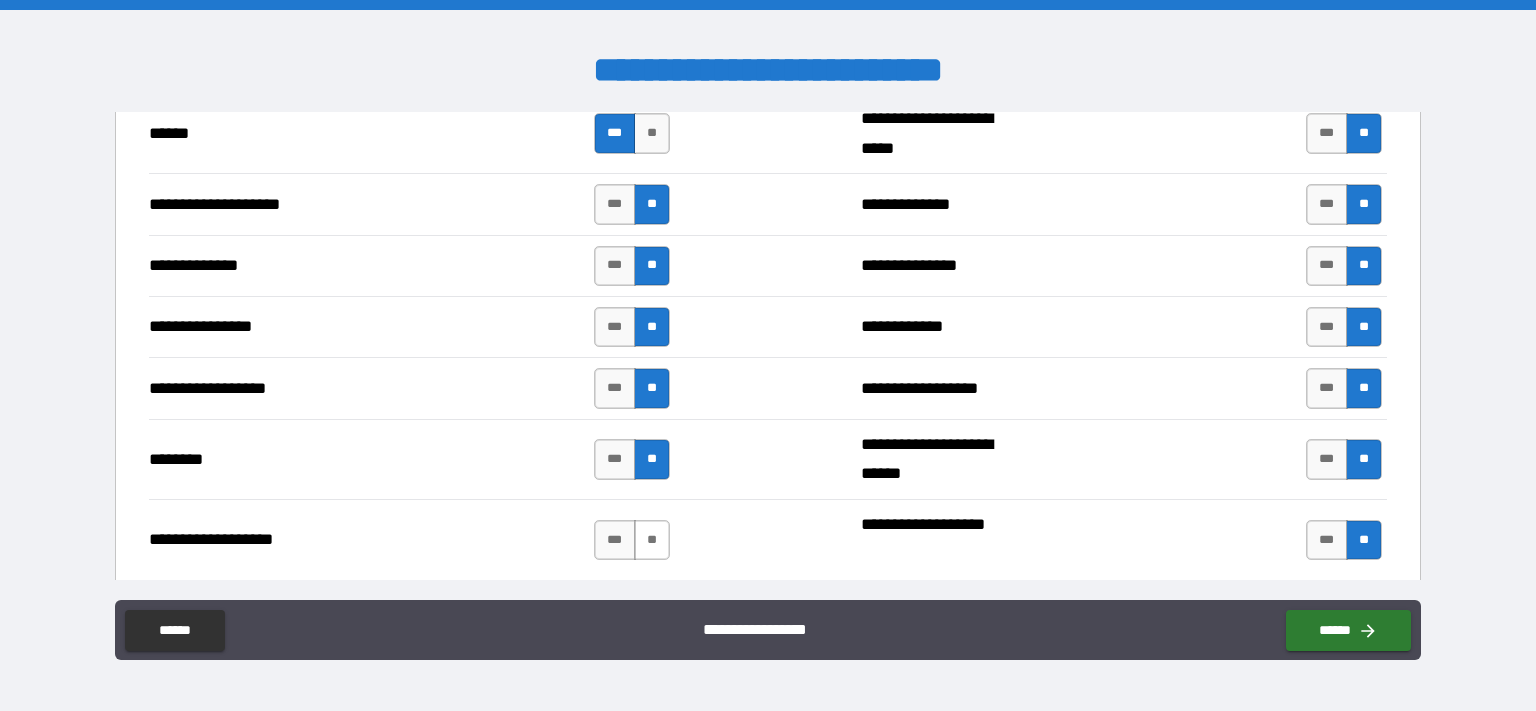 click on "**" at bounding box center [652, 540] 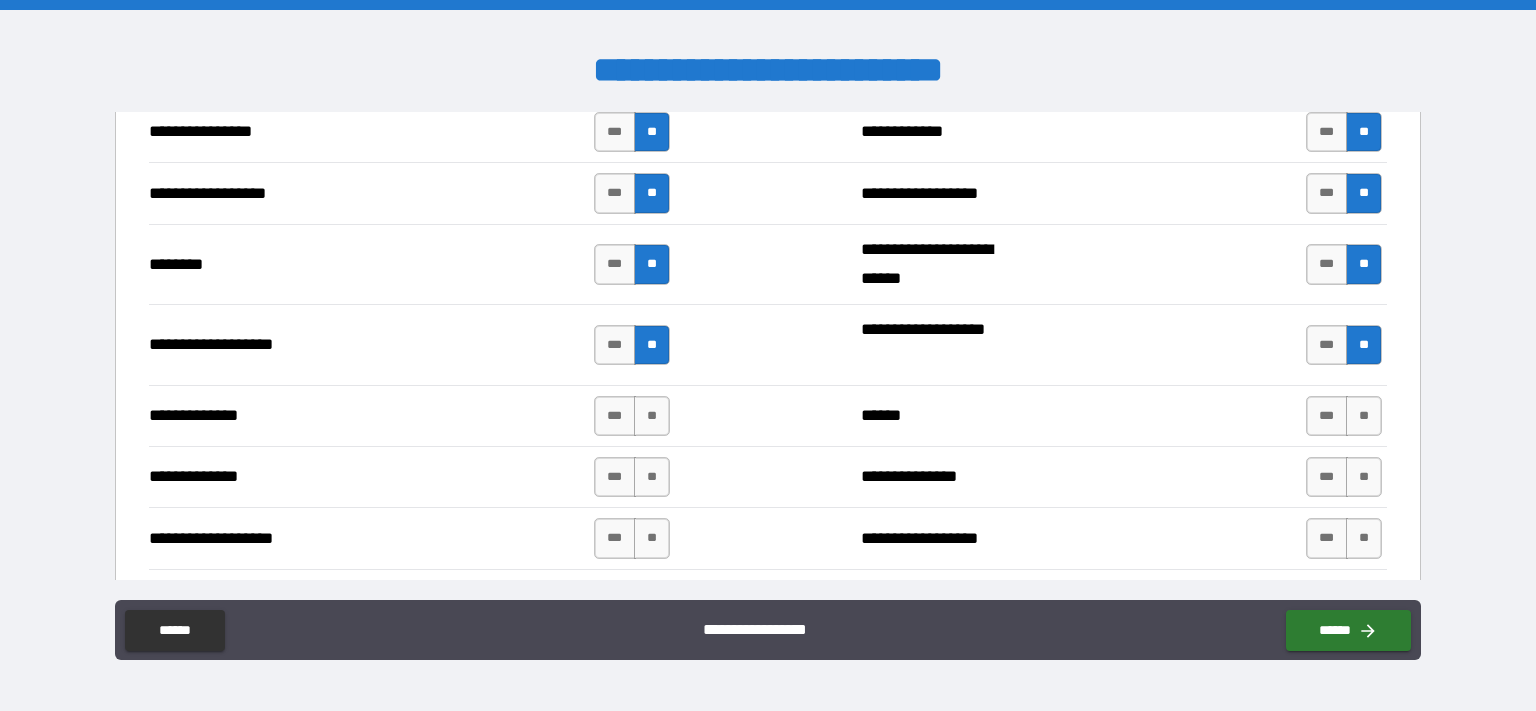 scroll, scrollTop: 3268, scrollLeft: 0, axis: vertical 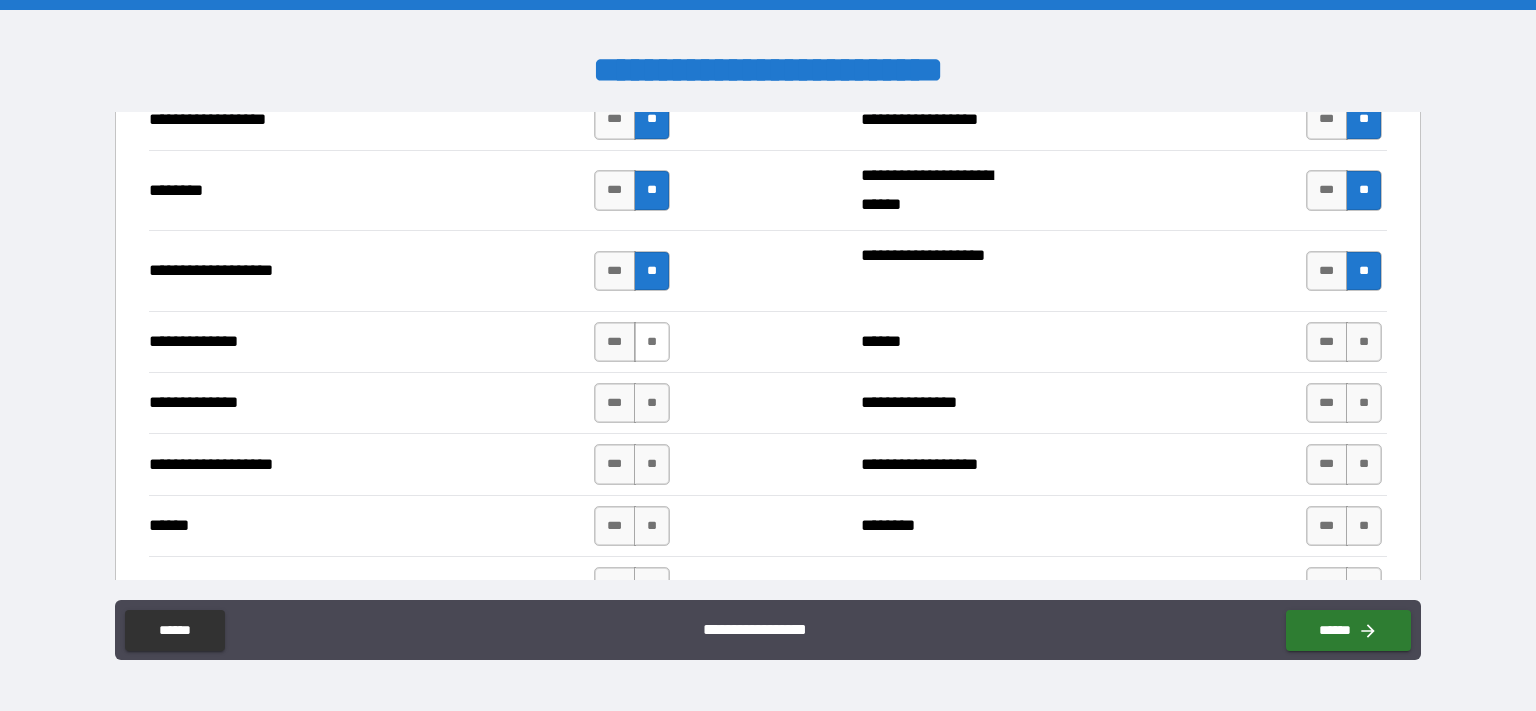 click on "**" at bounding box center (652, 342) 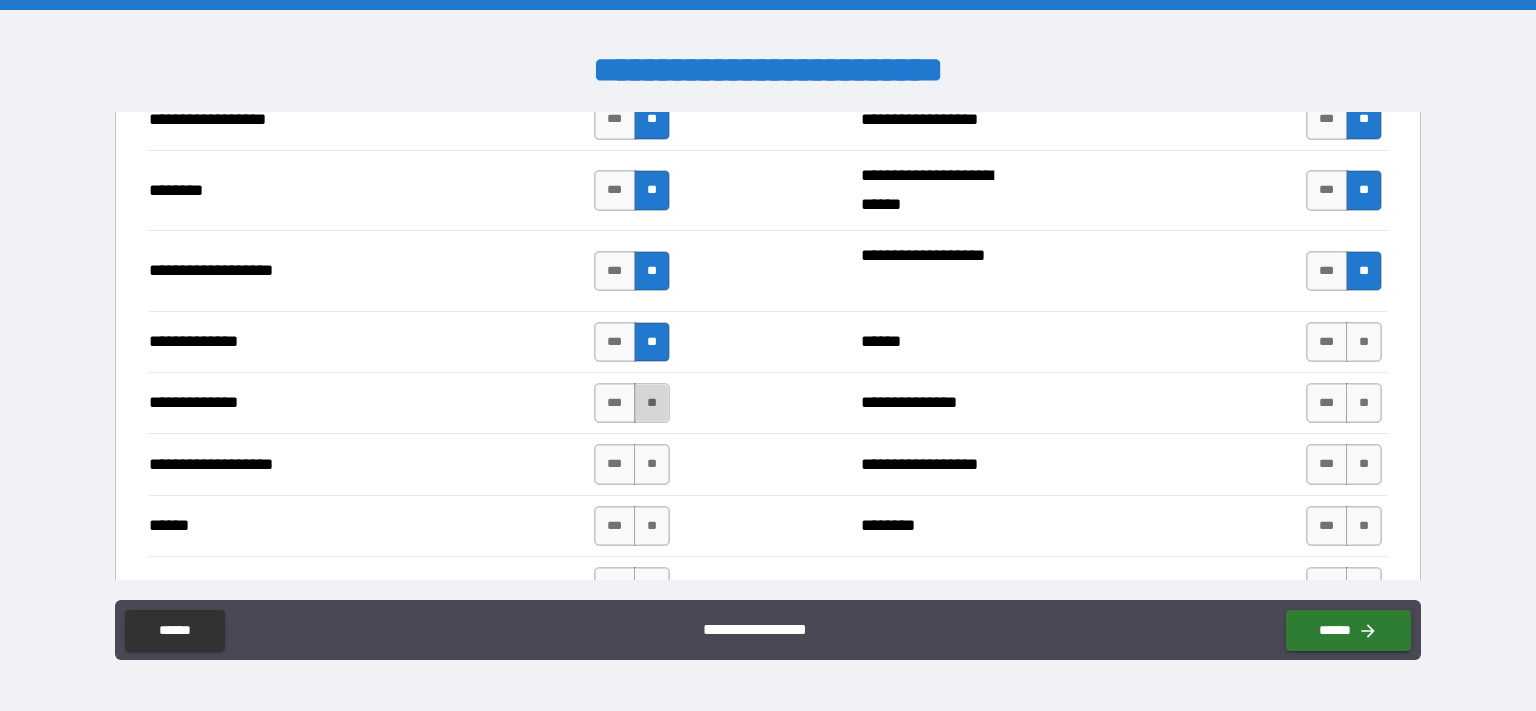 click on "**" at bounding box center (652, 403) 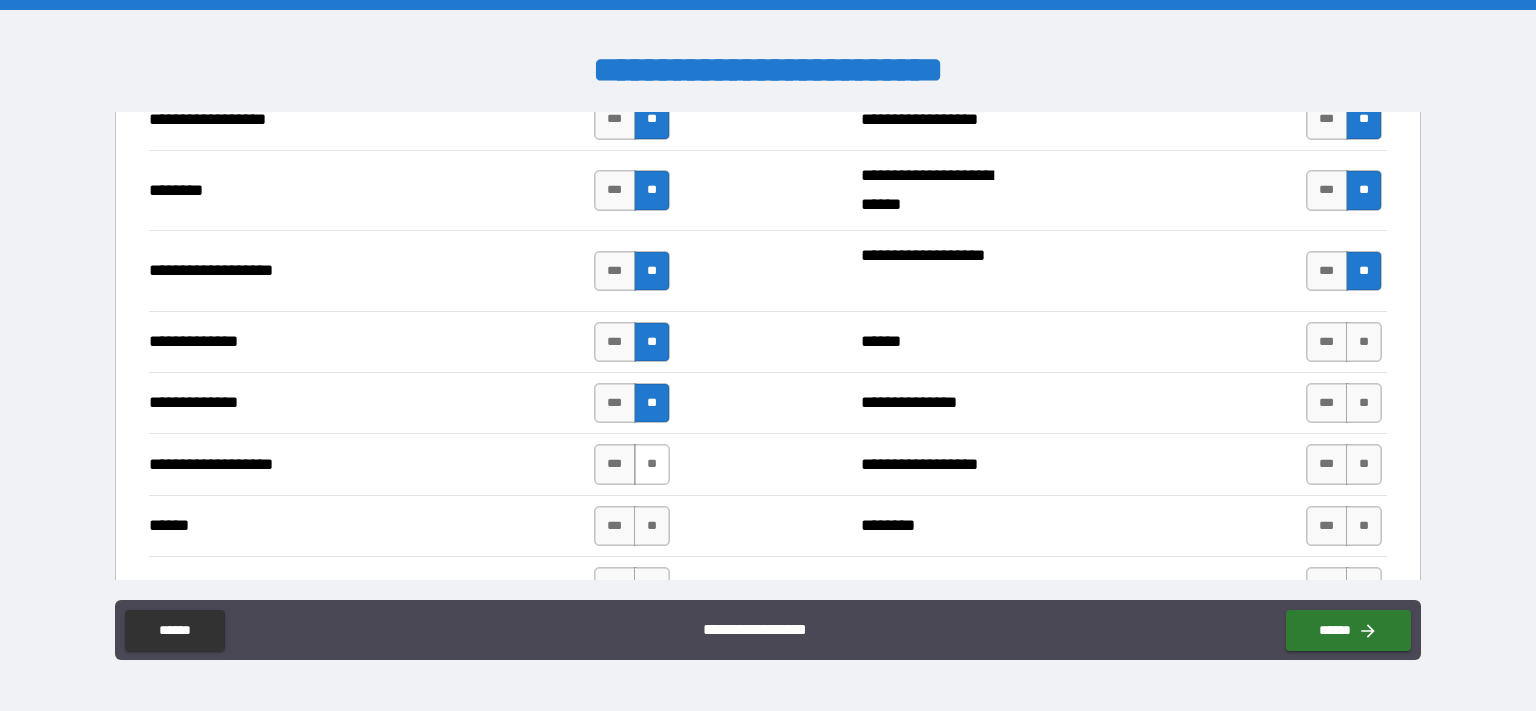 click on "**" at bounding box center (652, 464) 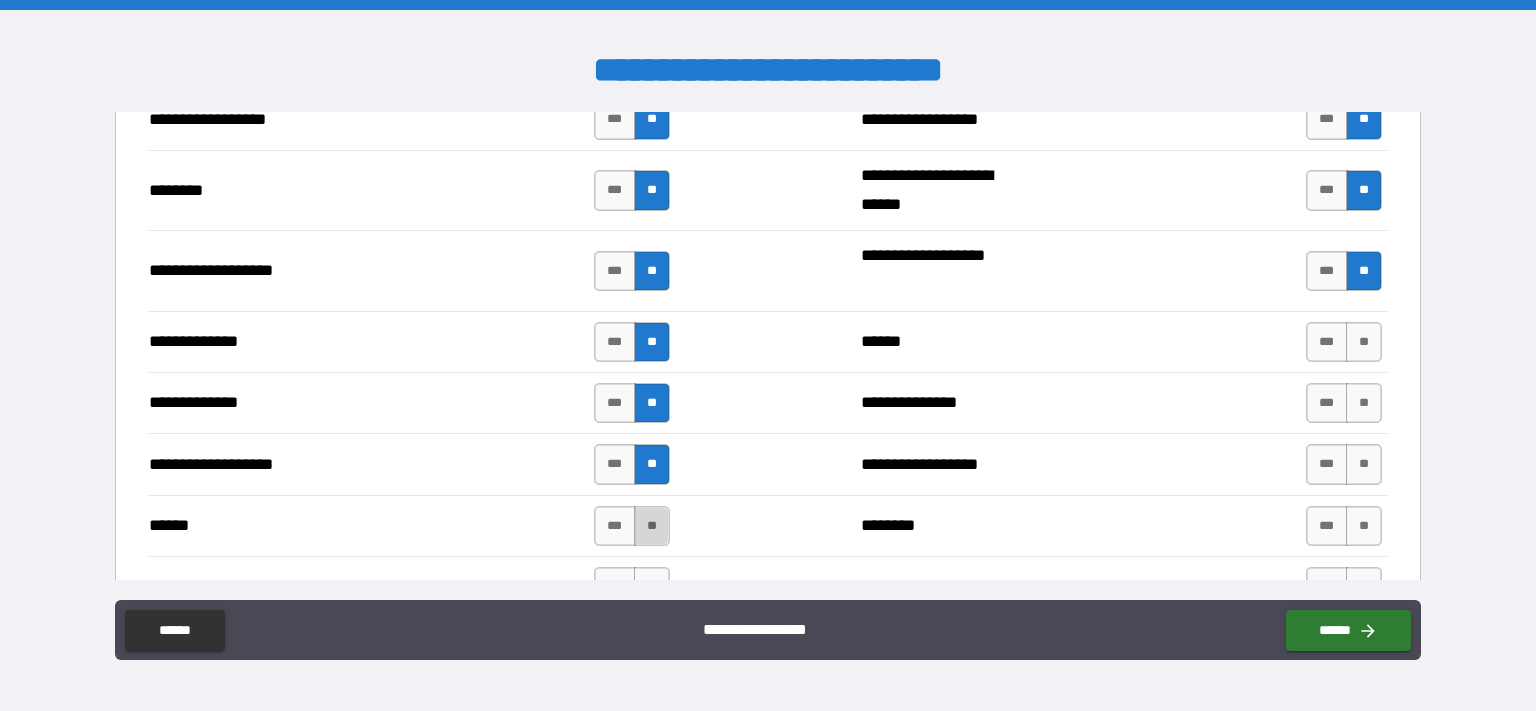 click on "**" at bounding box center [652, 526] 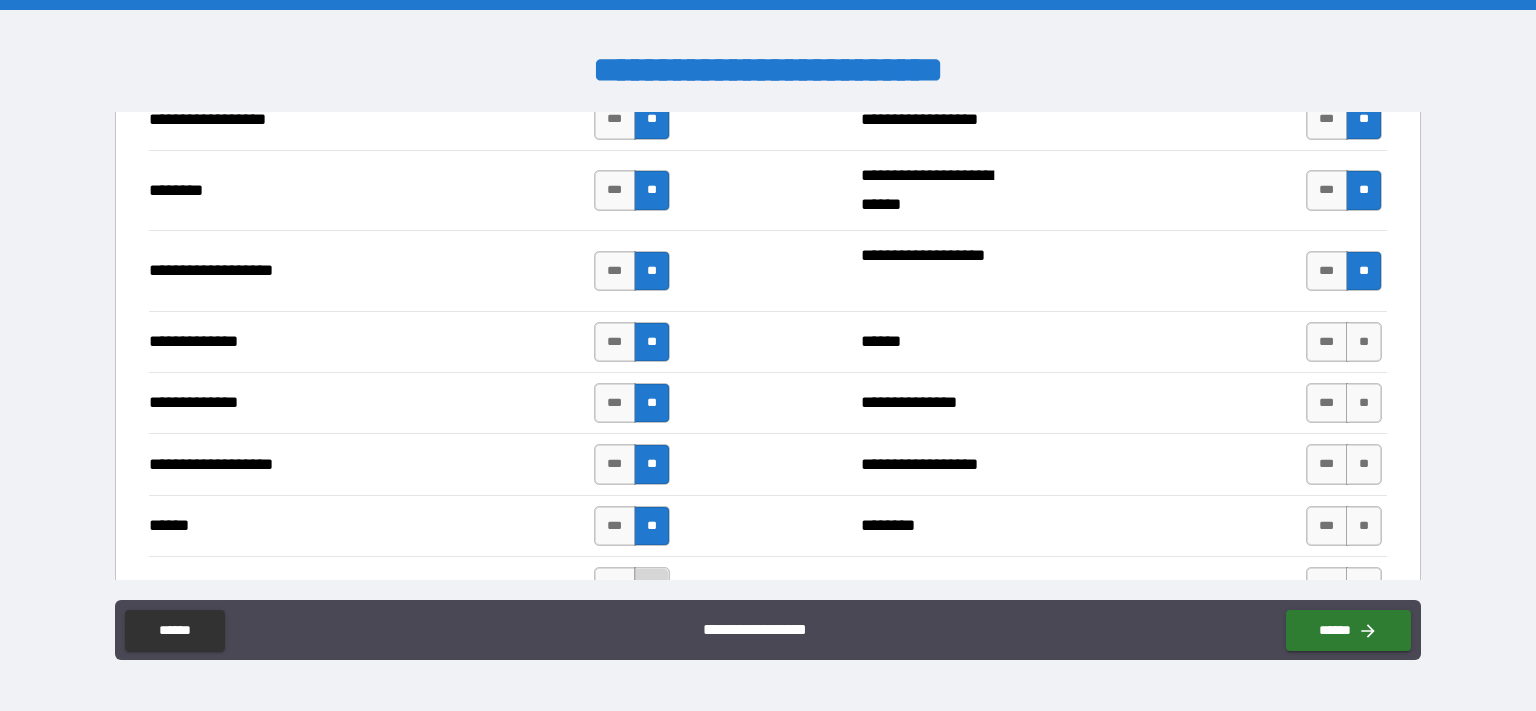 click on "**" at bounding box center [652, 587] 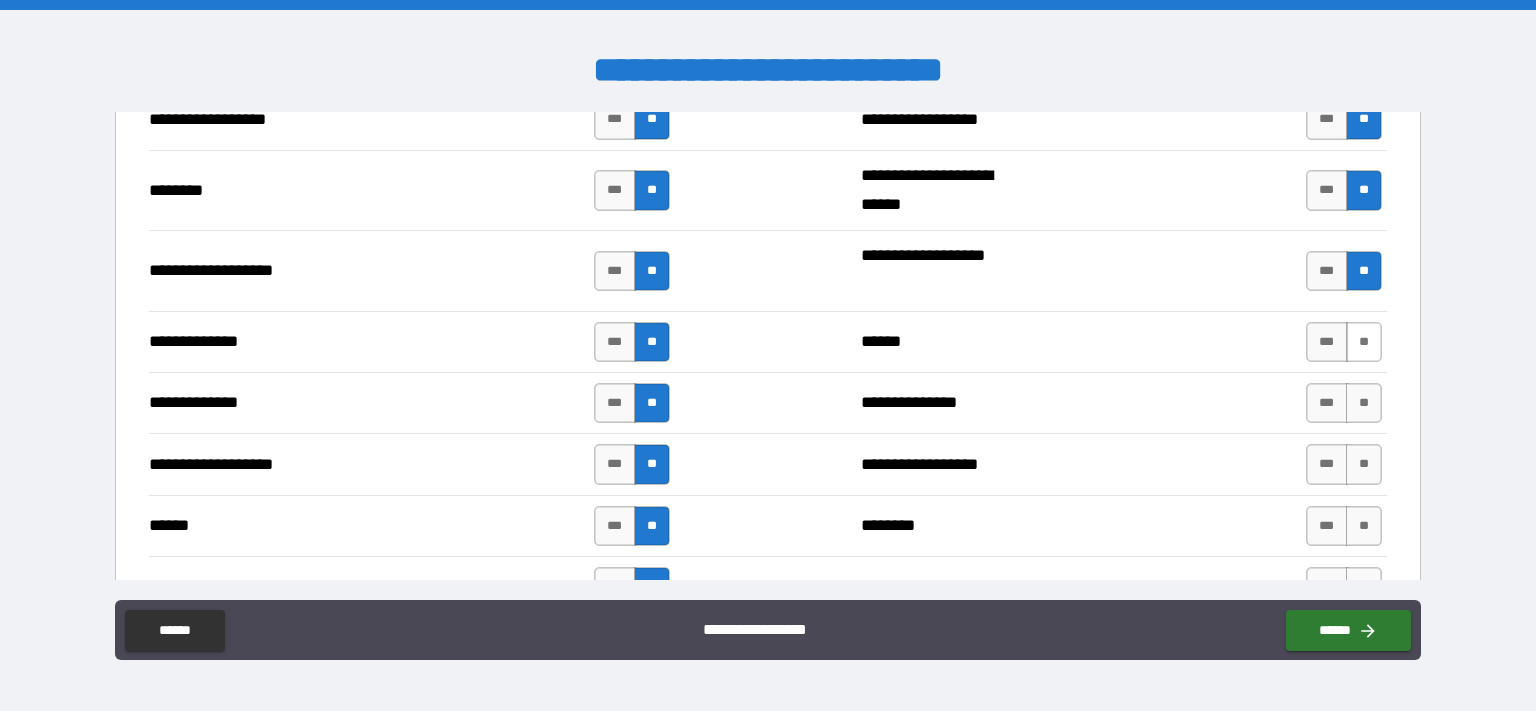 click on "**" at bounding box center (1364, 342) 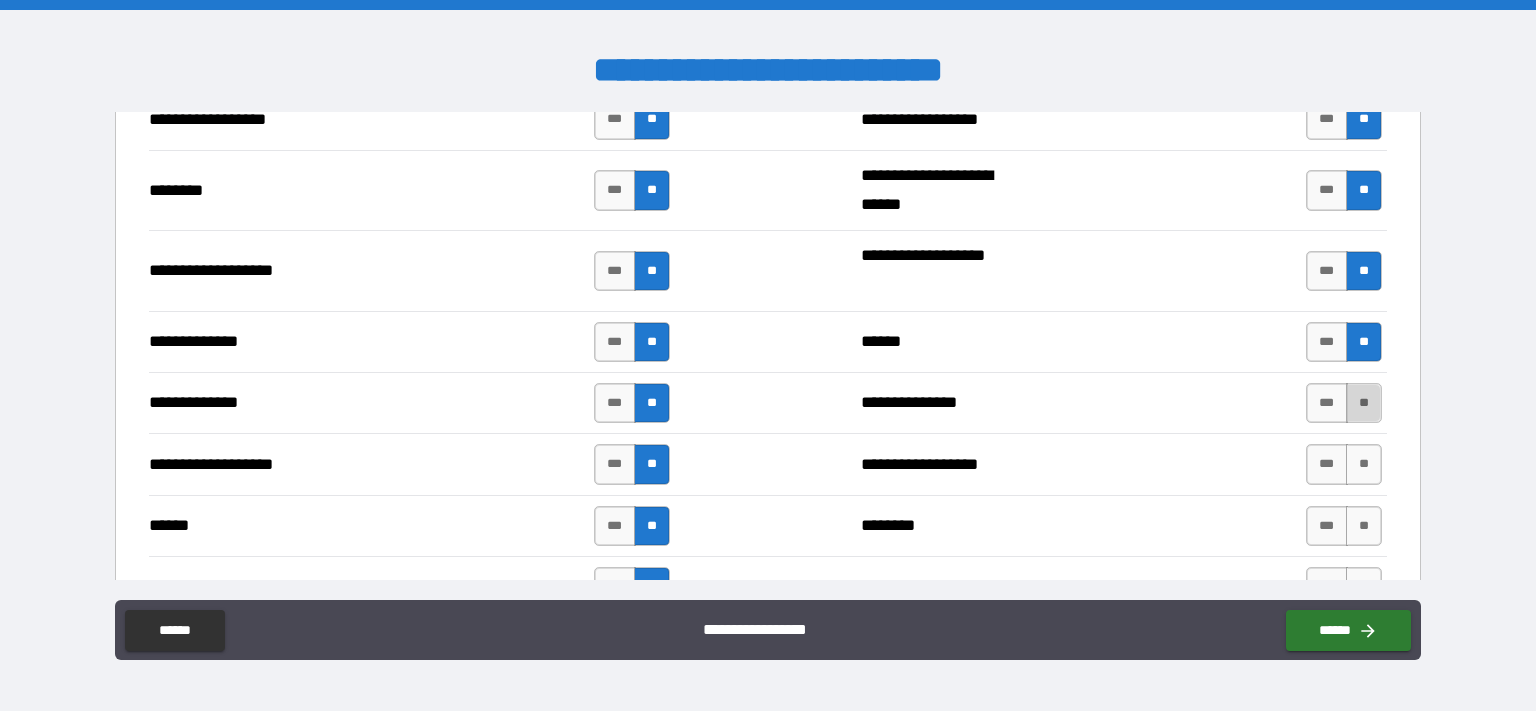 click on "**" at bounding box center [1364, 403] 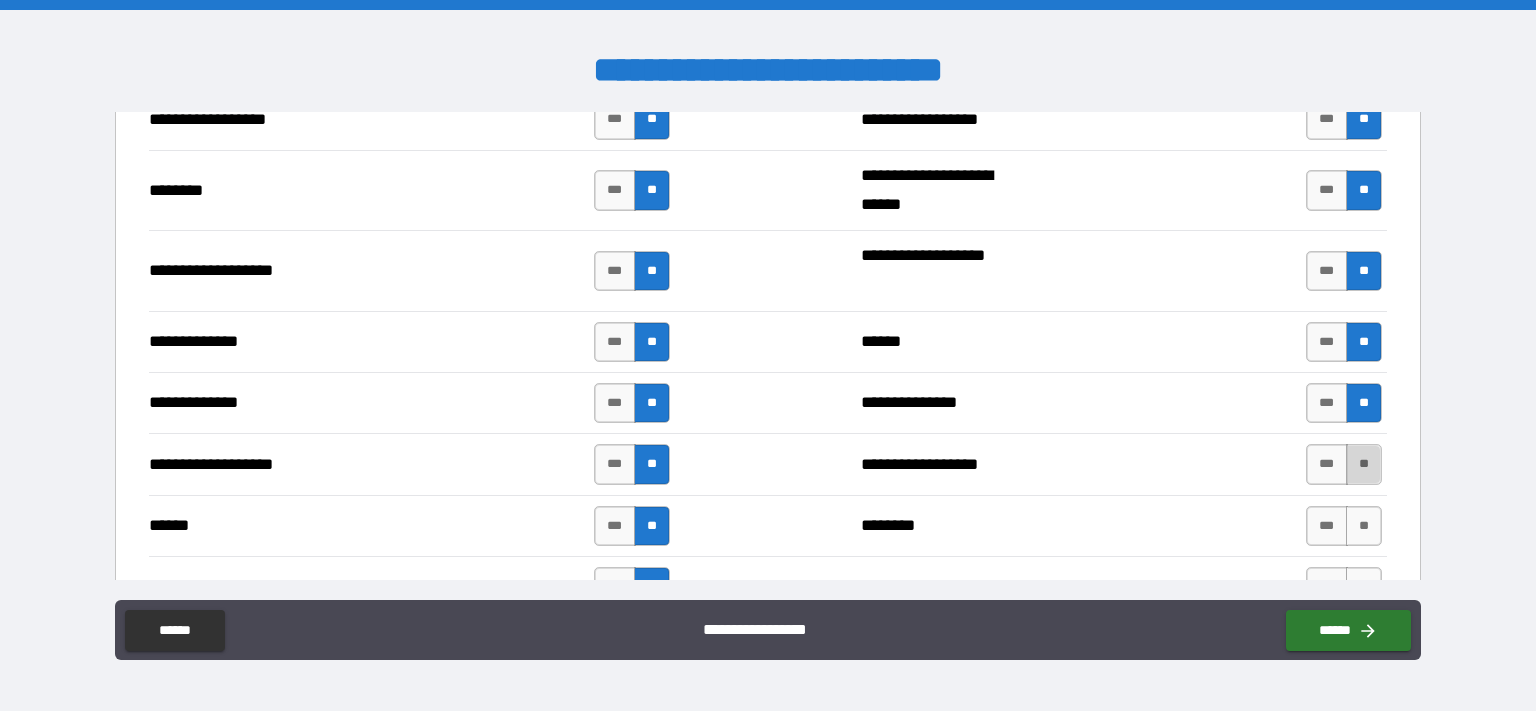 click on "**" at bounding box center (1364, 464) 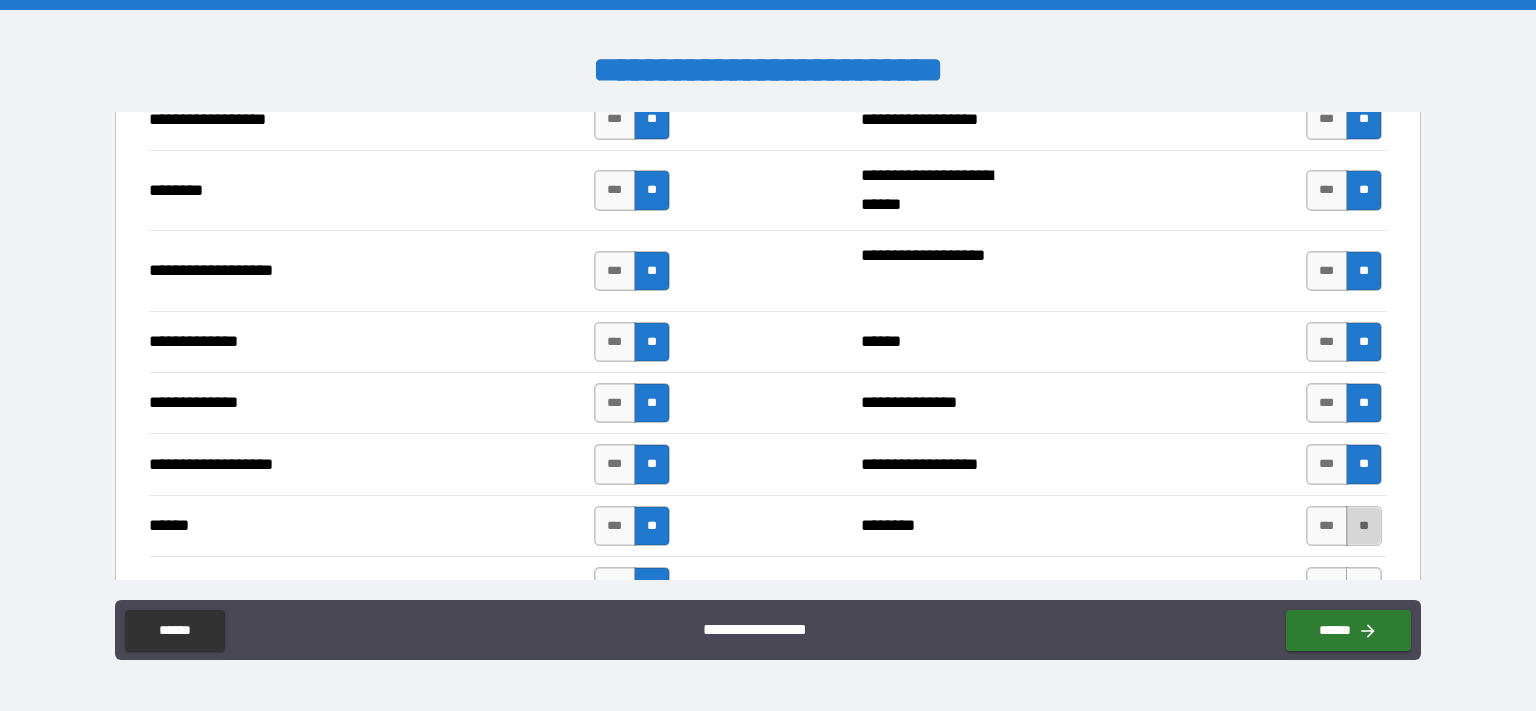 click on "**" at bounding box center (1364, 526) 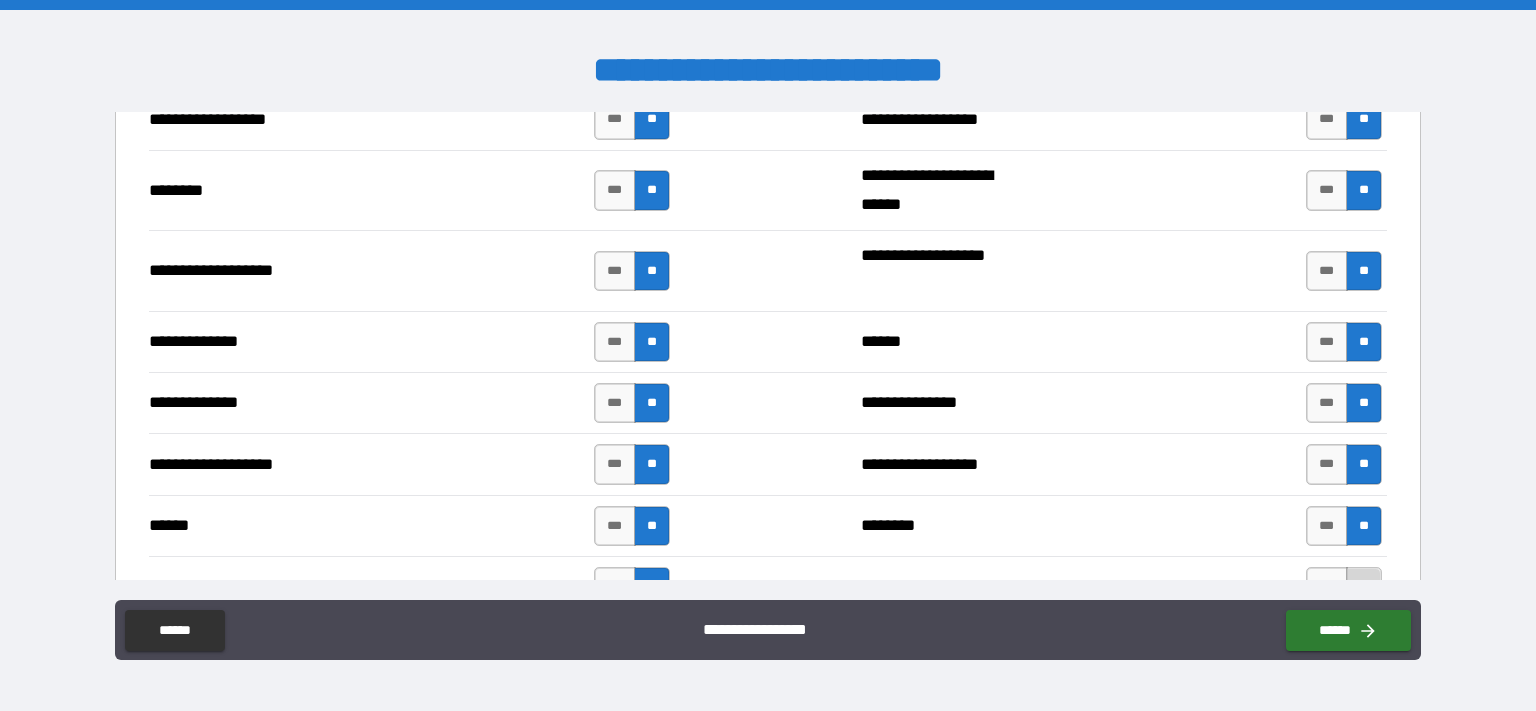 click on "**" at bounding box center [1364, 587] 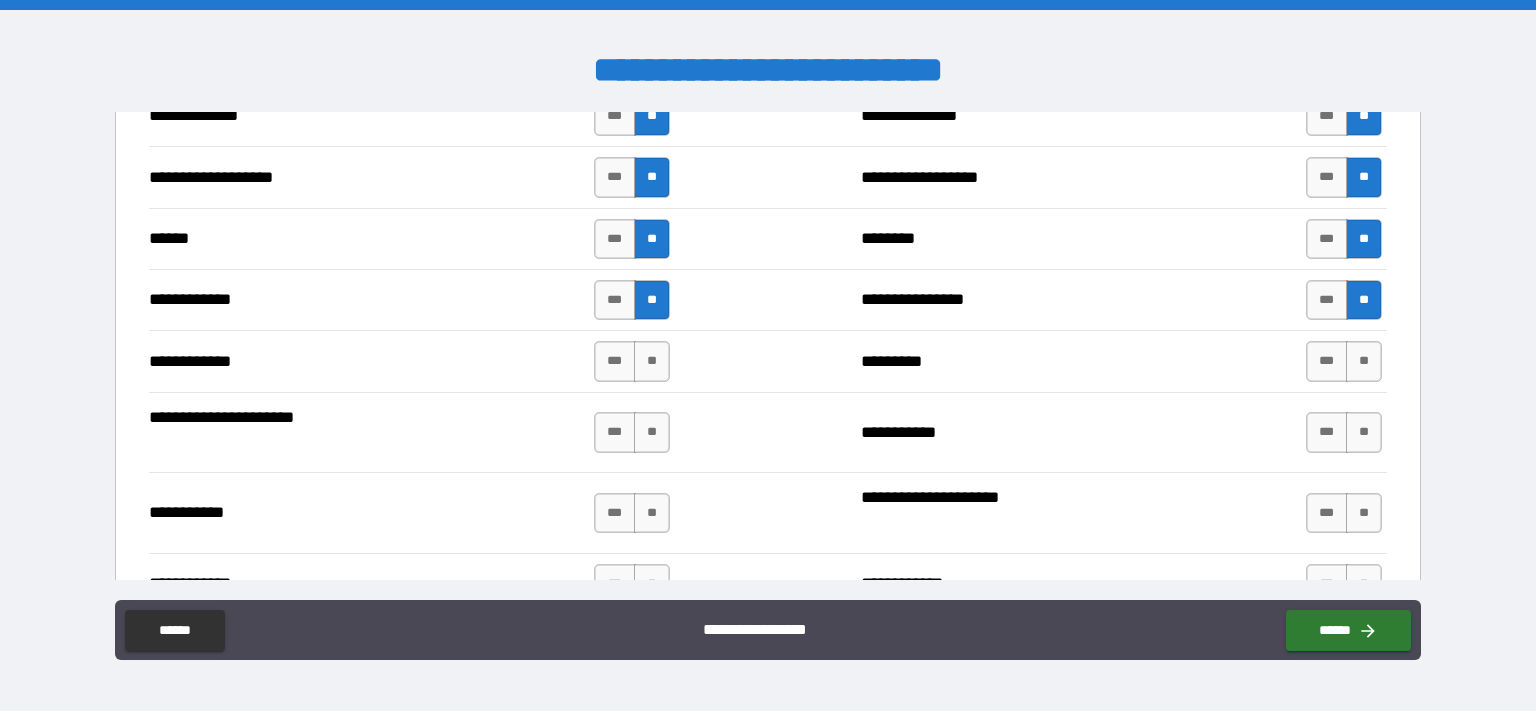 scroll, scrollTop: 3582, scrollLeft: 0, axis: vertical 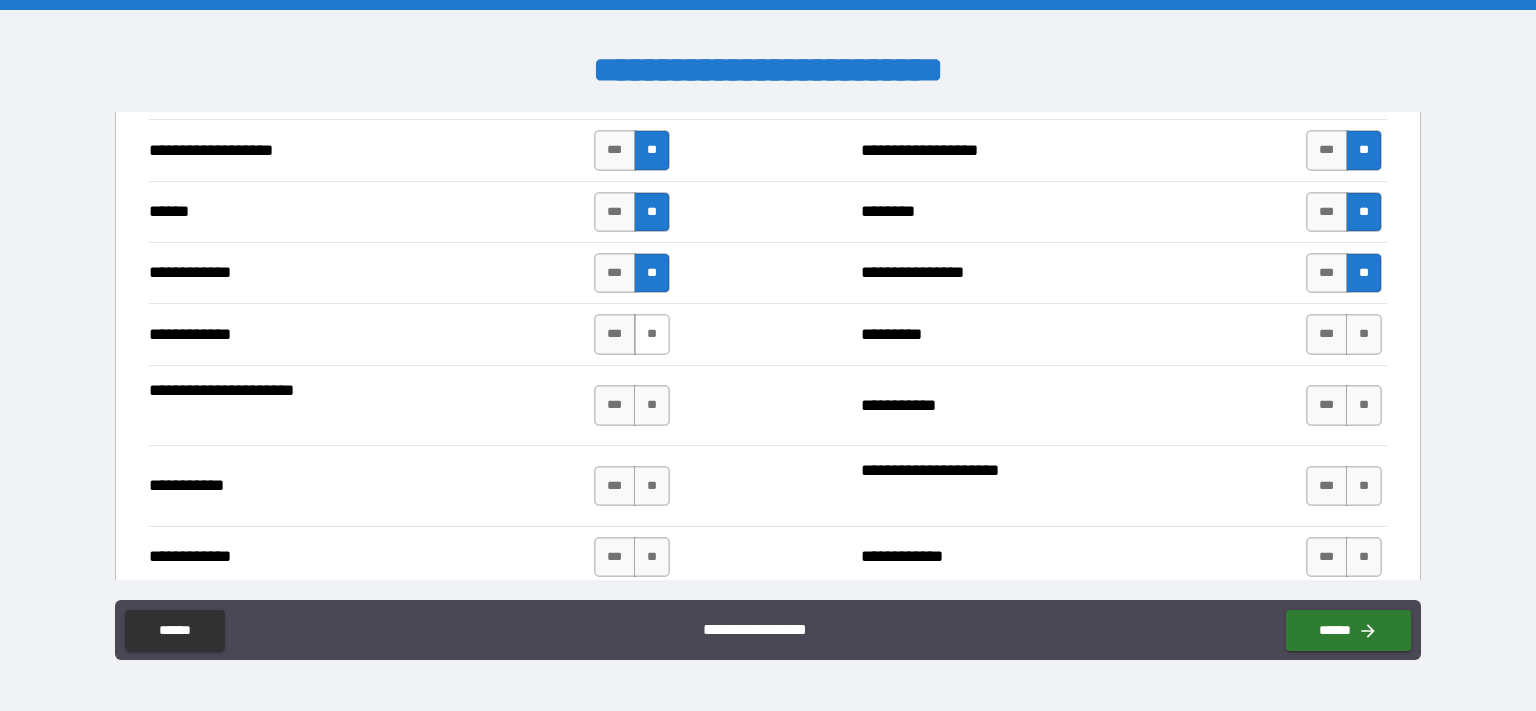 click on "**" at bounding box center (652, 334) 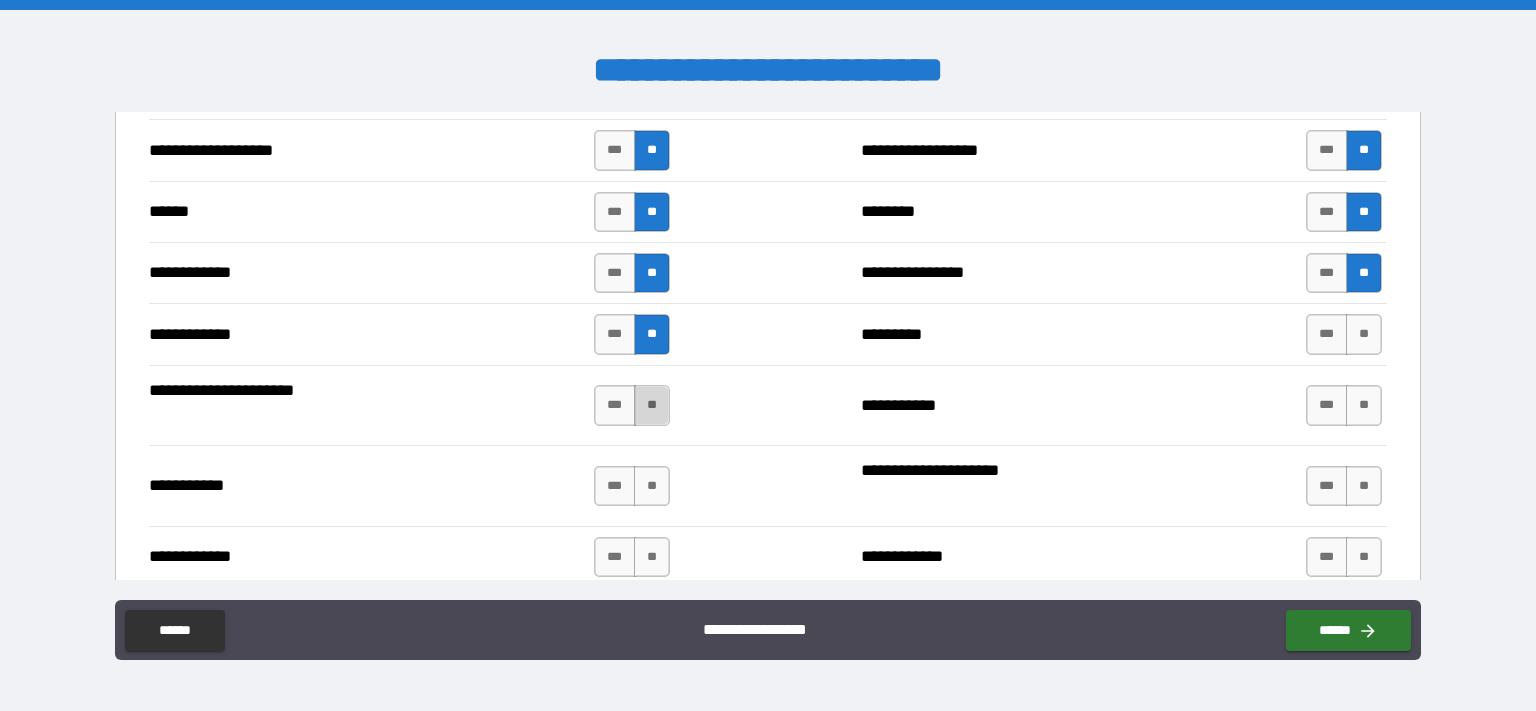 click on "**" at bounding box center (652, 405) 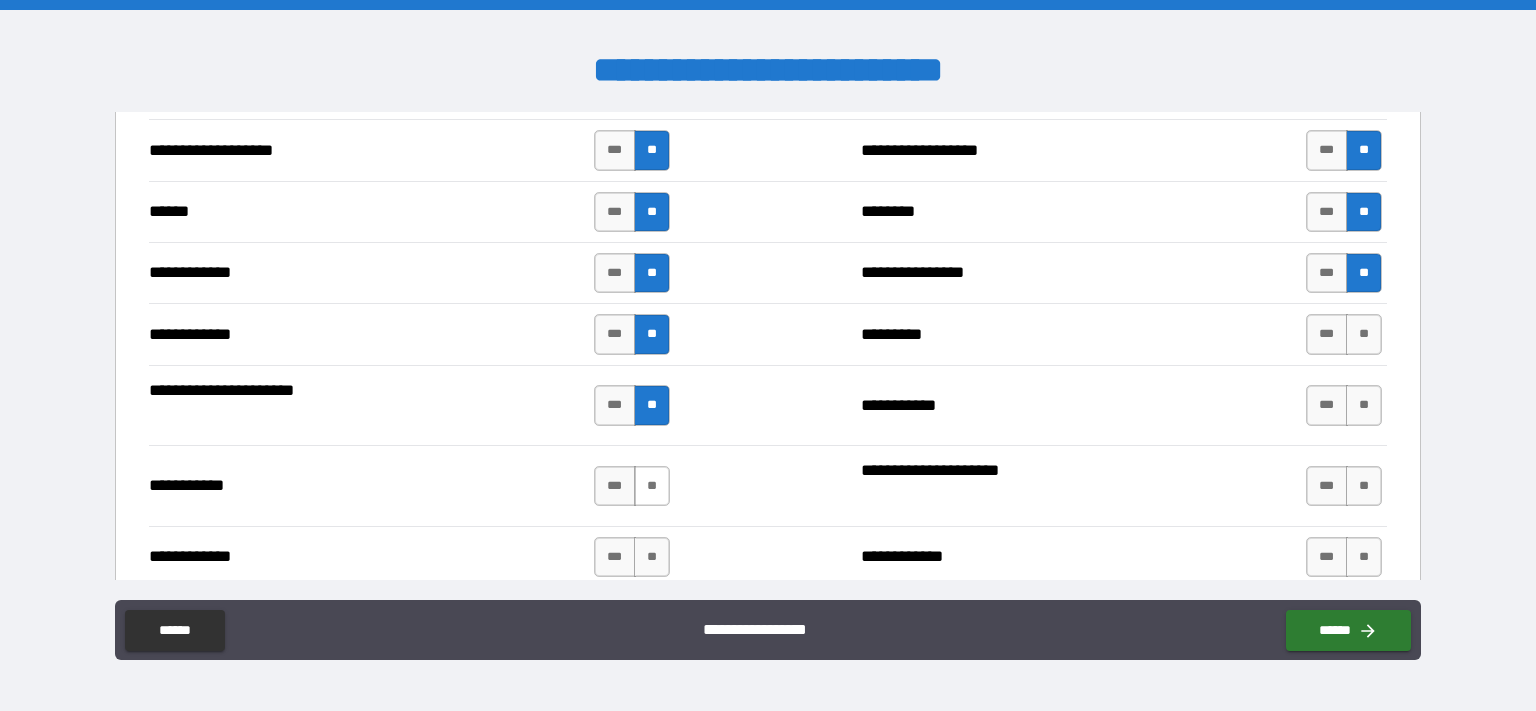 click on "**" at bounding box center [652, 486] 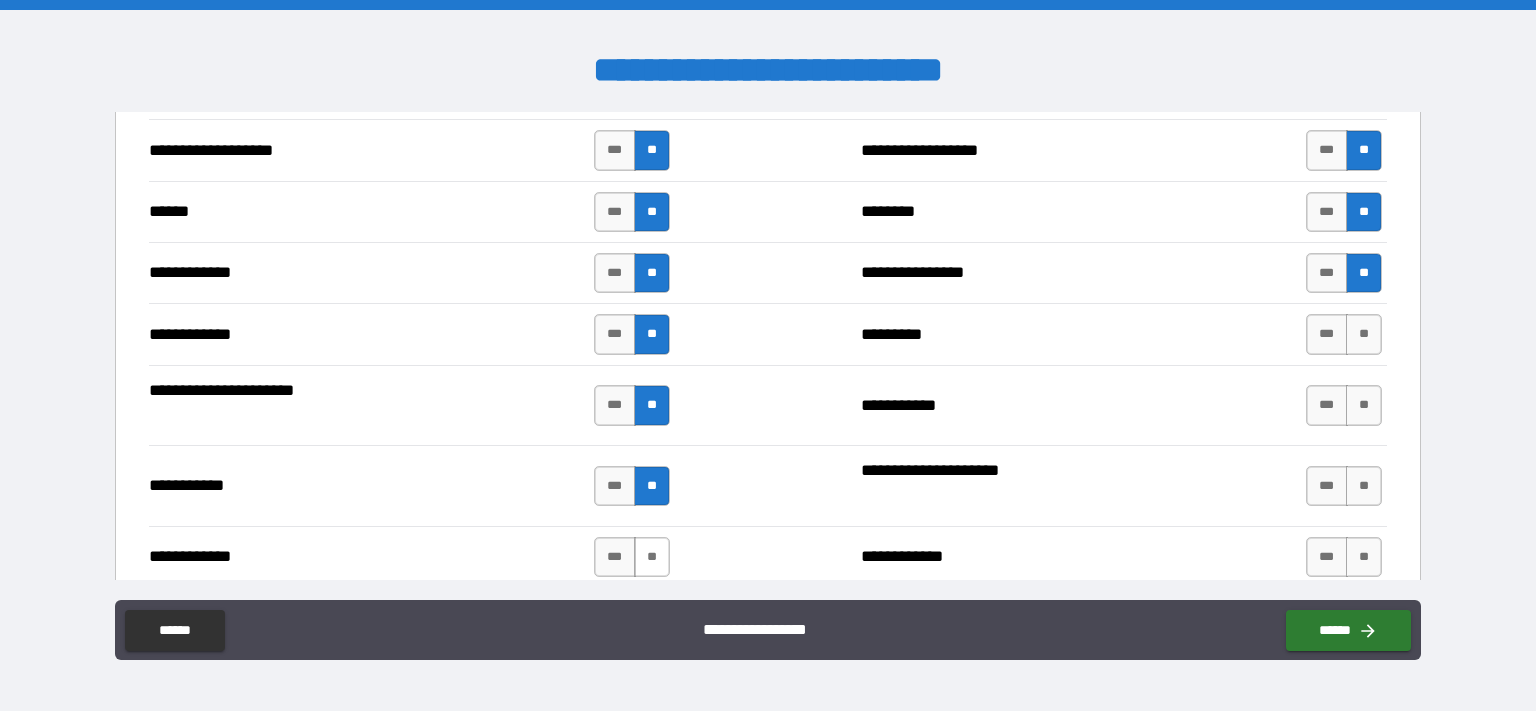 click on "**" at bounding box center [652, 557] 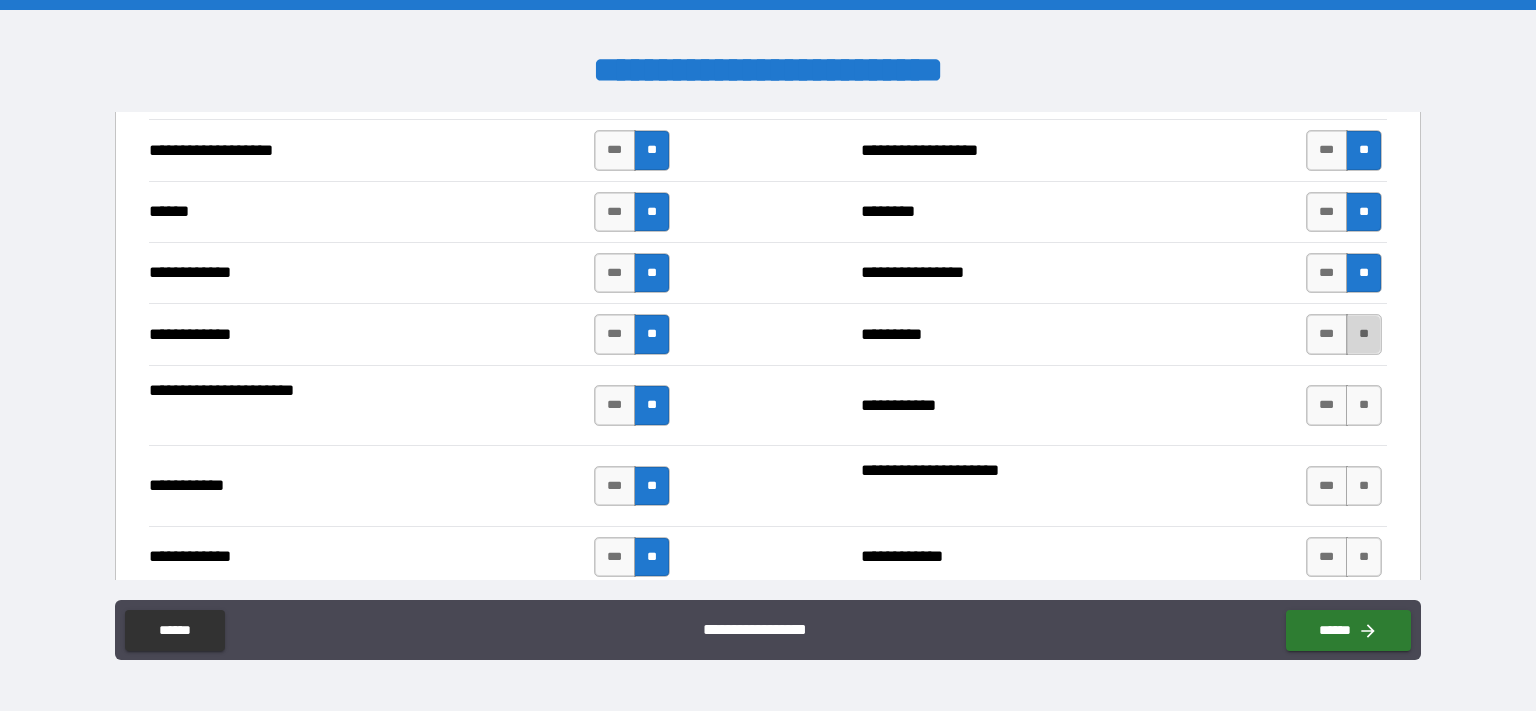 click on "**" at bounding box center [1364, 334] 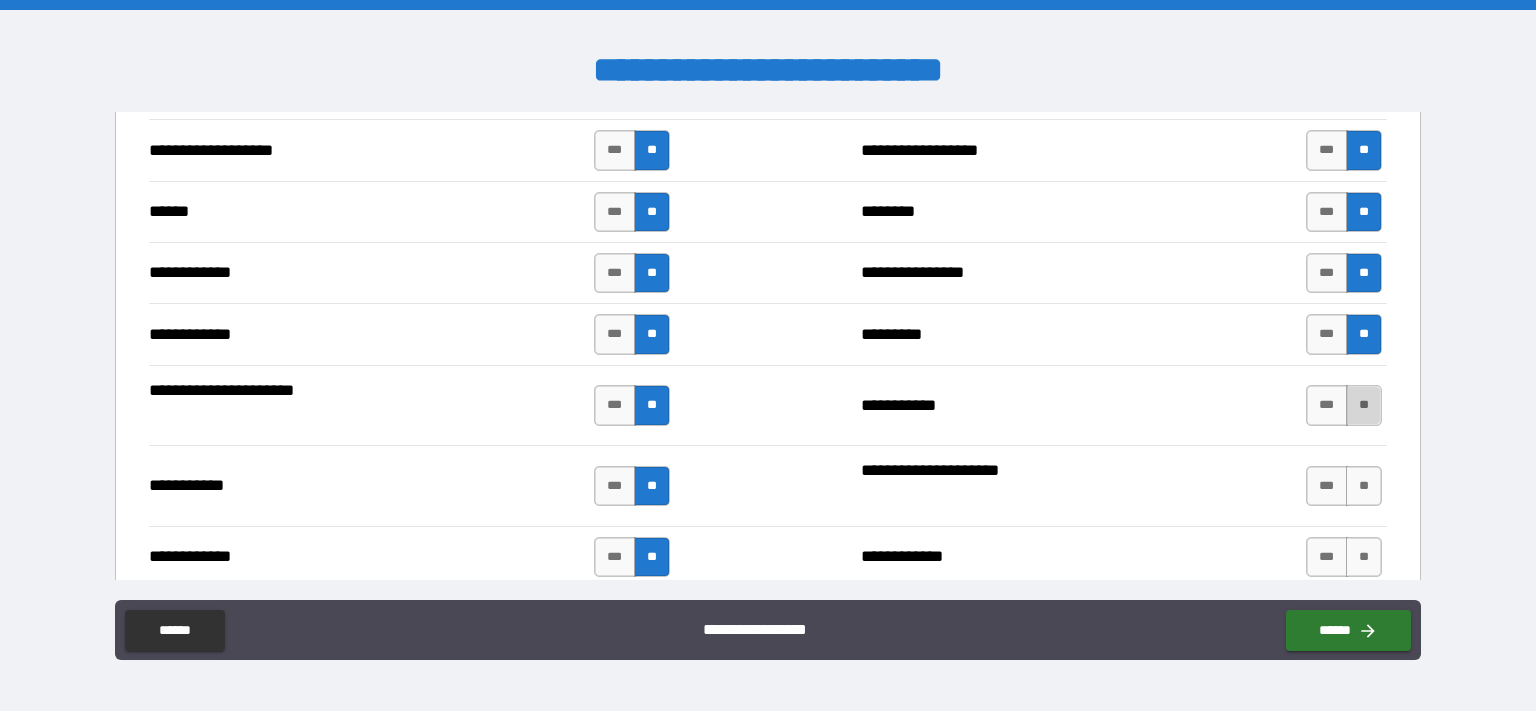 click on "**" at bounding box center [1364, 405] 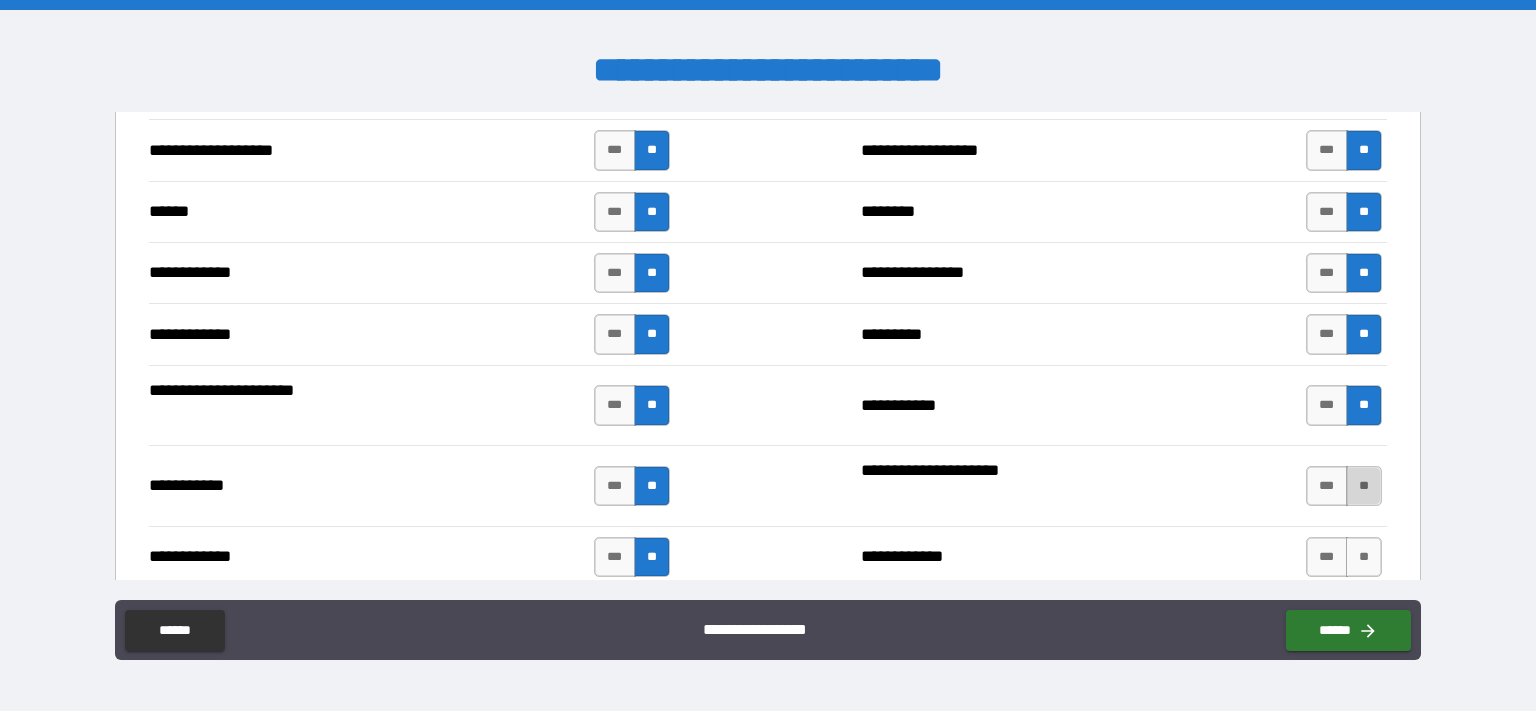 click on "**" at bounding box center [1364, 486] 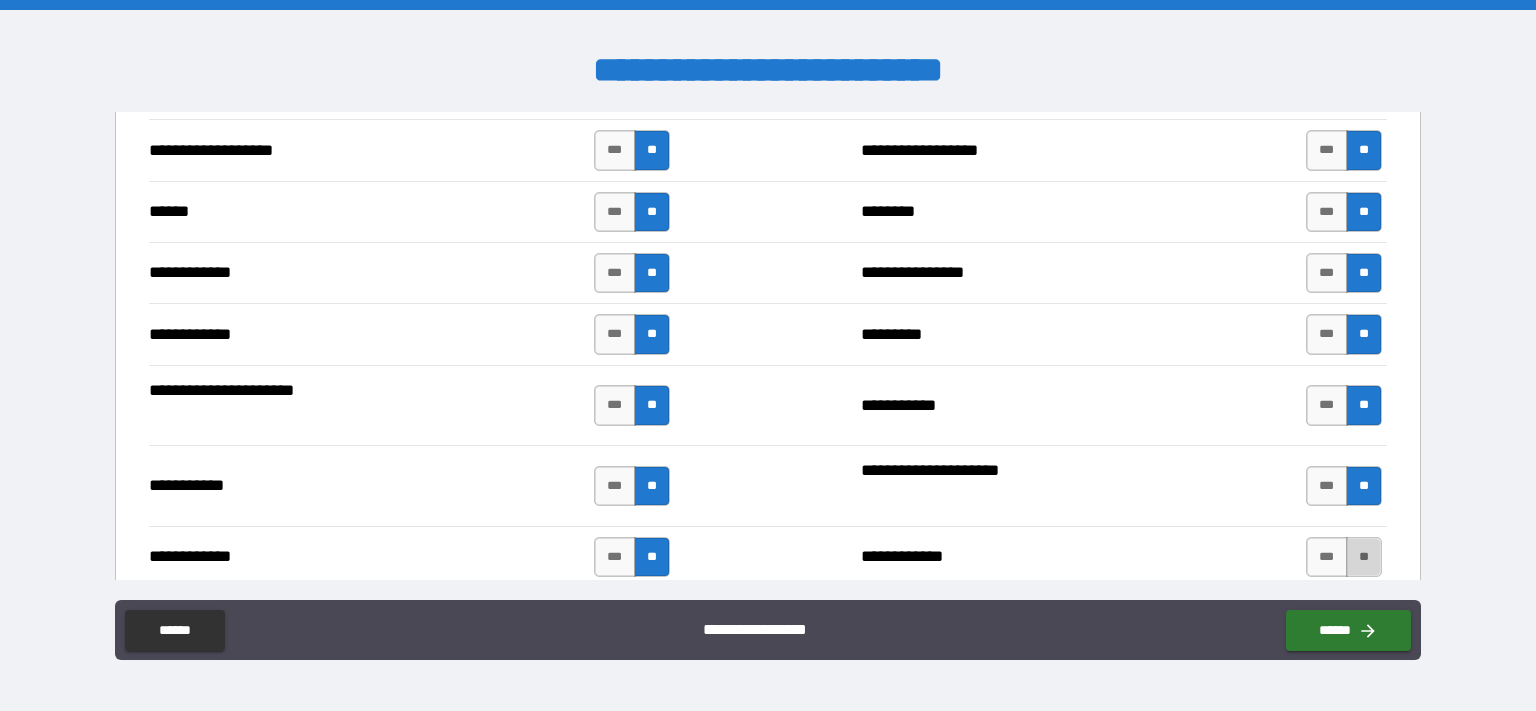 click on "**" at bounding box center (1364, 557) 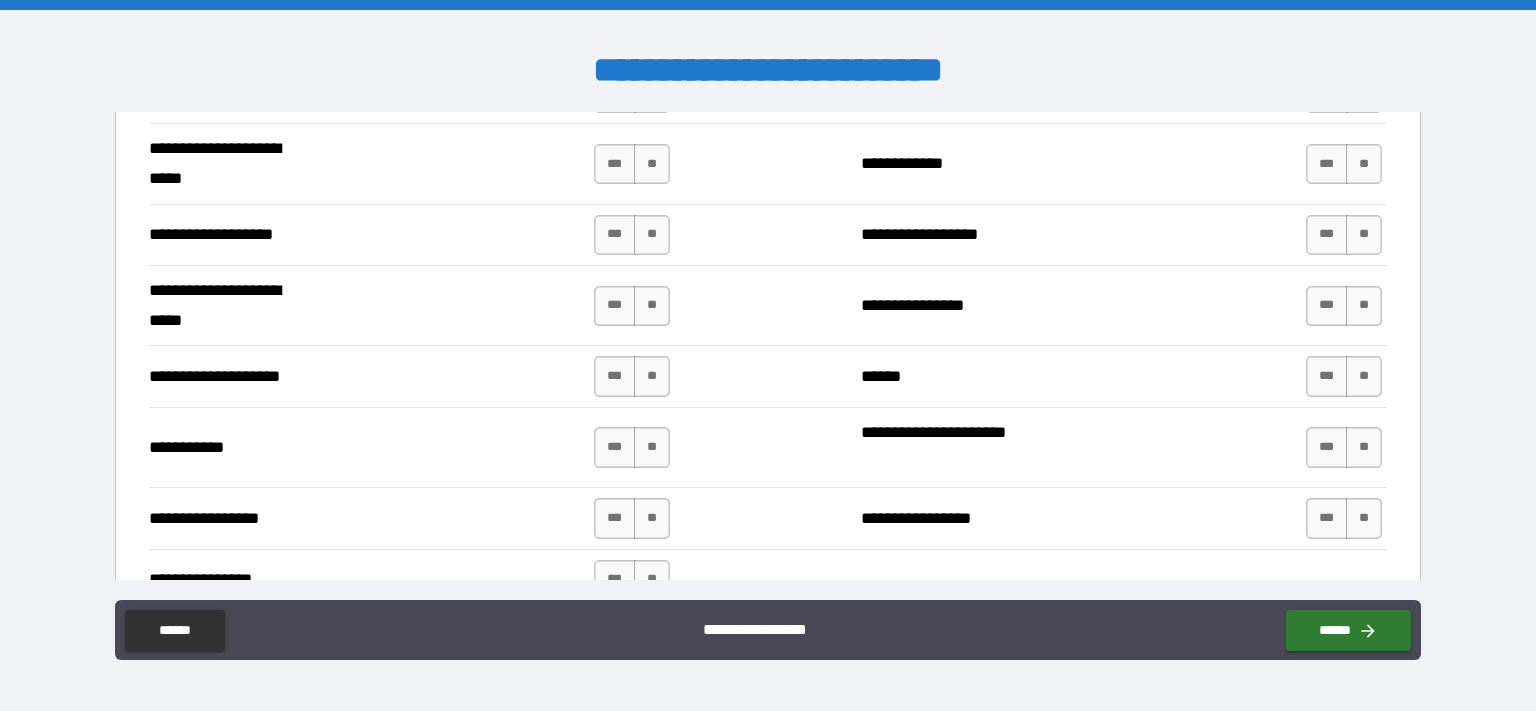 scroll, scrollTop: 4064, scrollLeft: 0, axis: vertical 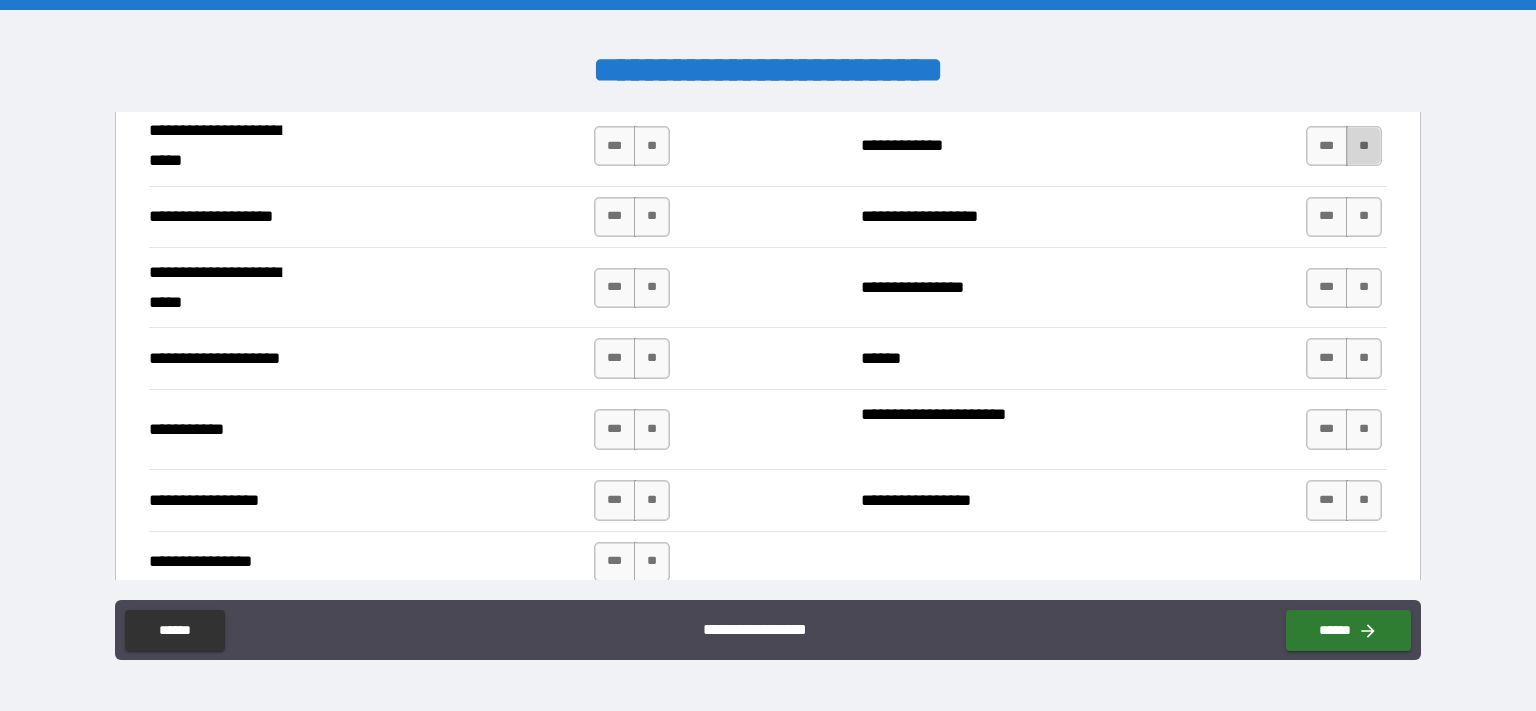 click on "**" at bounding box center [1364, 146] 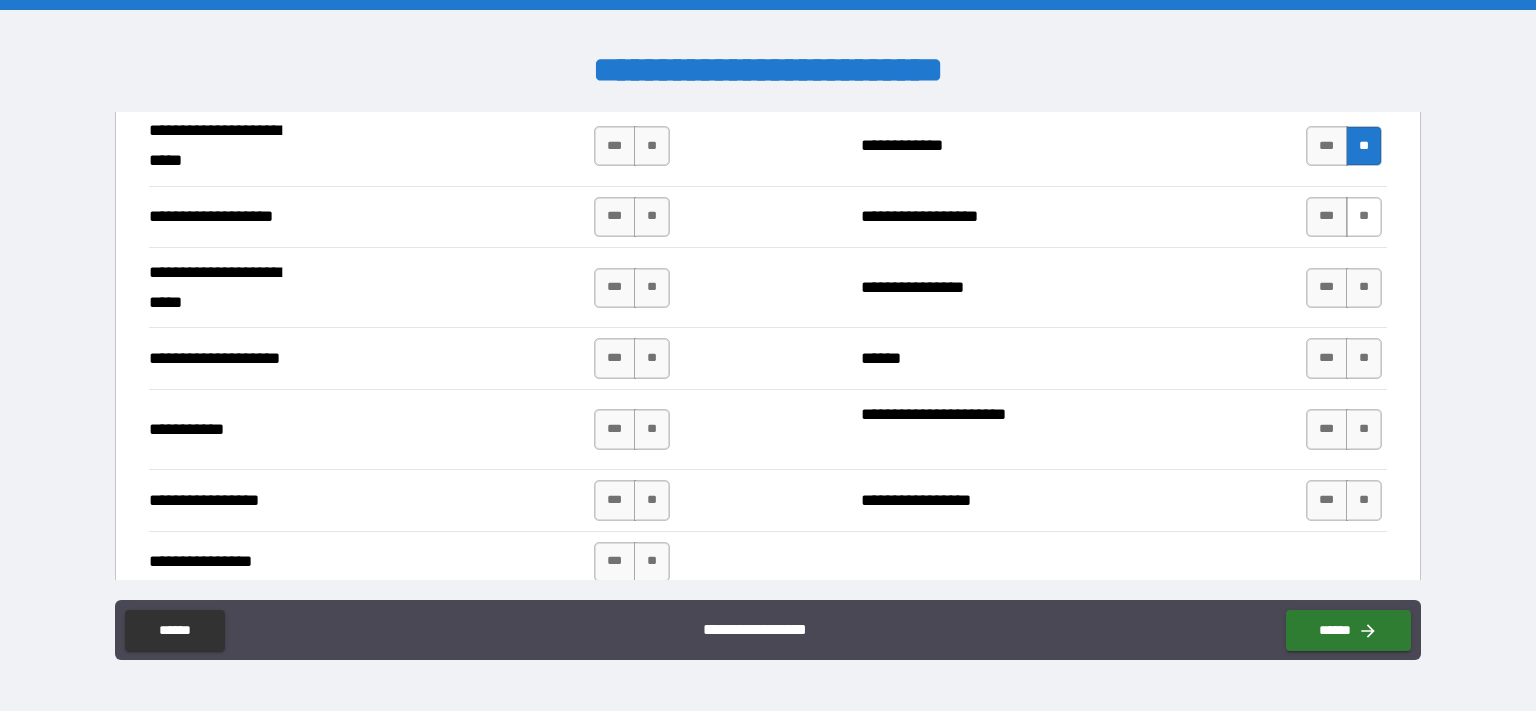 click on "**" at bounding box center (1364, 217) 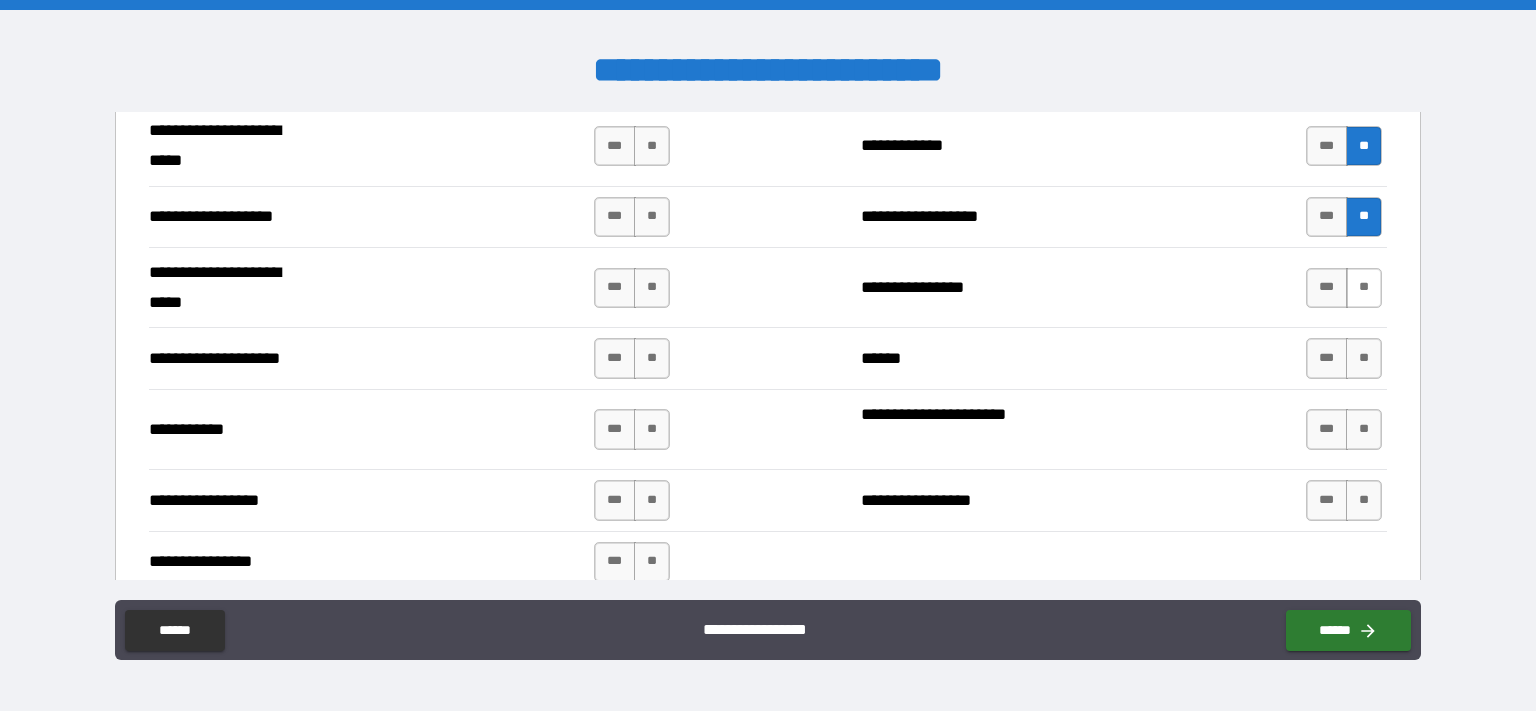 click on "**" at bounding box center (1364, 288) 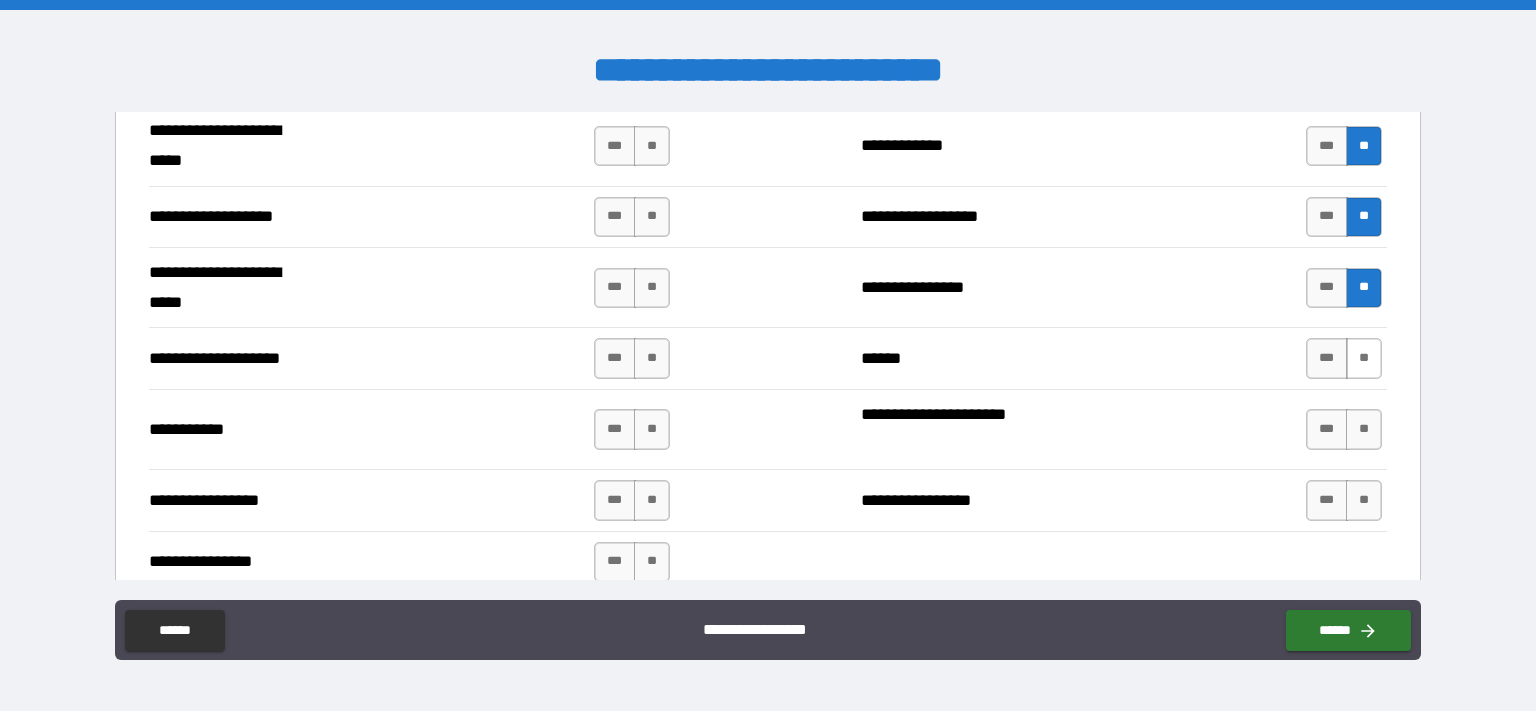 click on "**" at bounding box center (1364, 358) 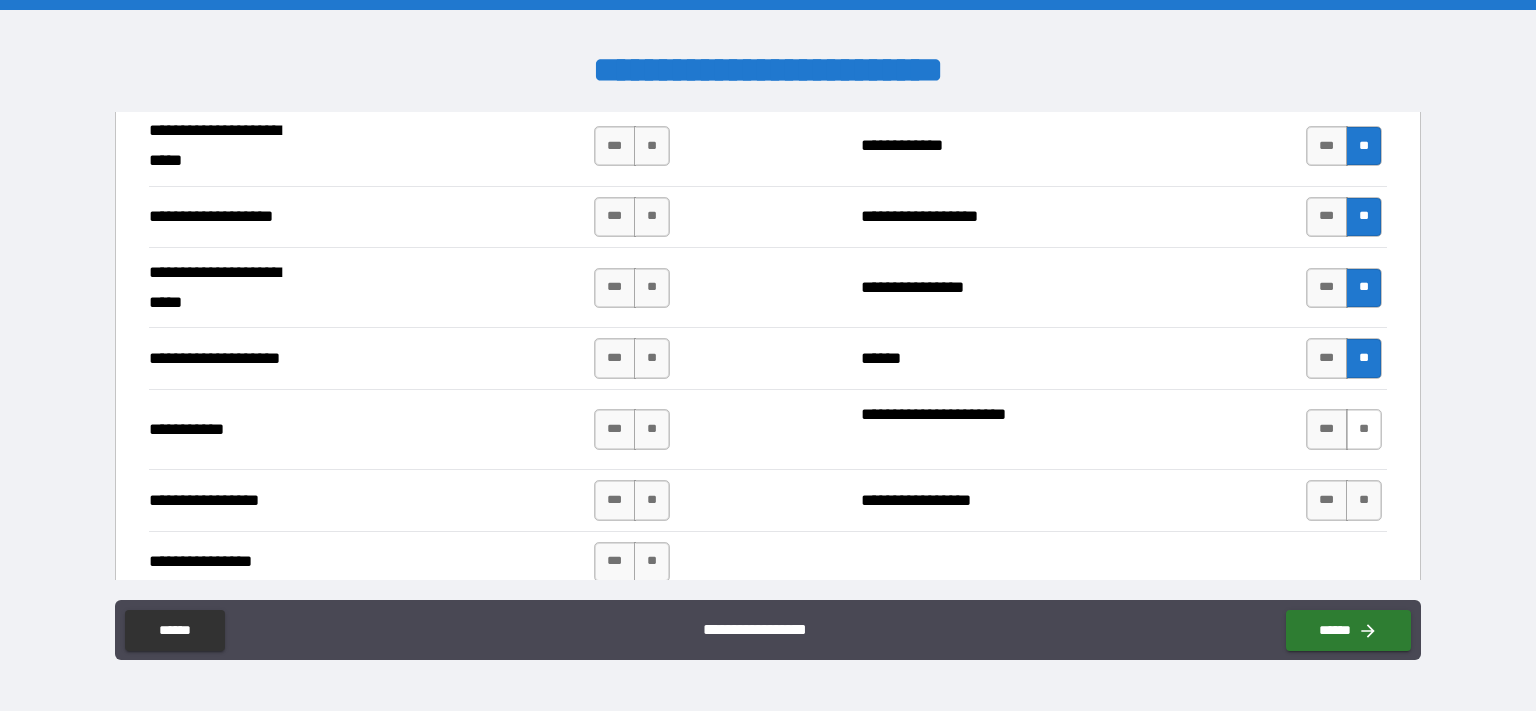 click on "**" at bounding box center [1364, 429] 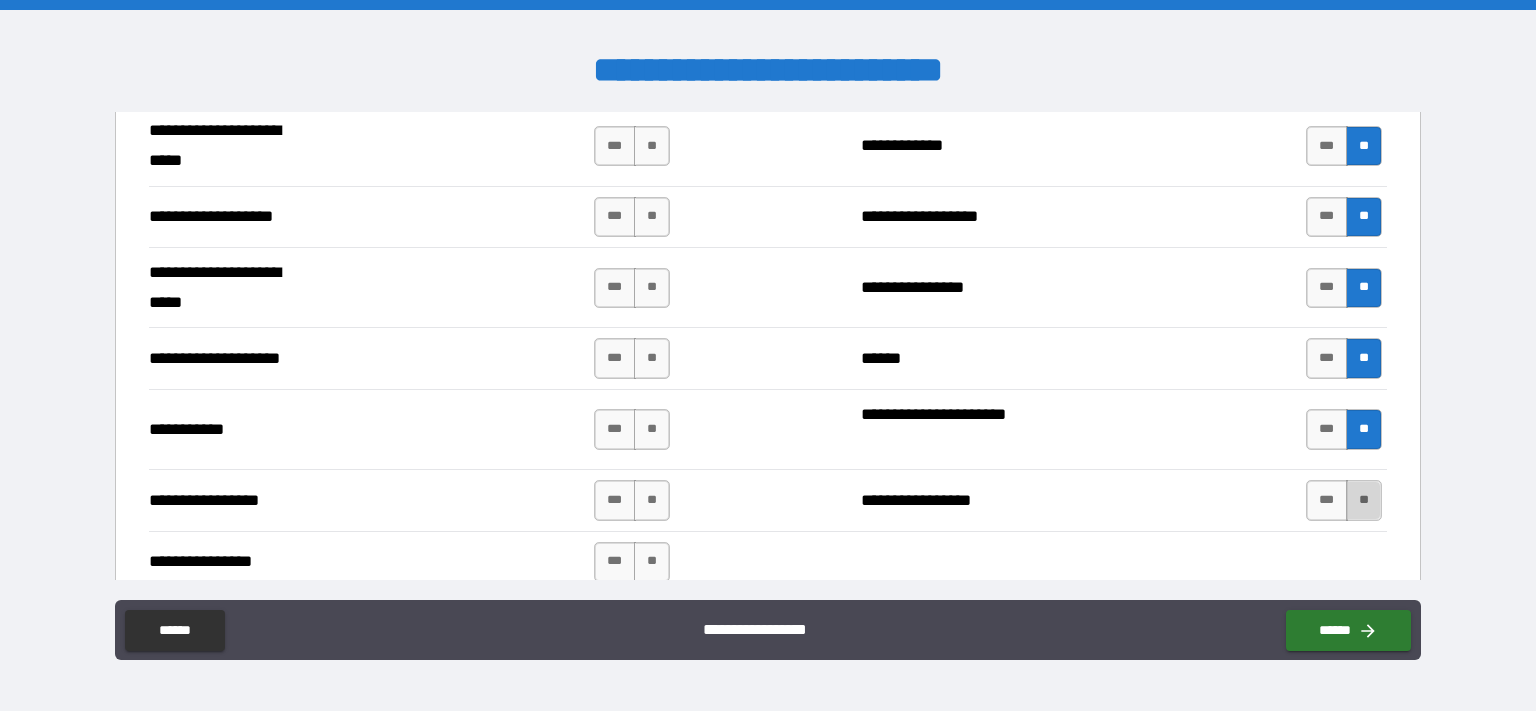 click on "**" at bounding box center (1364, 500) 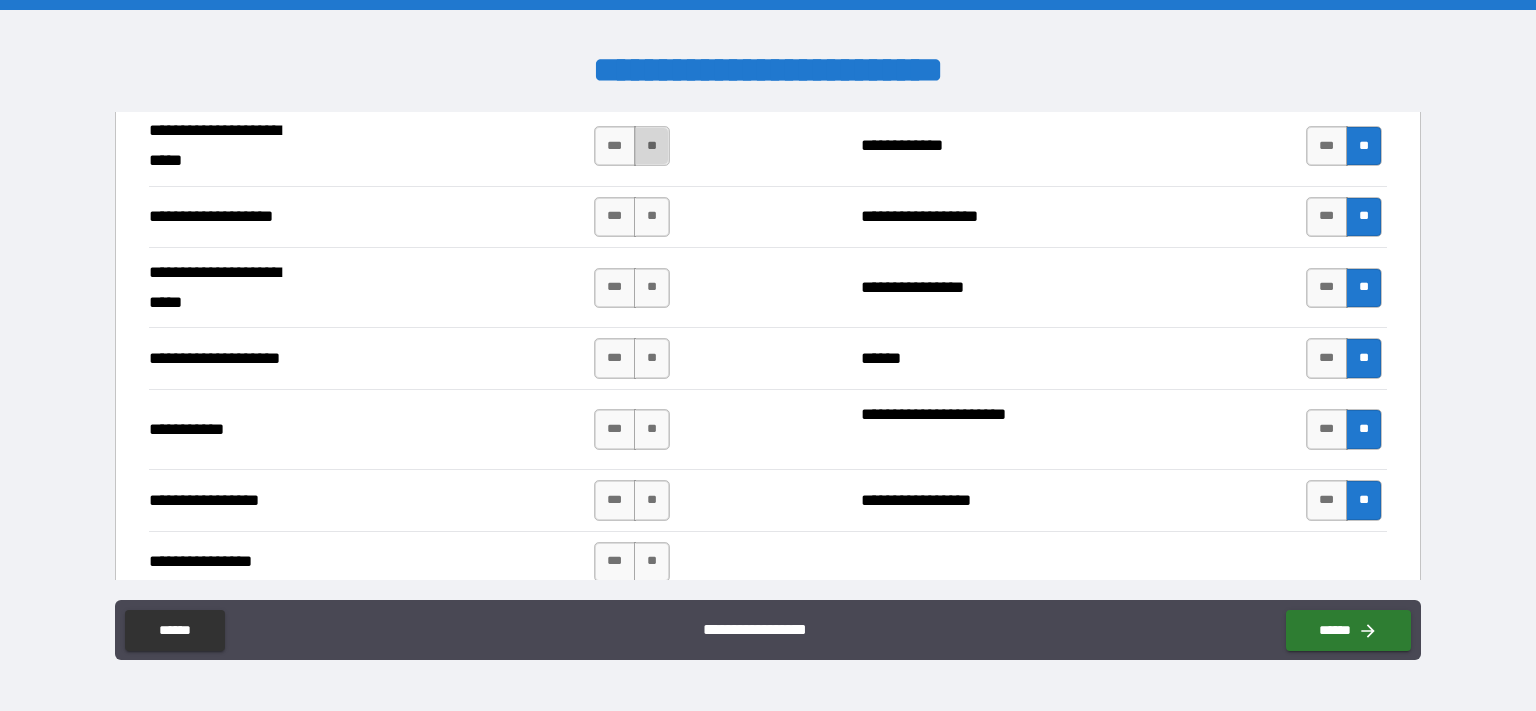 click on "**" at bounding box center [652, 146] 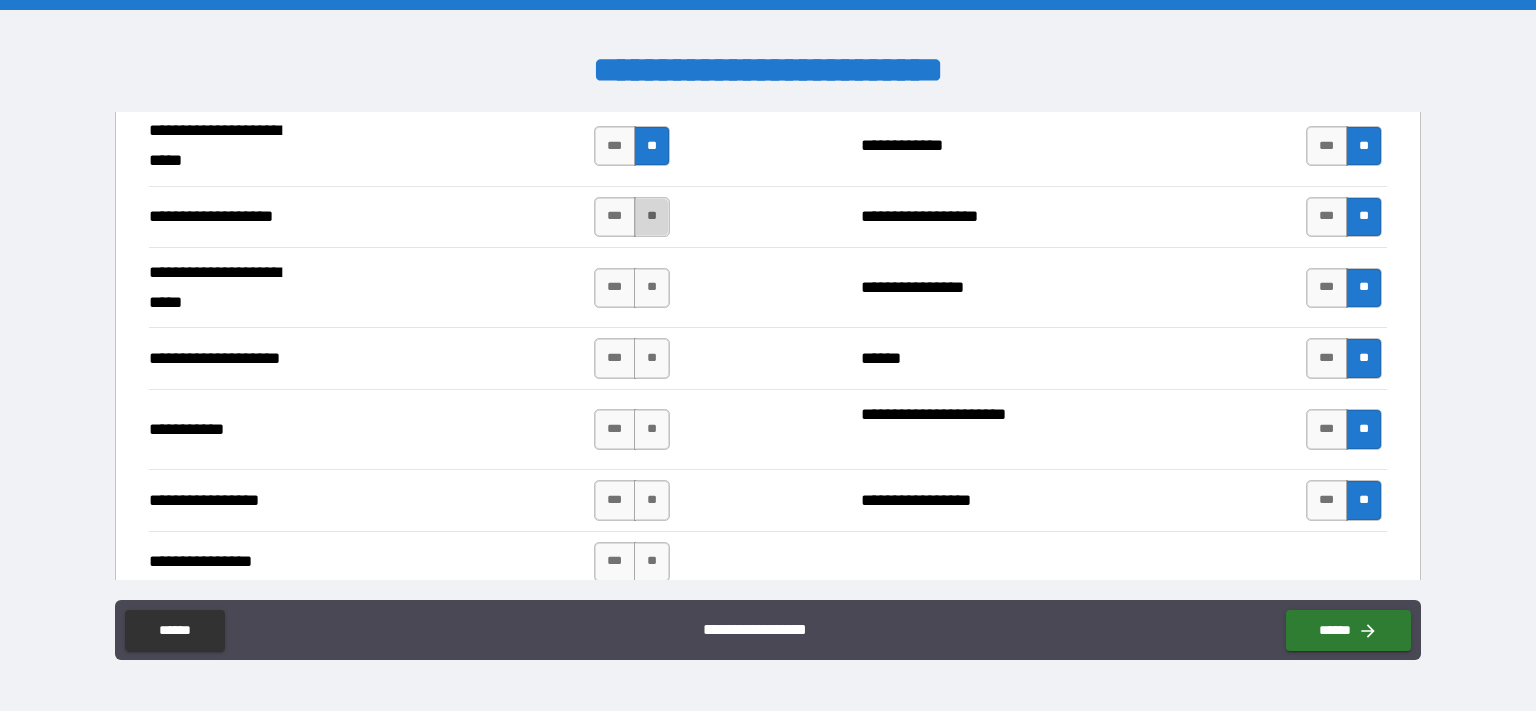 click on "**" at bounding box center [652, 217] 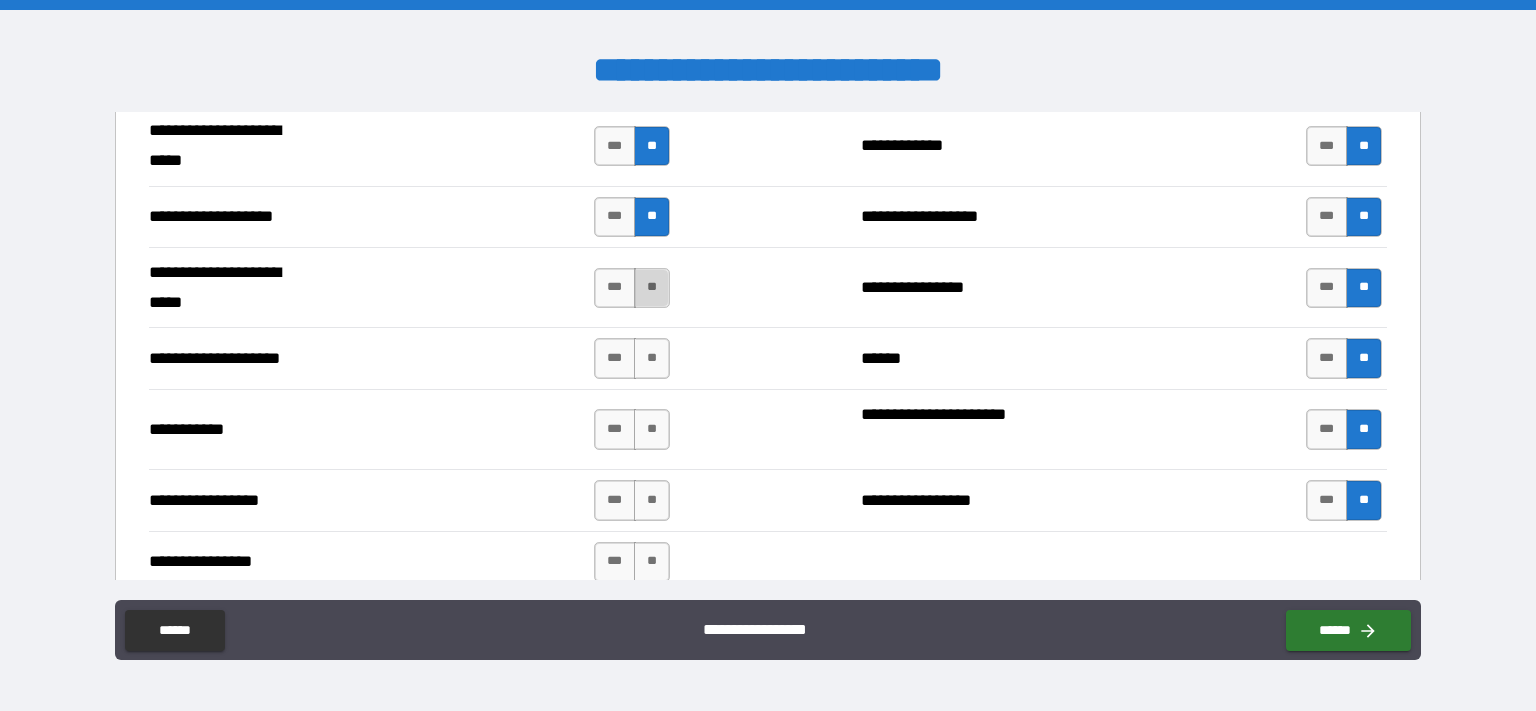 click on "**" at bounding box center (652, 288) 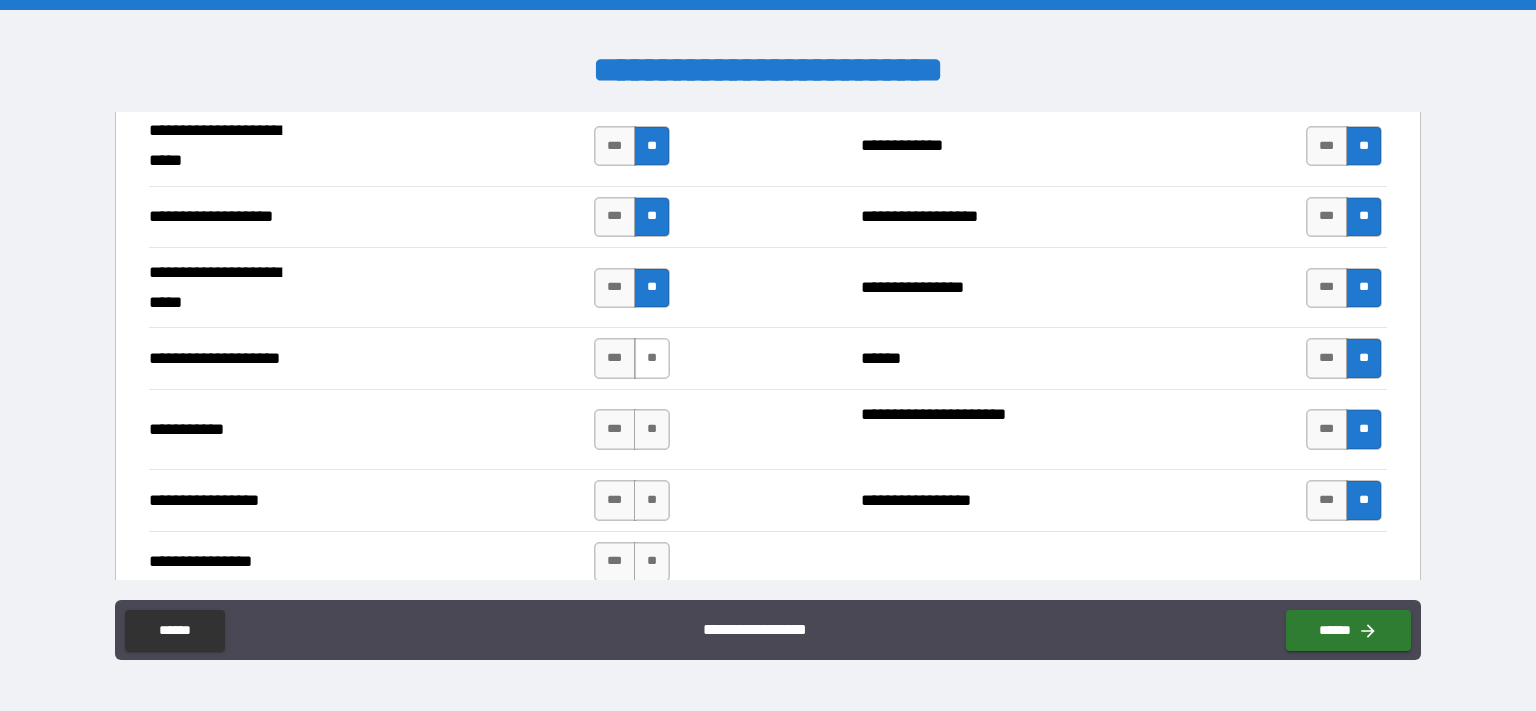 click on "**" at bounding box center (652, 358) 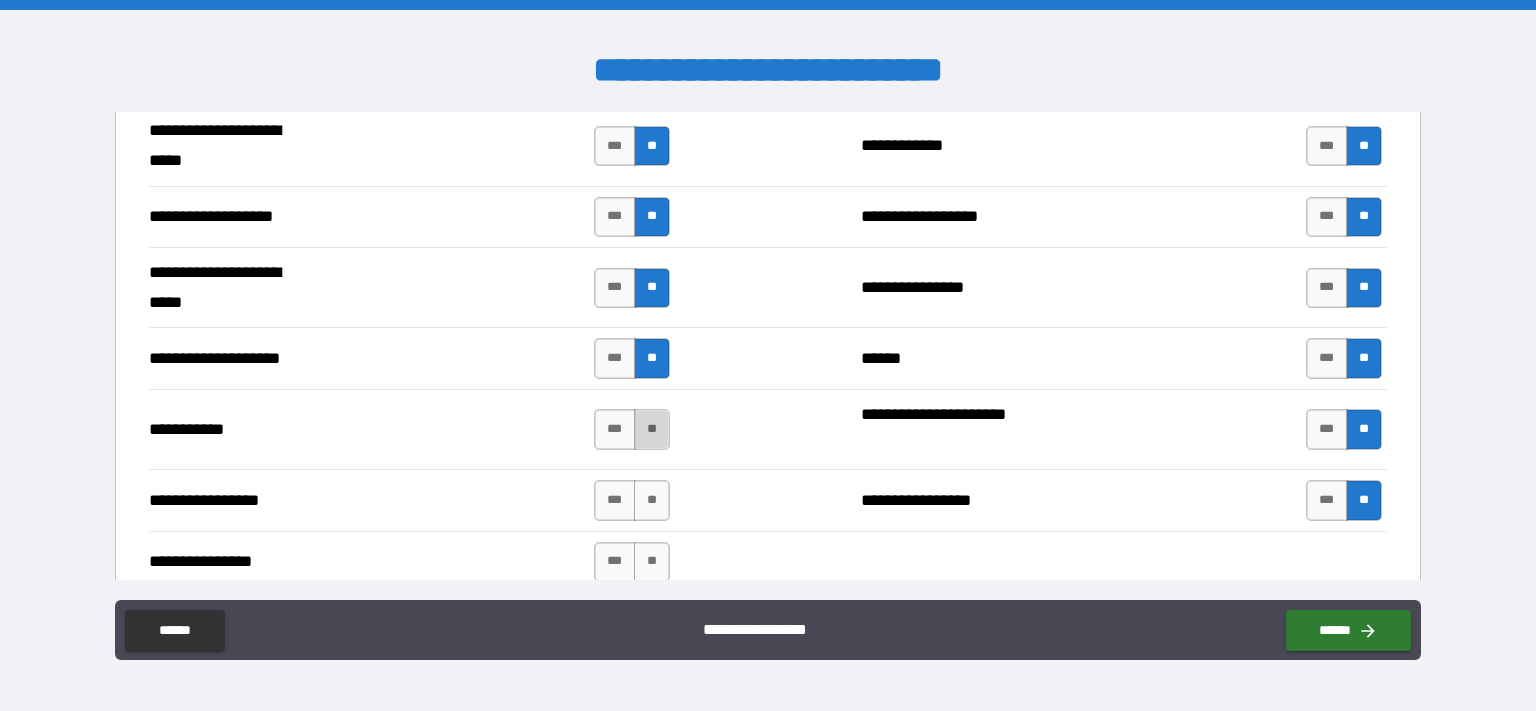click on "**" at bounding box center (652, 429) 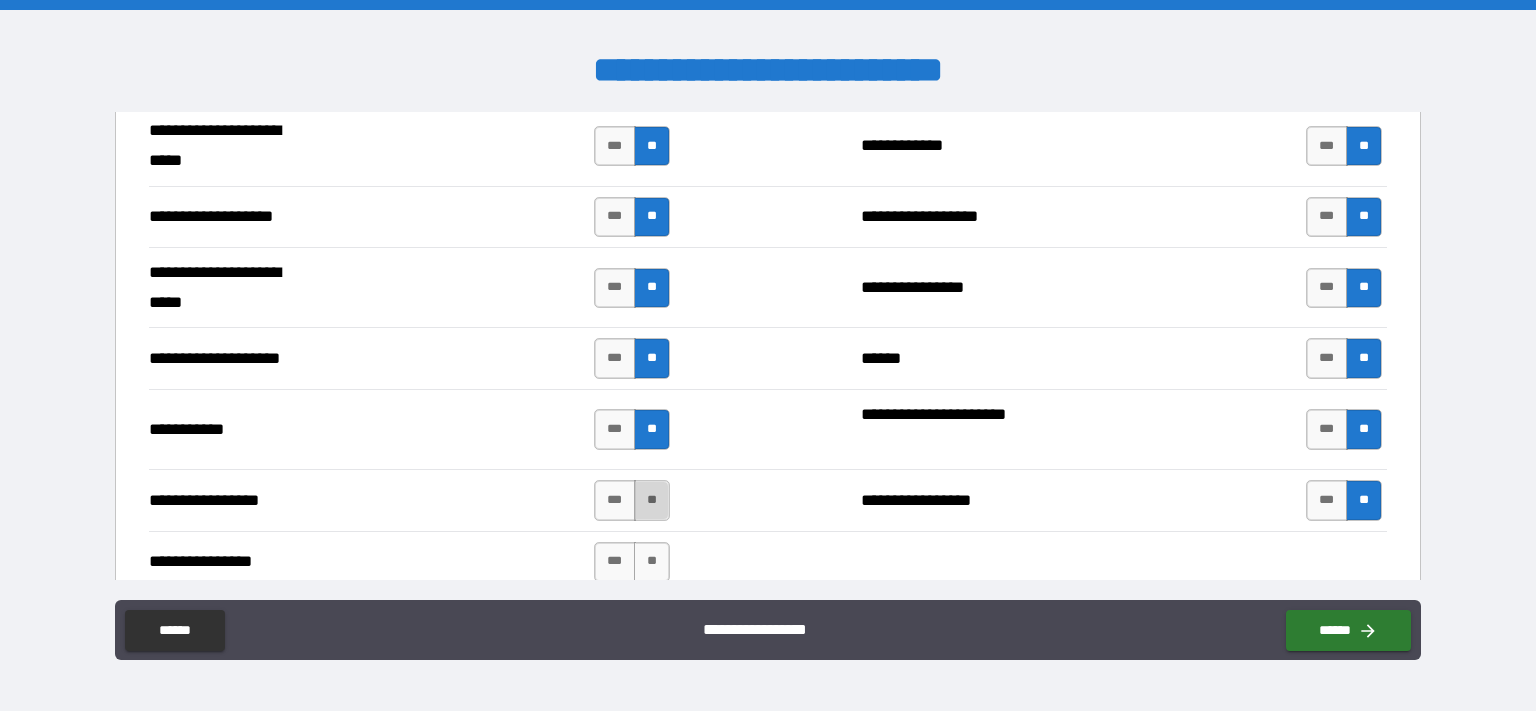 click on "**" at bounding box center [652, 500] 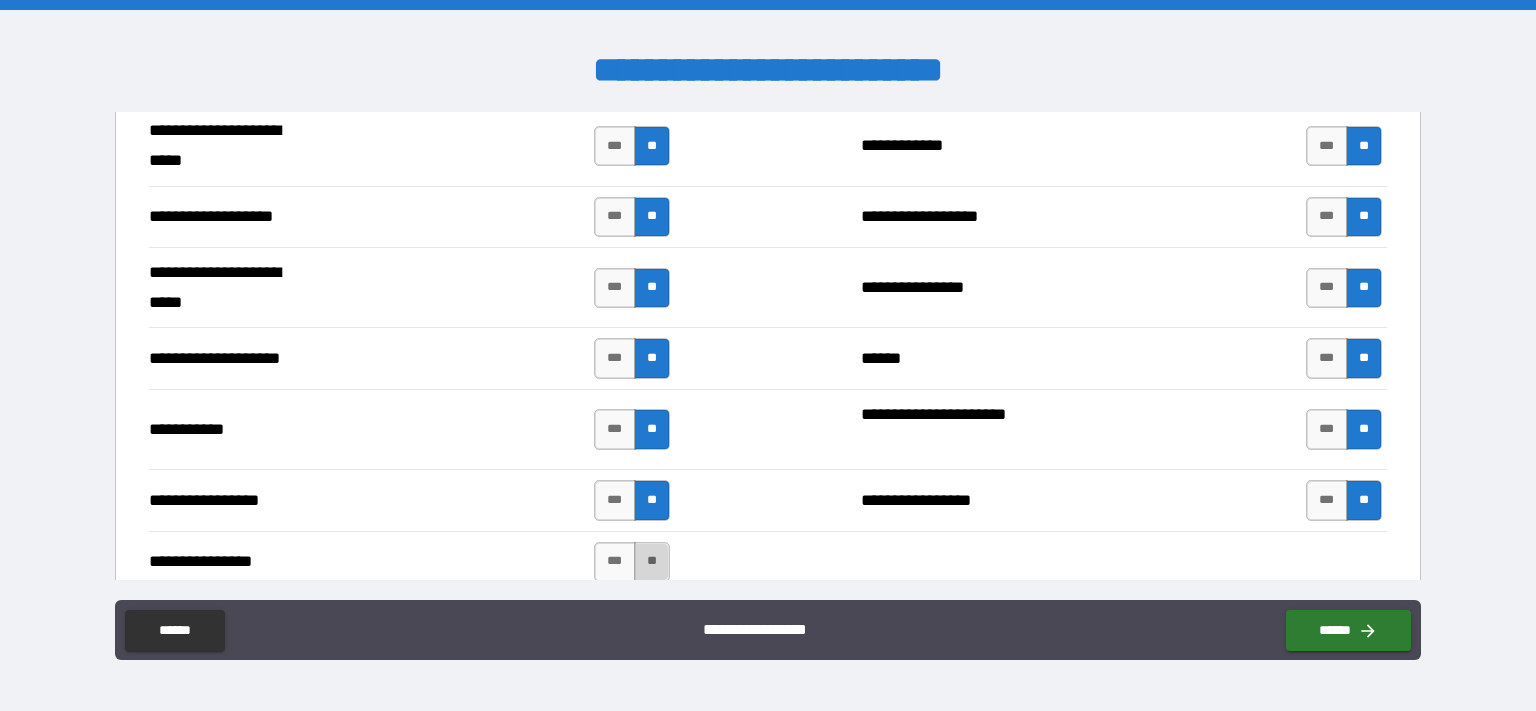 click on "**" at bounding box center [652, 562] 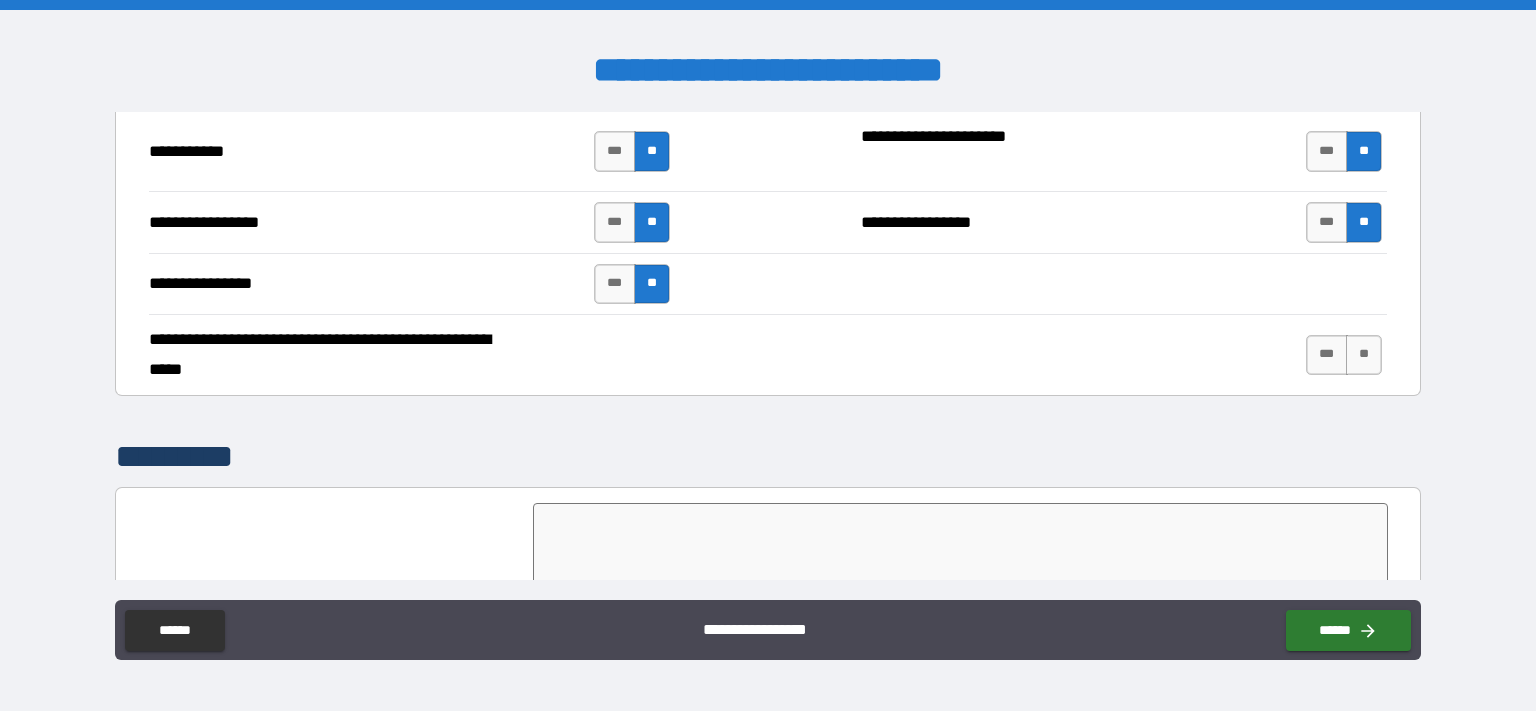 scroll, scrollTop: 4370, scrollLeft: 0, axis: vertical 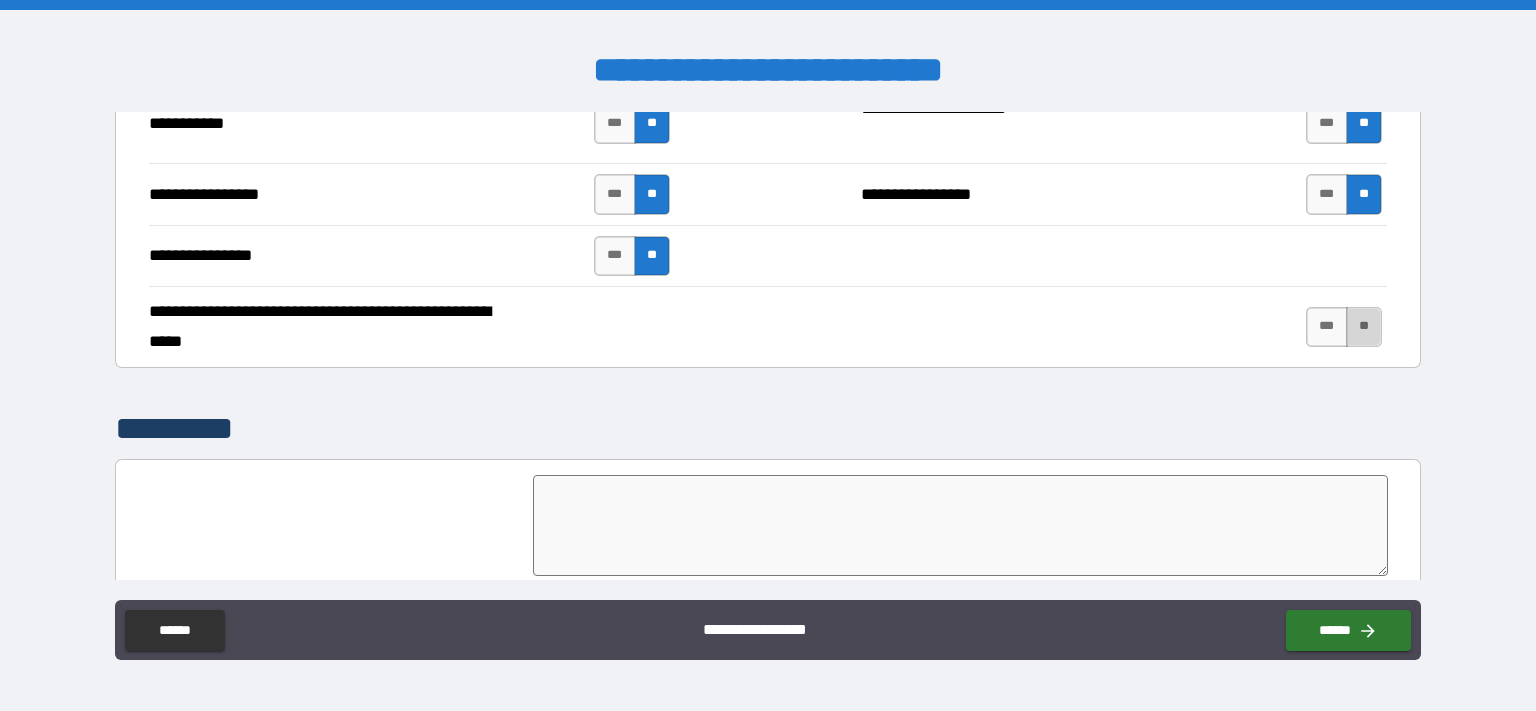 click on "**" at bounding box center (1364, 327) 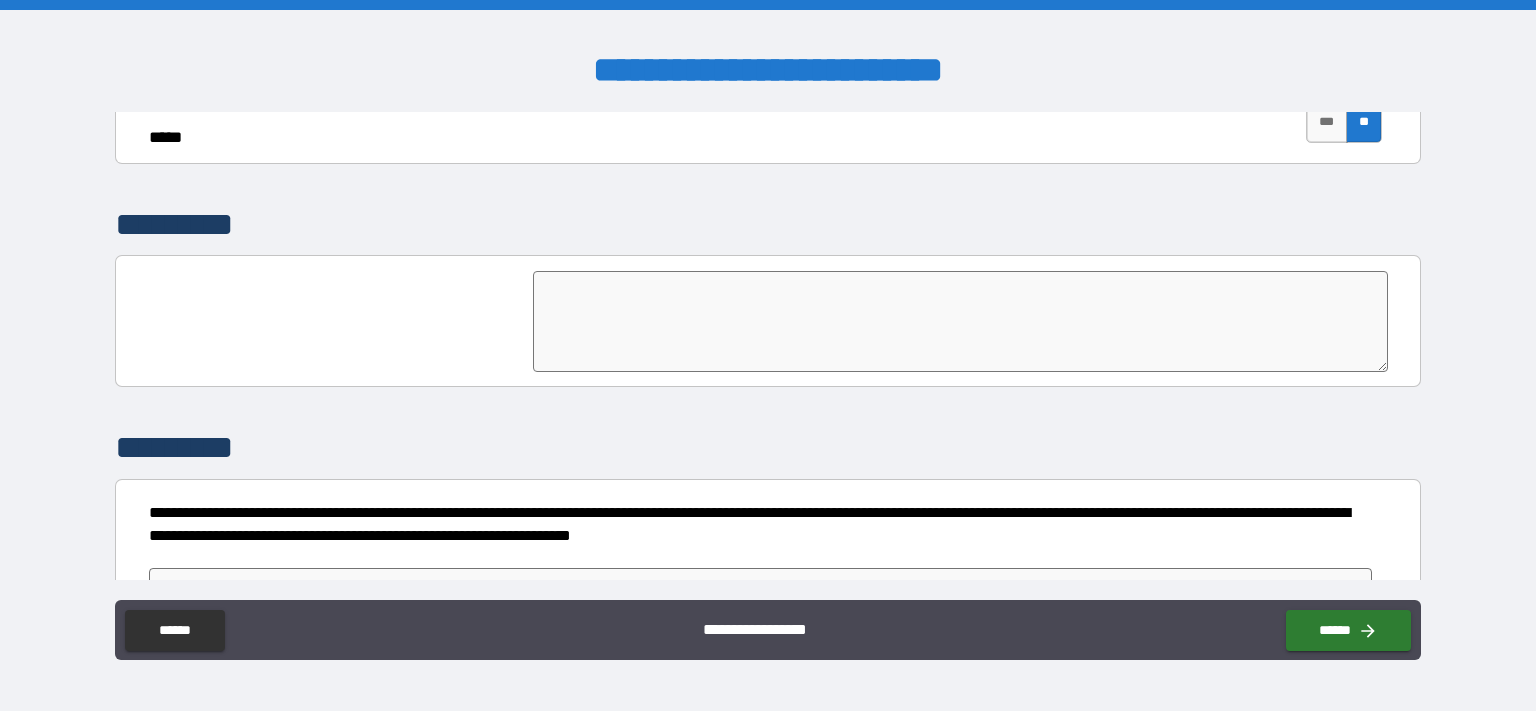 scroll, scrollTop: 4618, scrollLeft: 0, axis: vertical 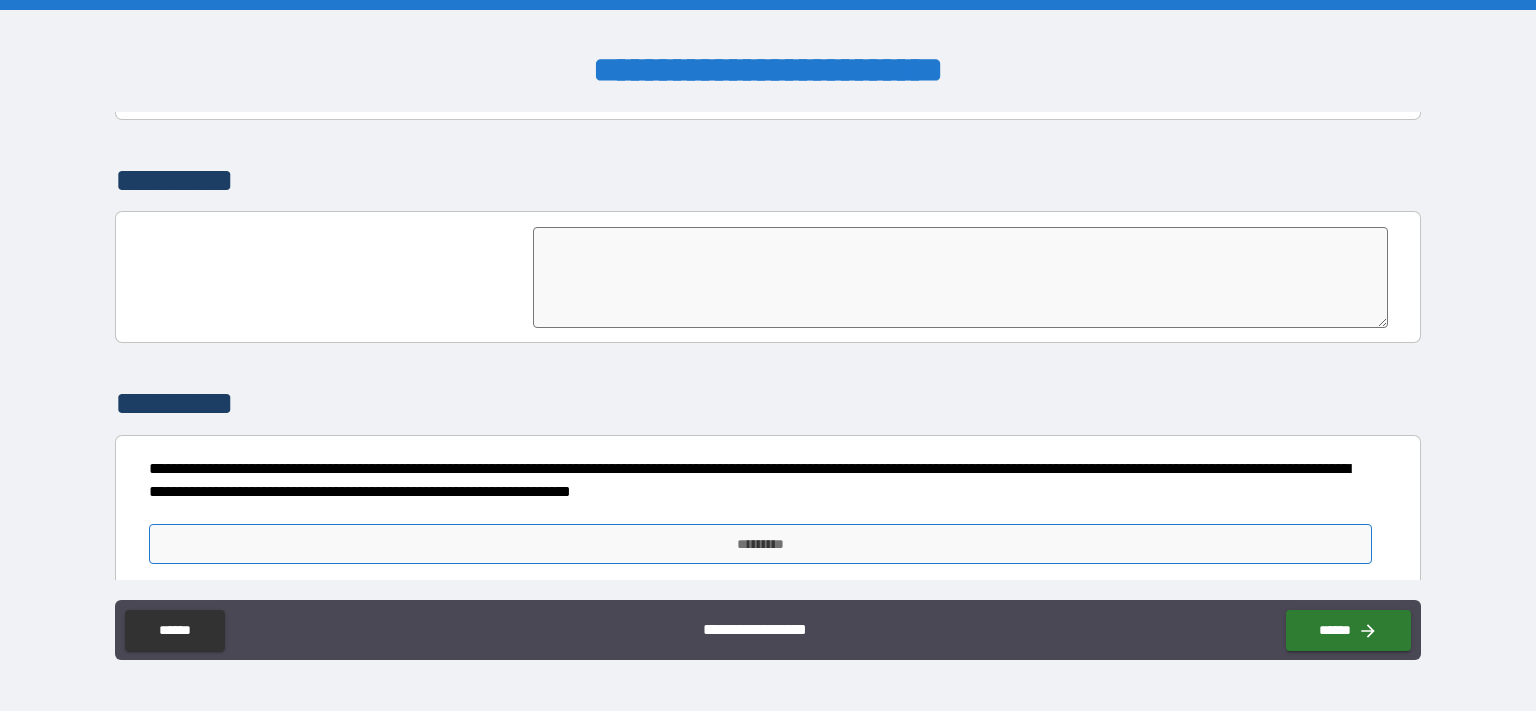 click on "*********" at bounding box center [760, 544] 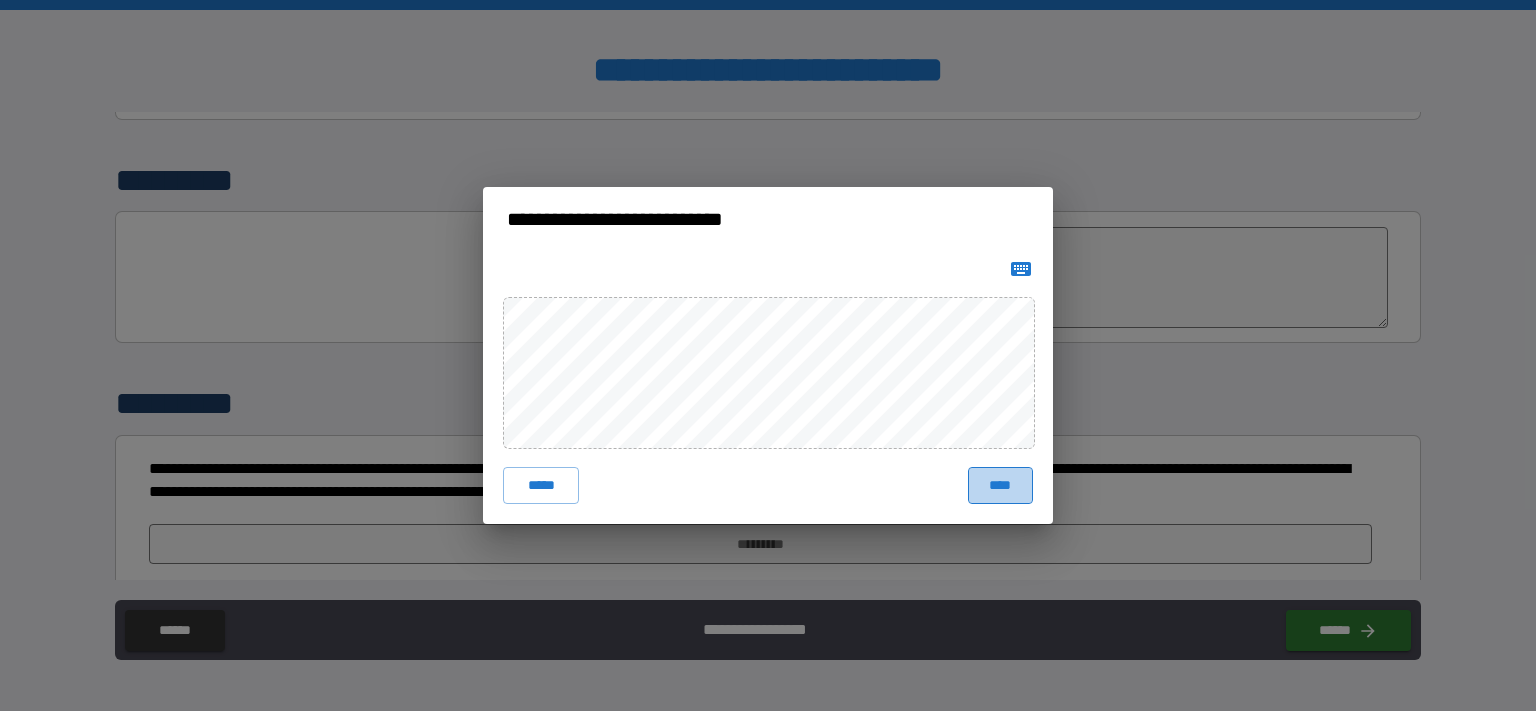 click on "****" at bounding box center [1000, 485] 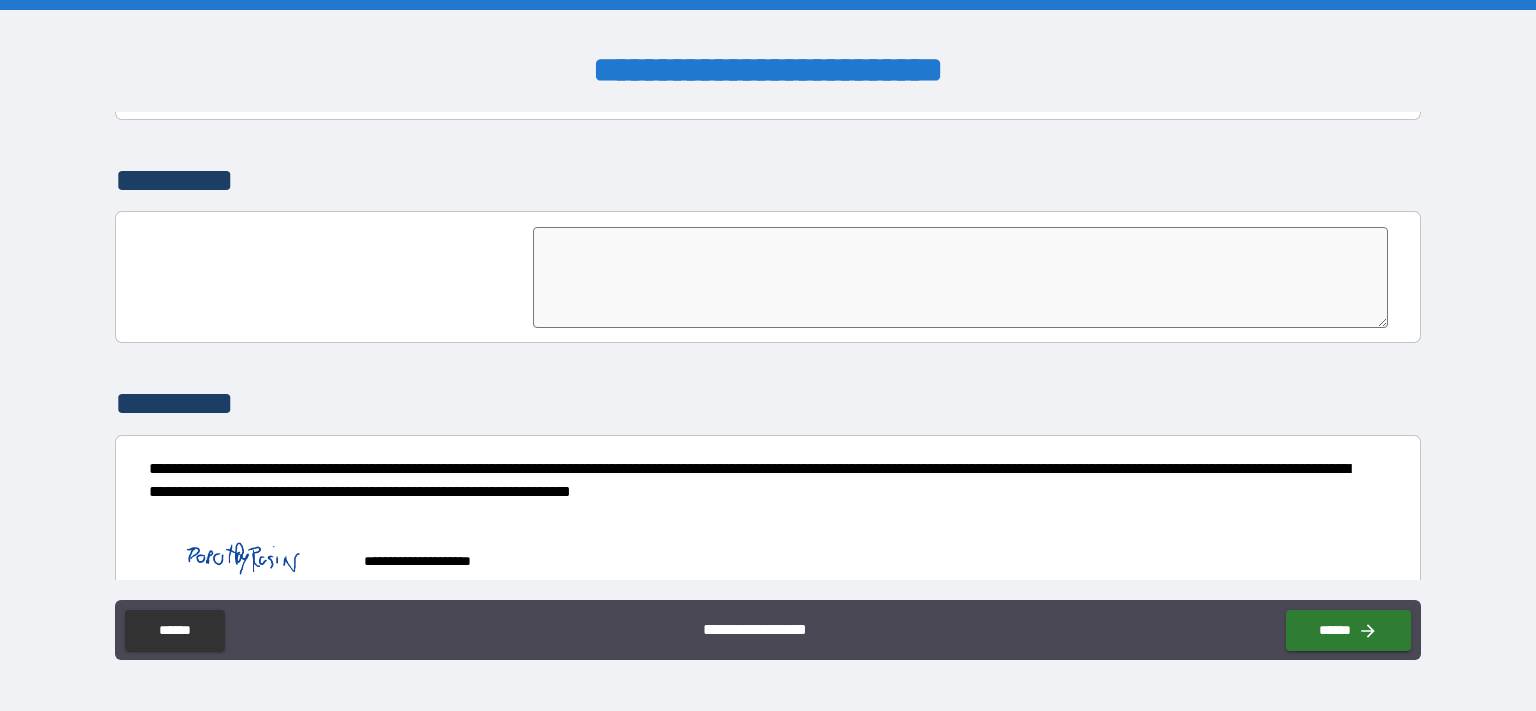 scroll, scrollTop: 4608, scrollLeft: 0, axis: vertical 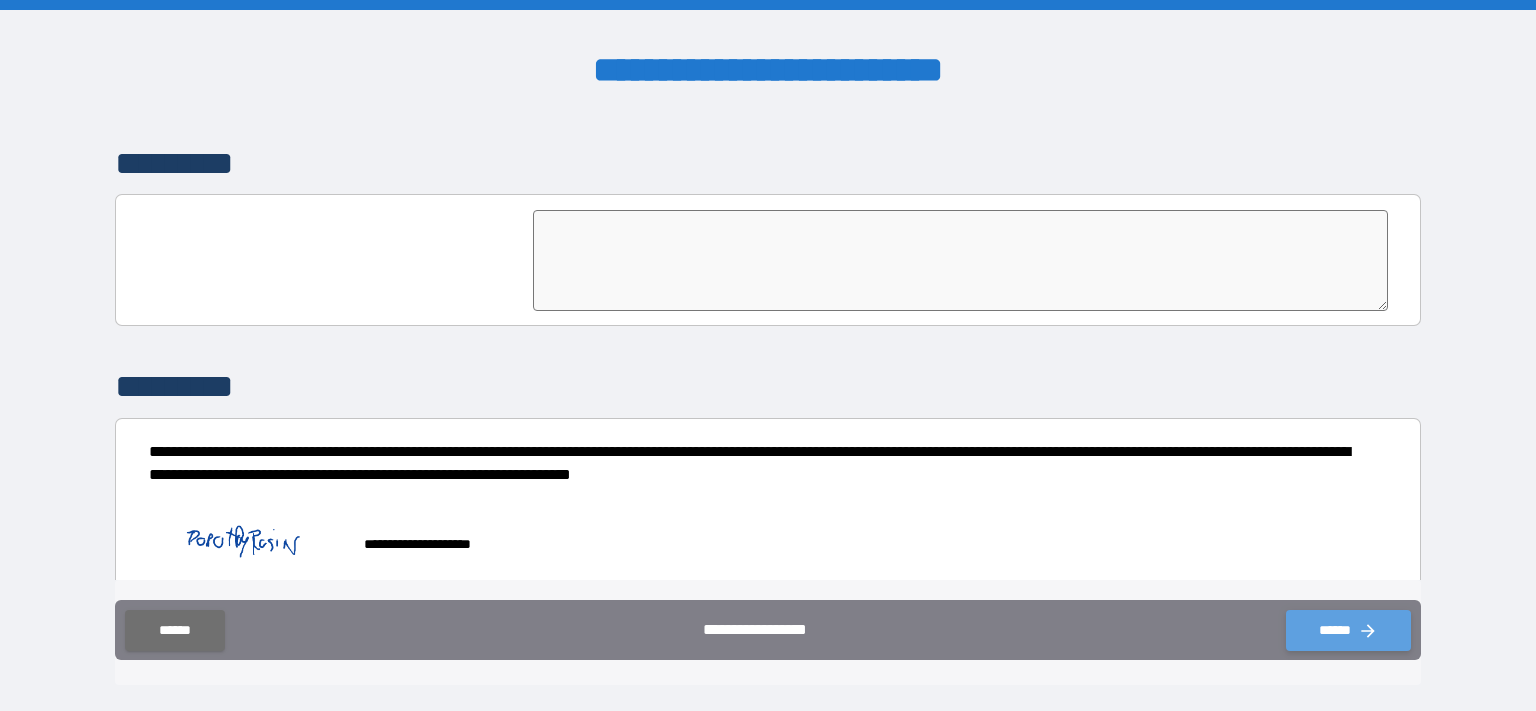 click 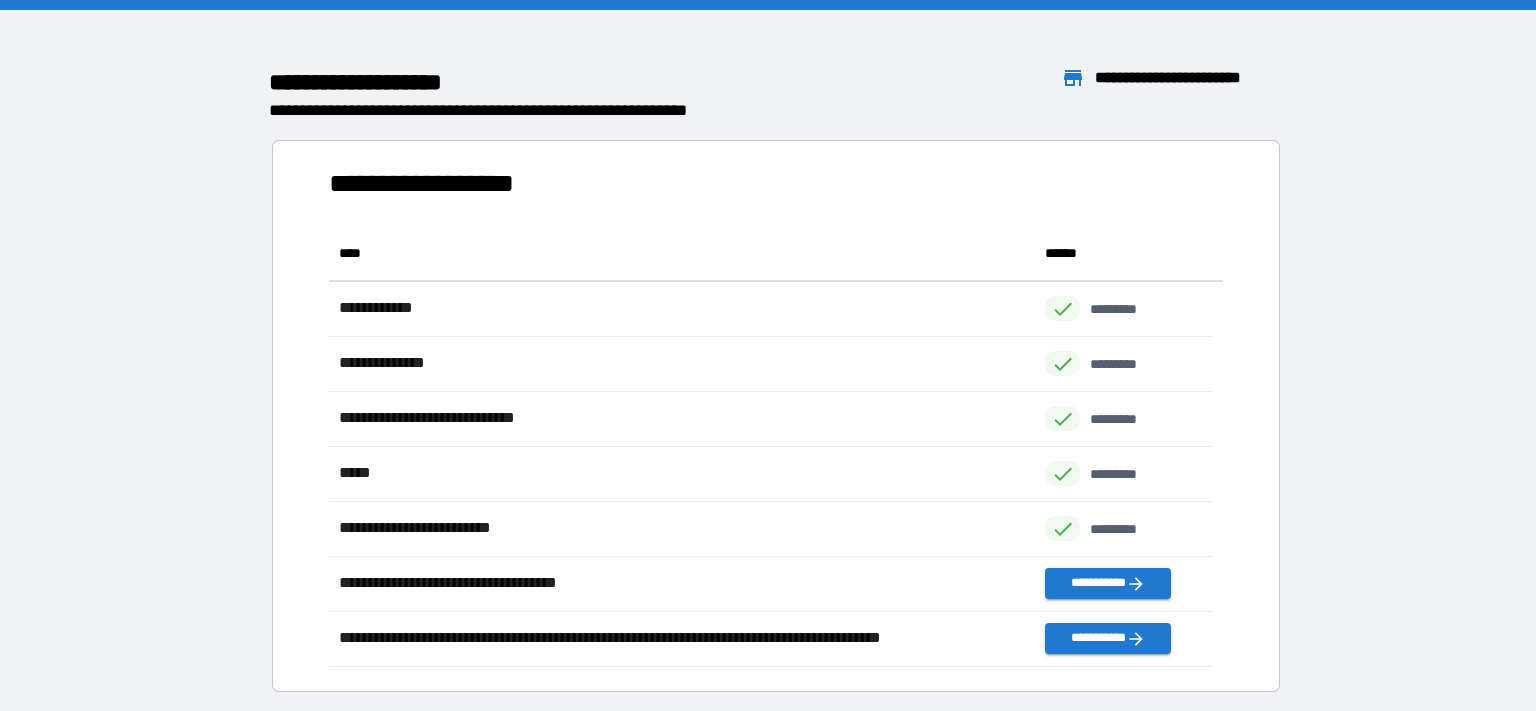 scroll, scrollTop: 18, scrollLeft: 18, axis: both 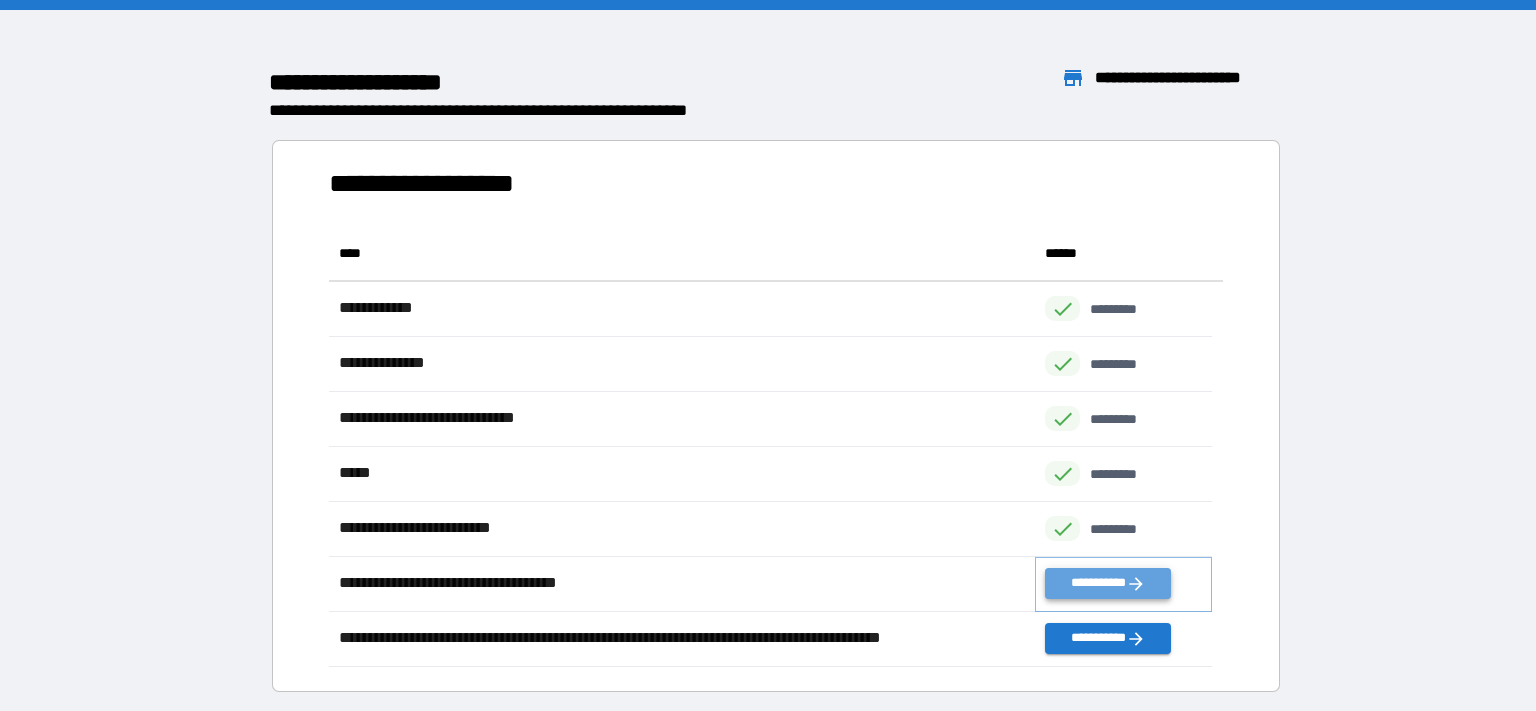 click on "**********" at bounding box center (1108, 583) 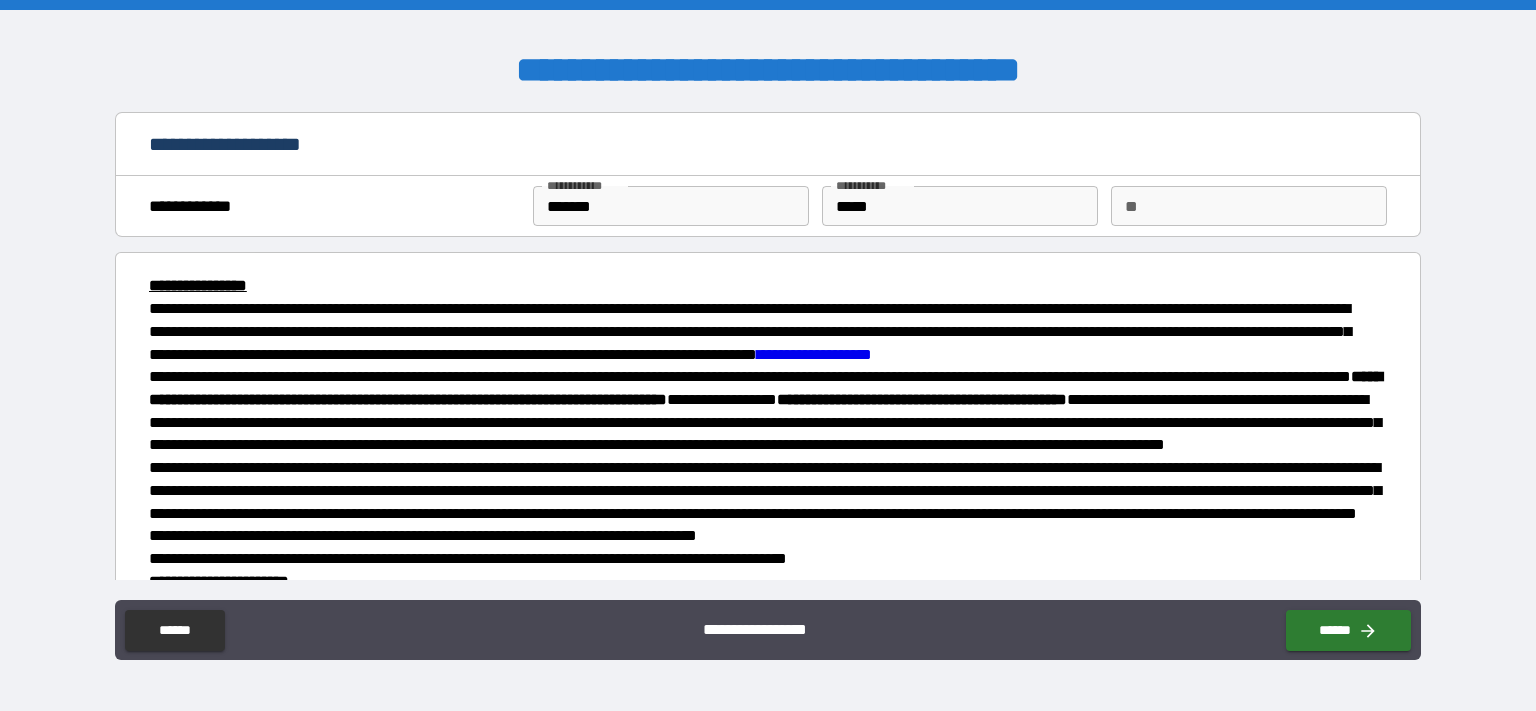 click on "**" at bounding box center [1249, 206] 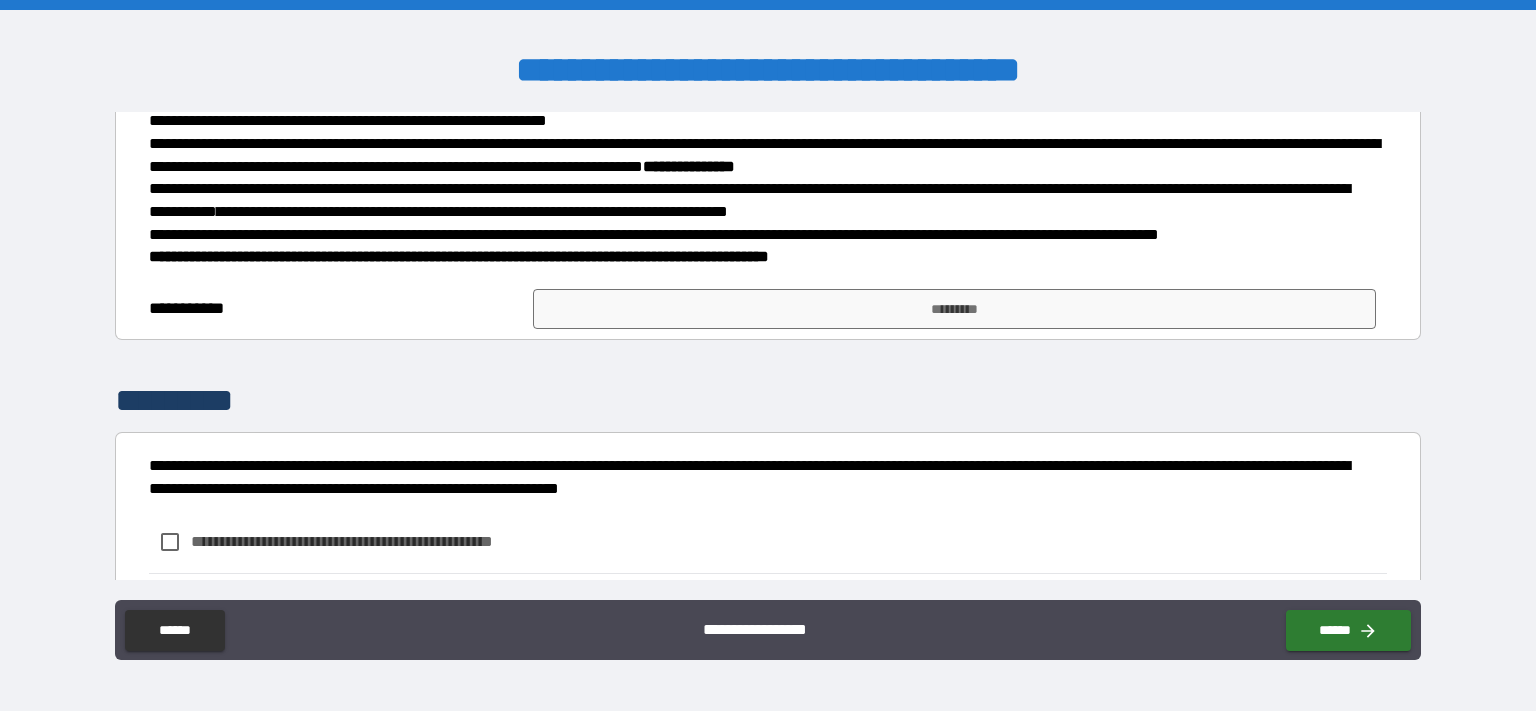 scroll, scrollTop: 509, scrollLeft: 0, axis: vertical 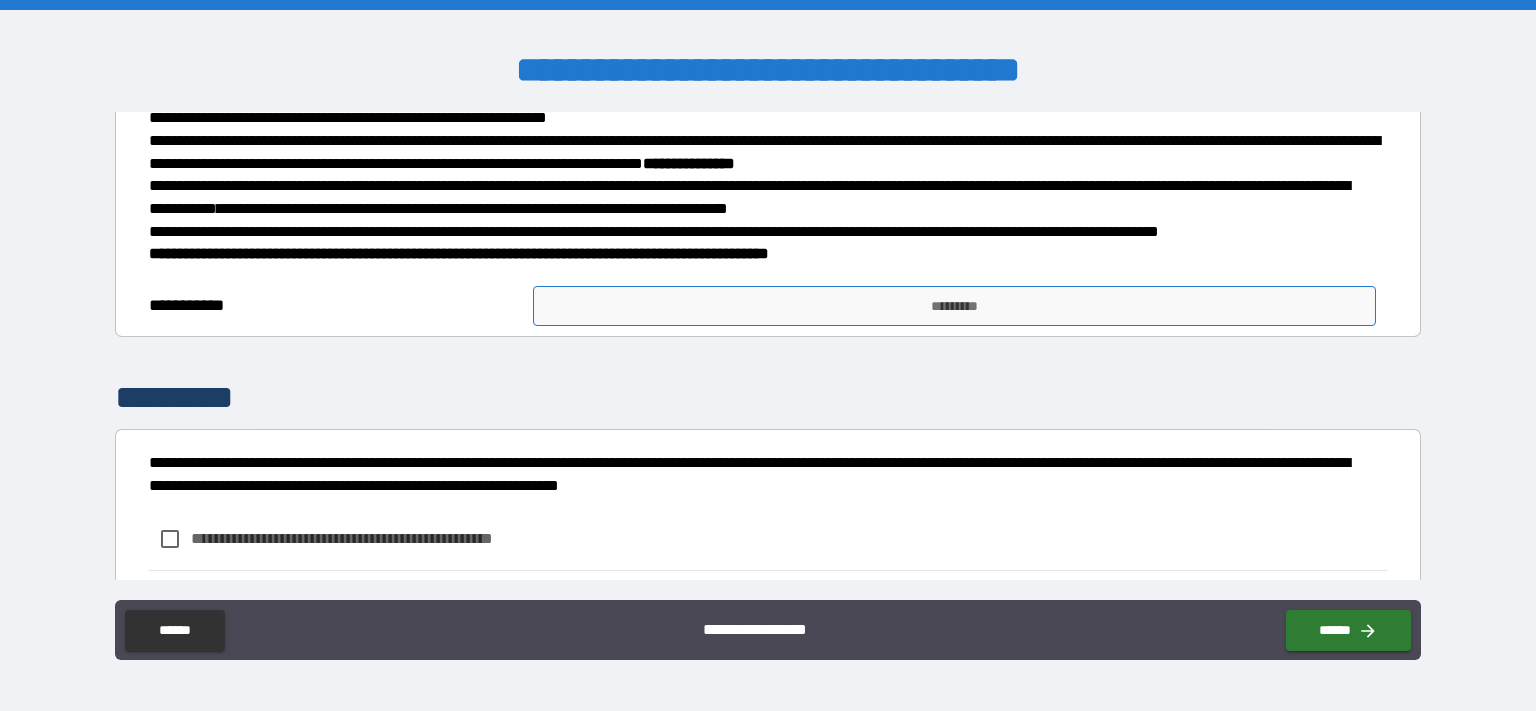type on "*" 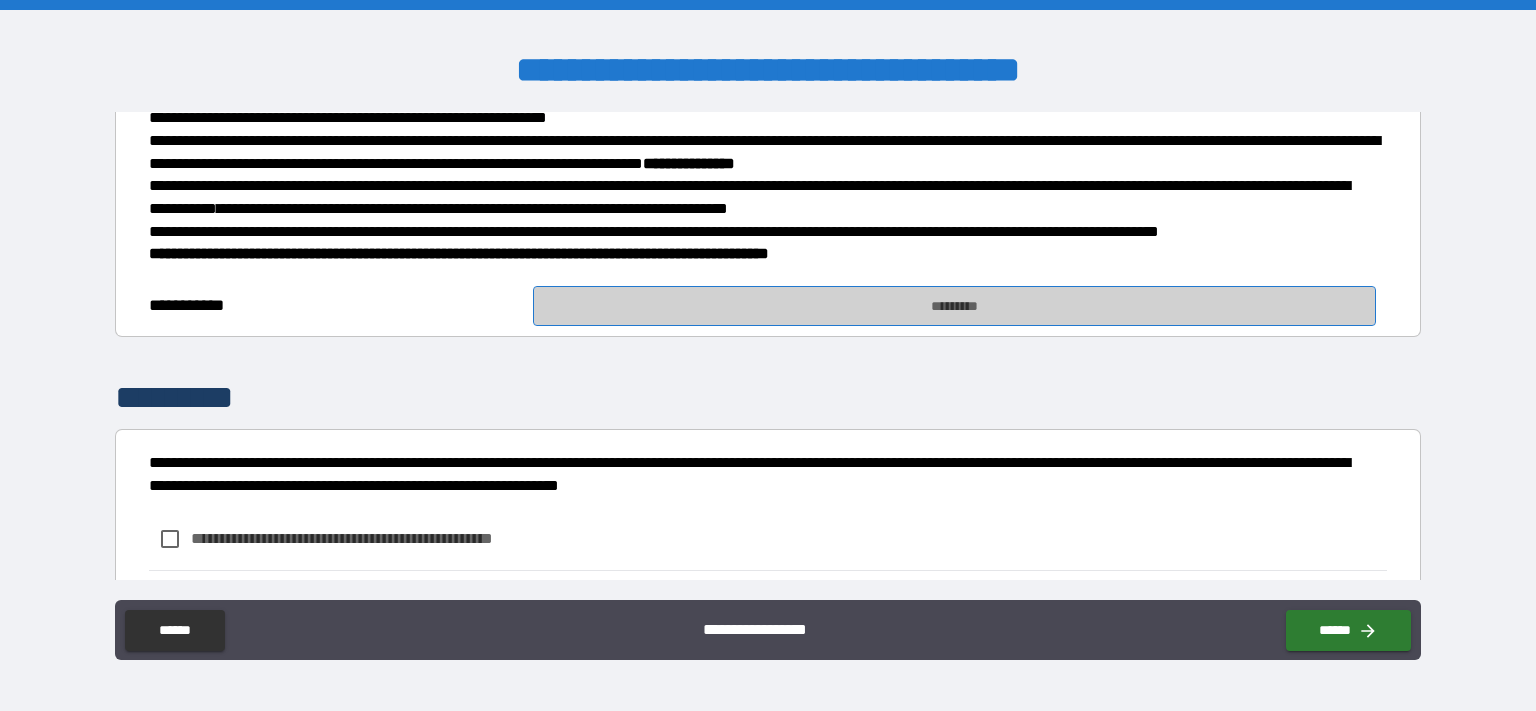click on "*********" at bounding box center (955, 306) 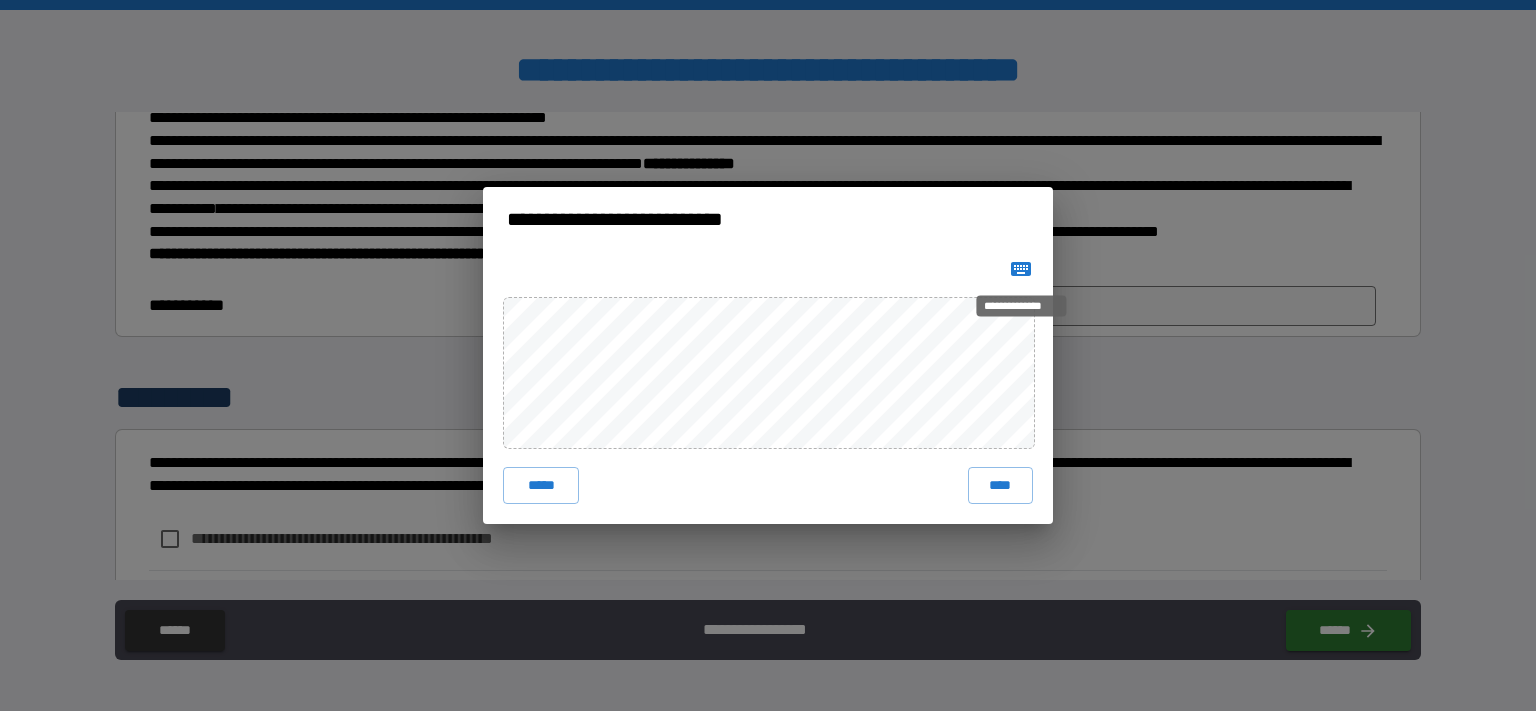 click 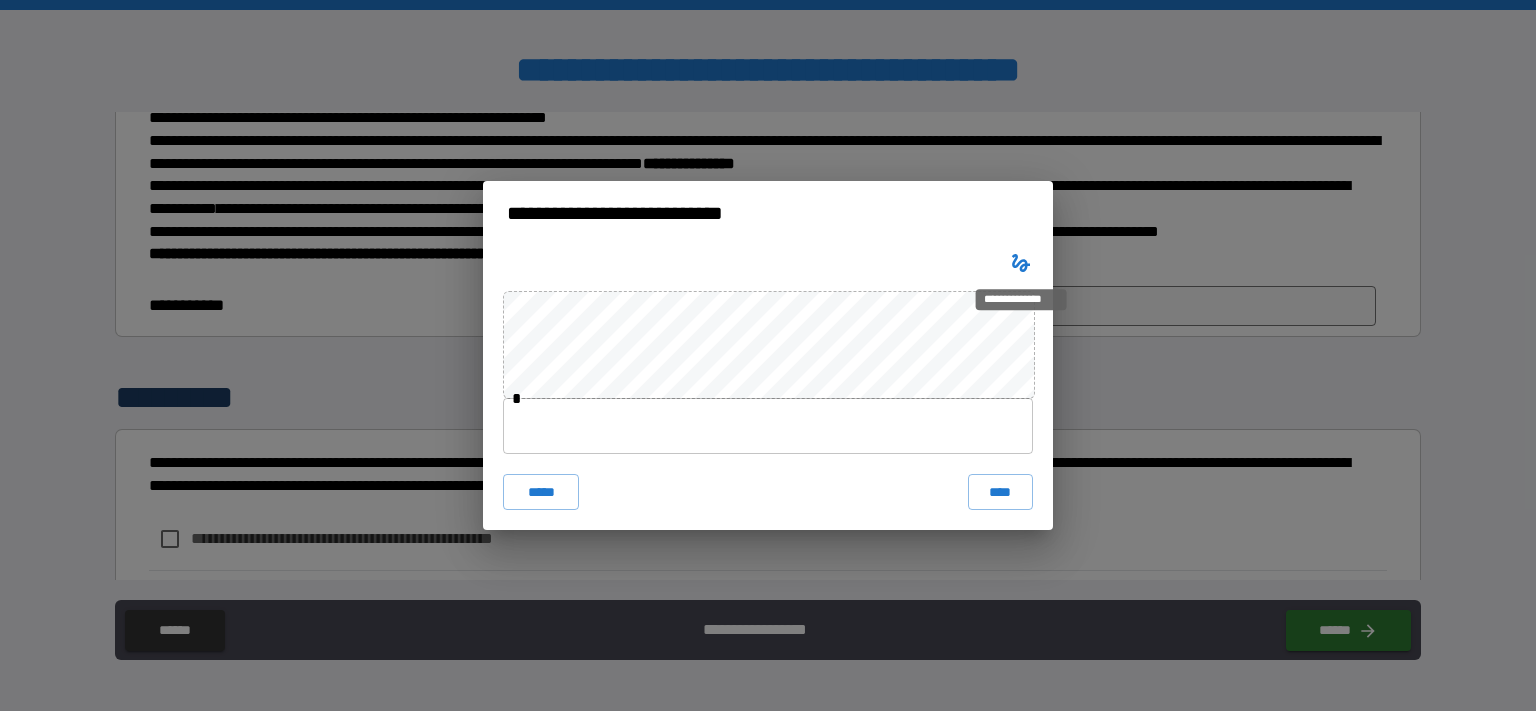 click 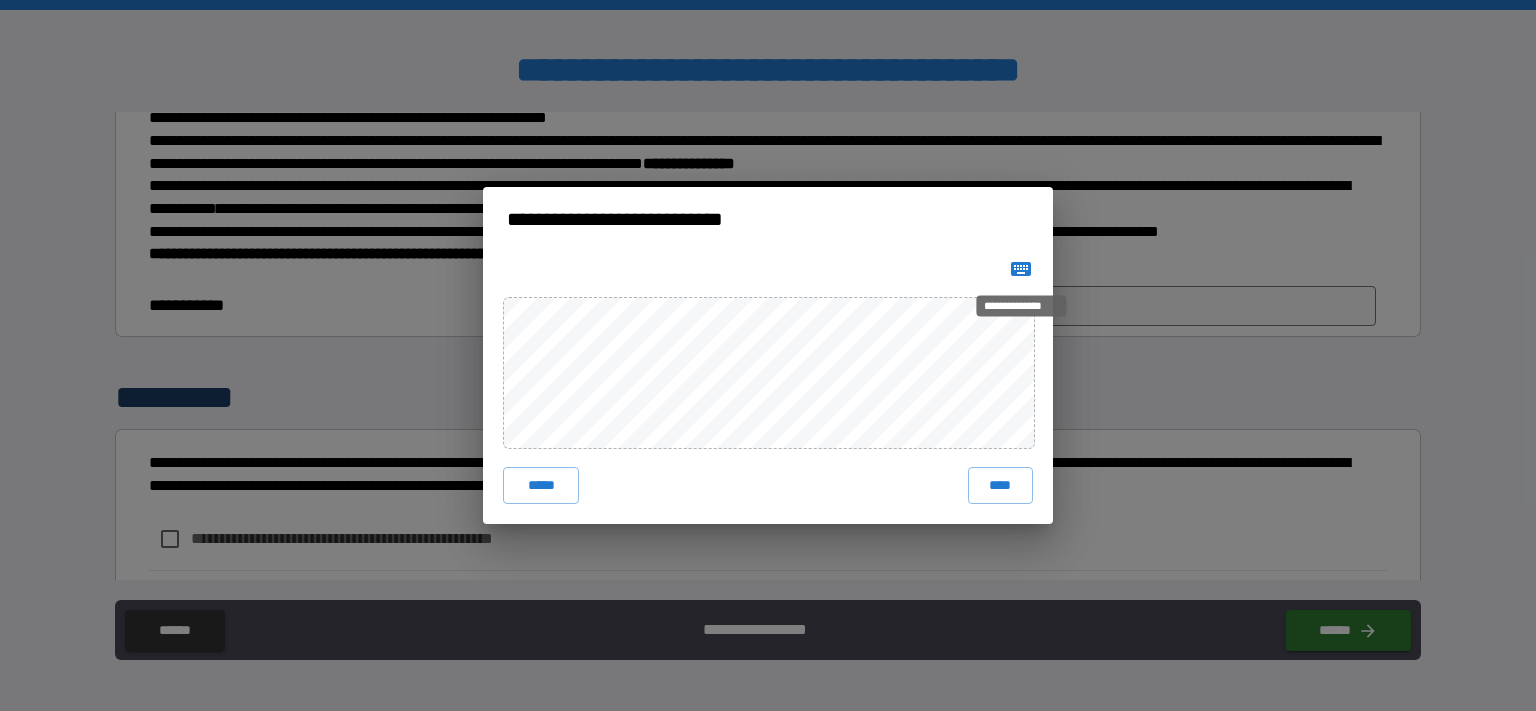 click 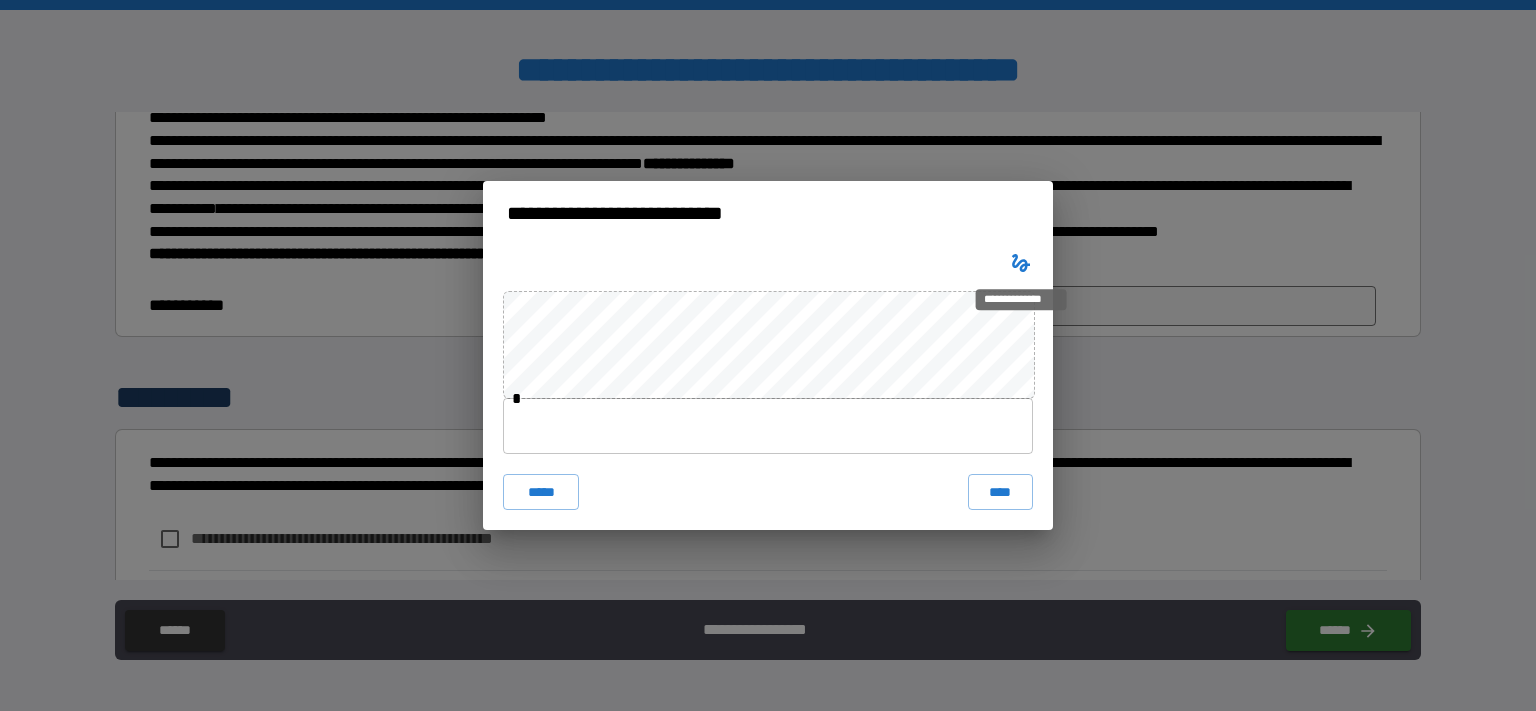 click 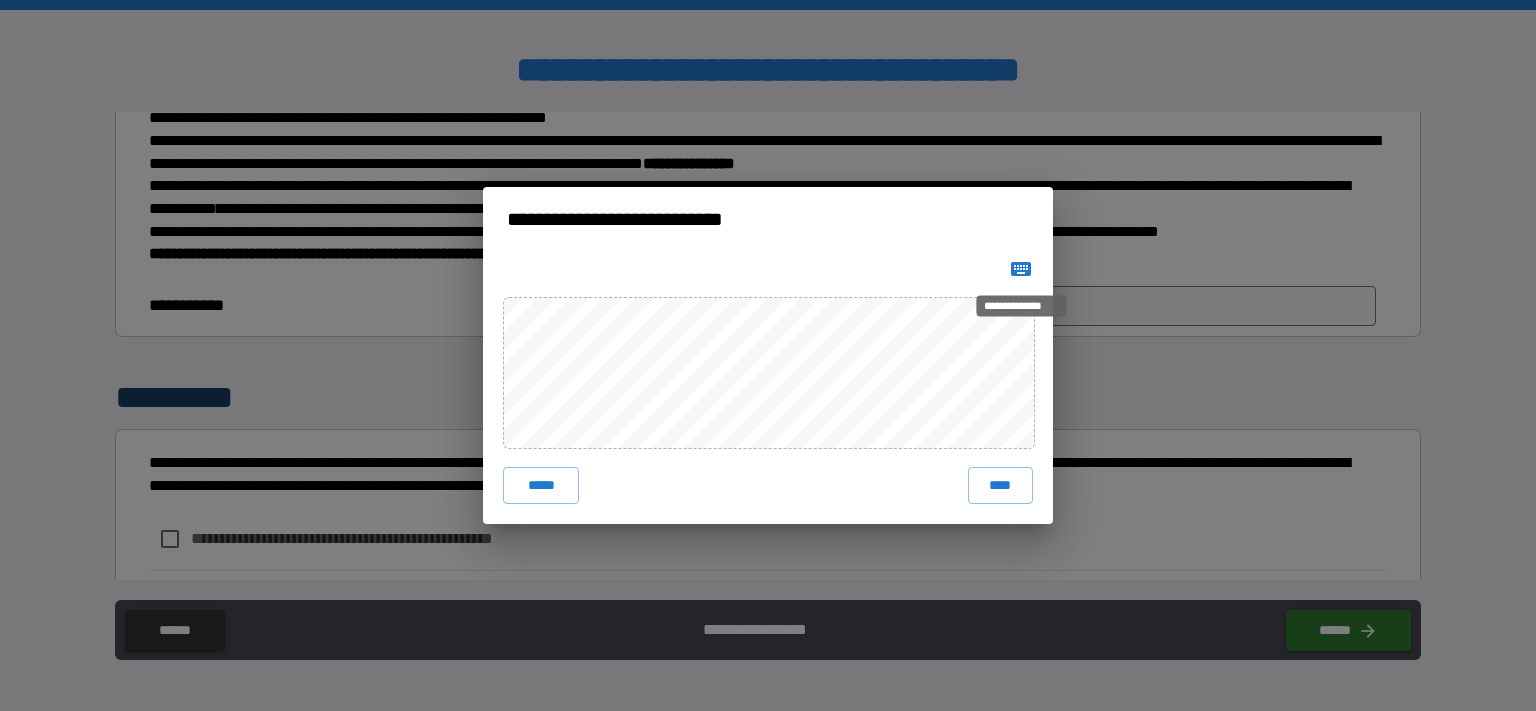 click 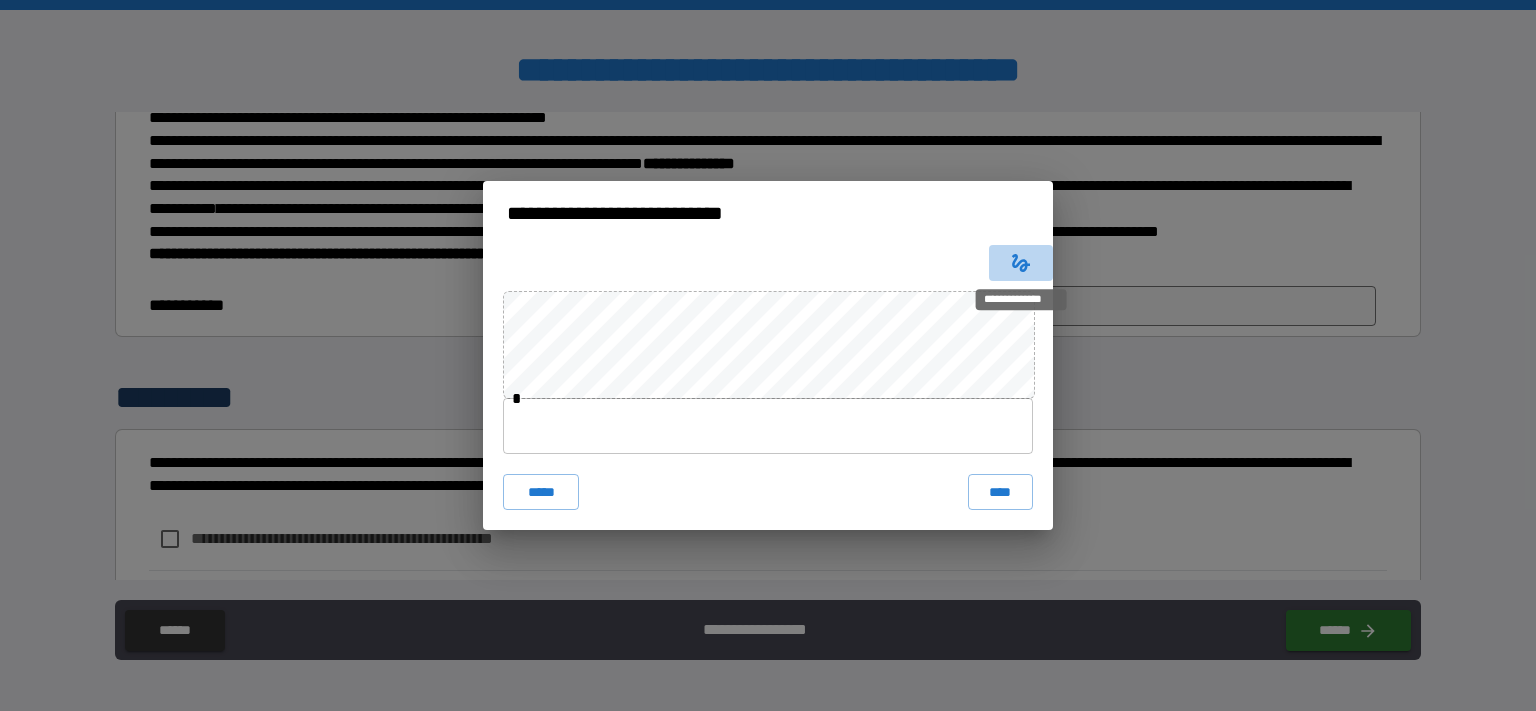 click 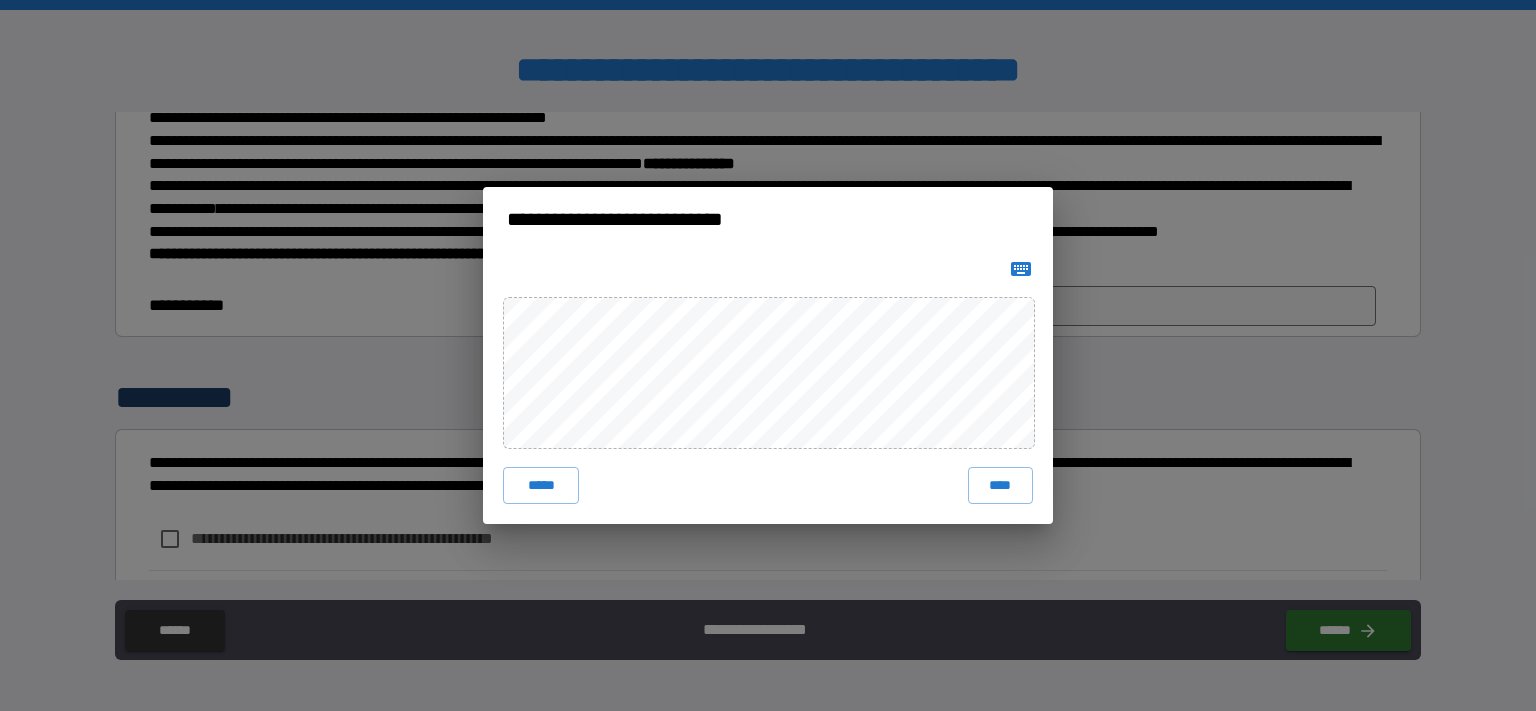 click on "***** ****" at bounding box center [768, 387] 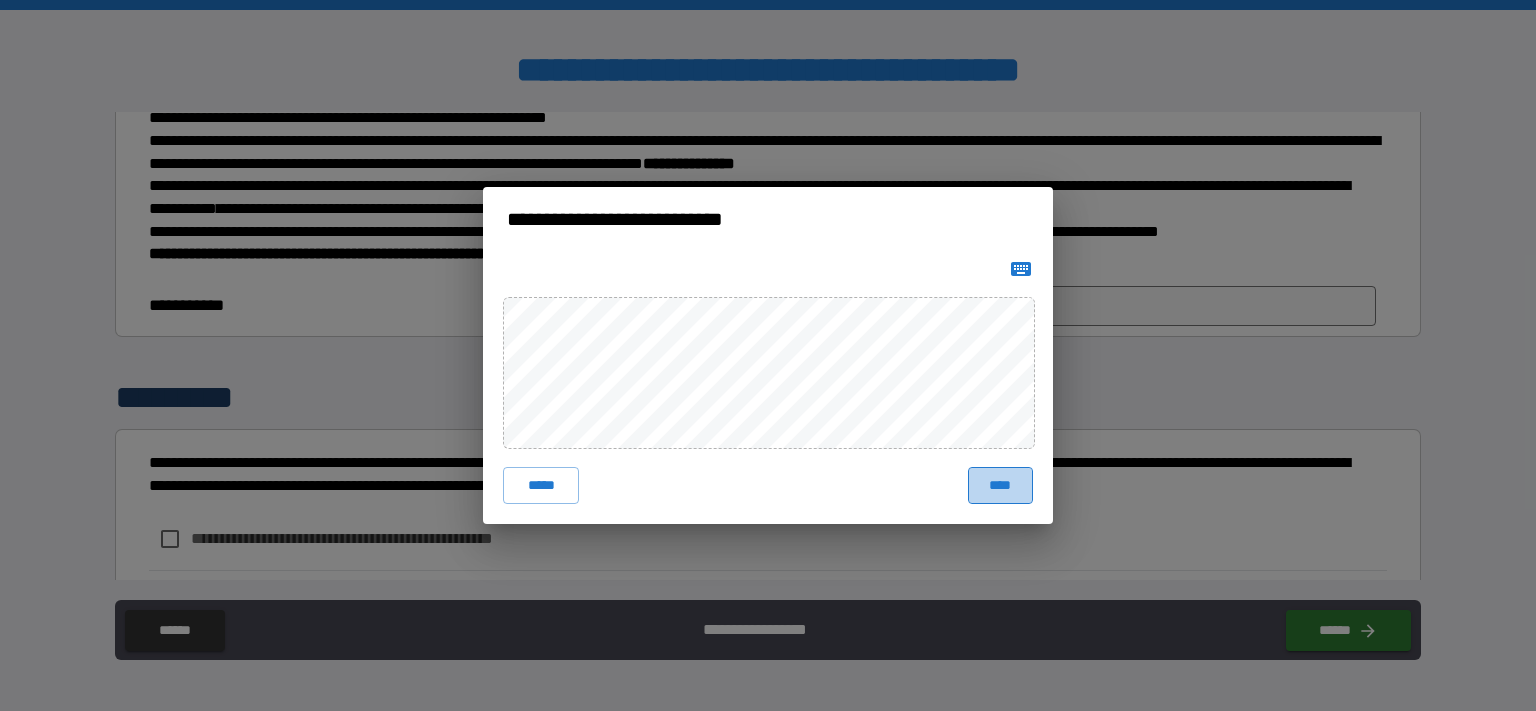 click on "****" at bounding box center (1000, 485) 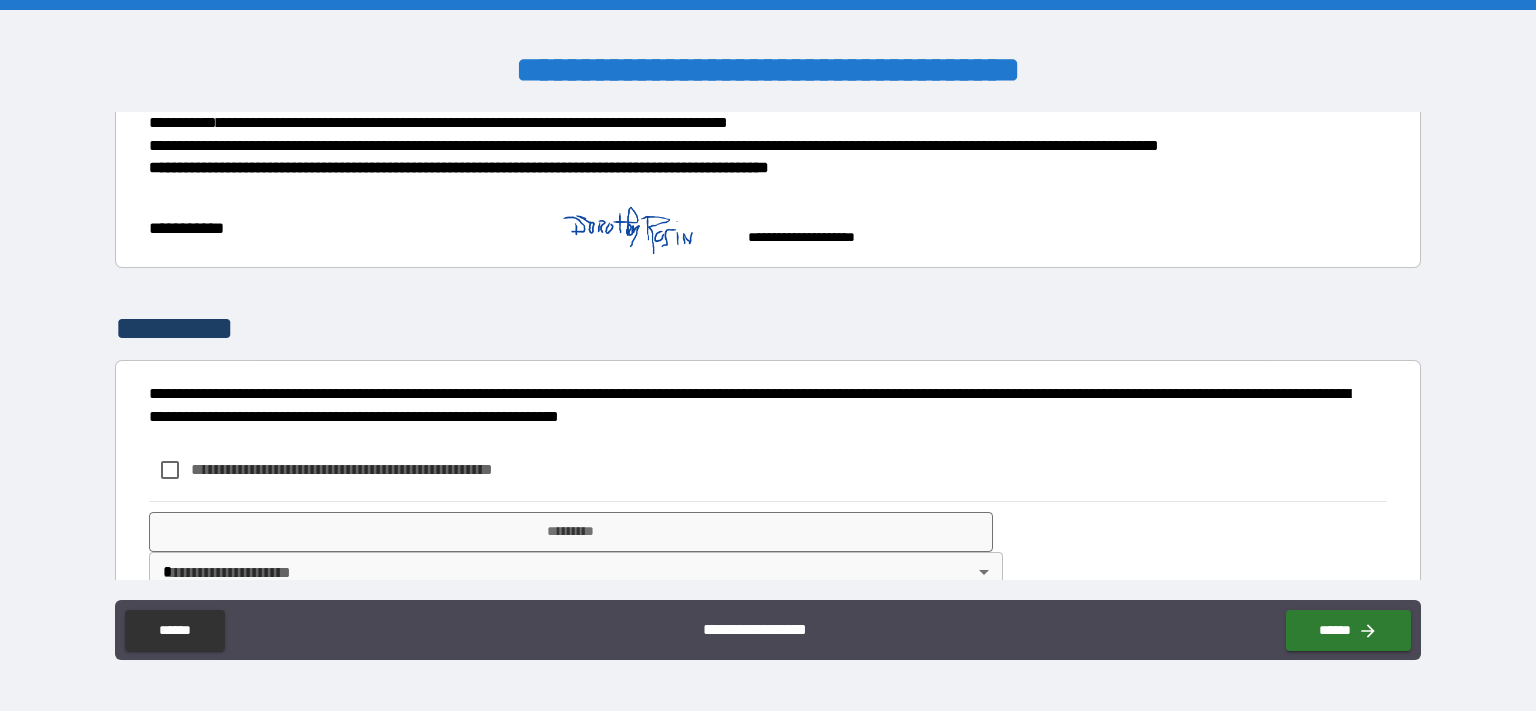 scroll, scrollTop: 682, scrollLeft: 0, axis: vertical 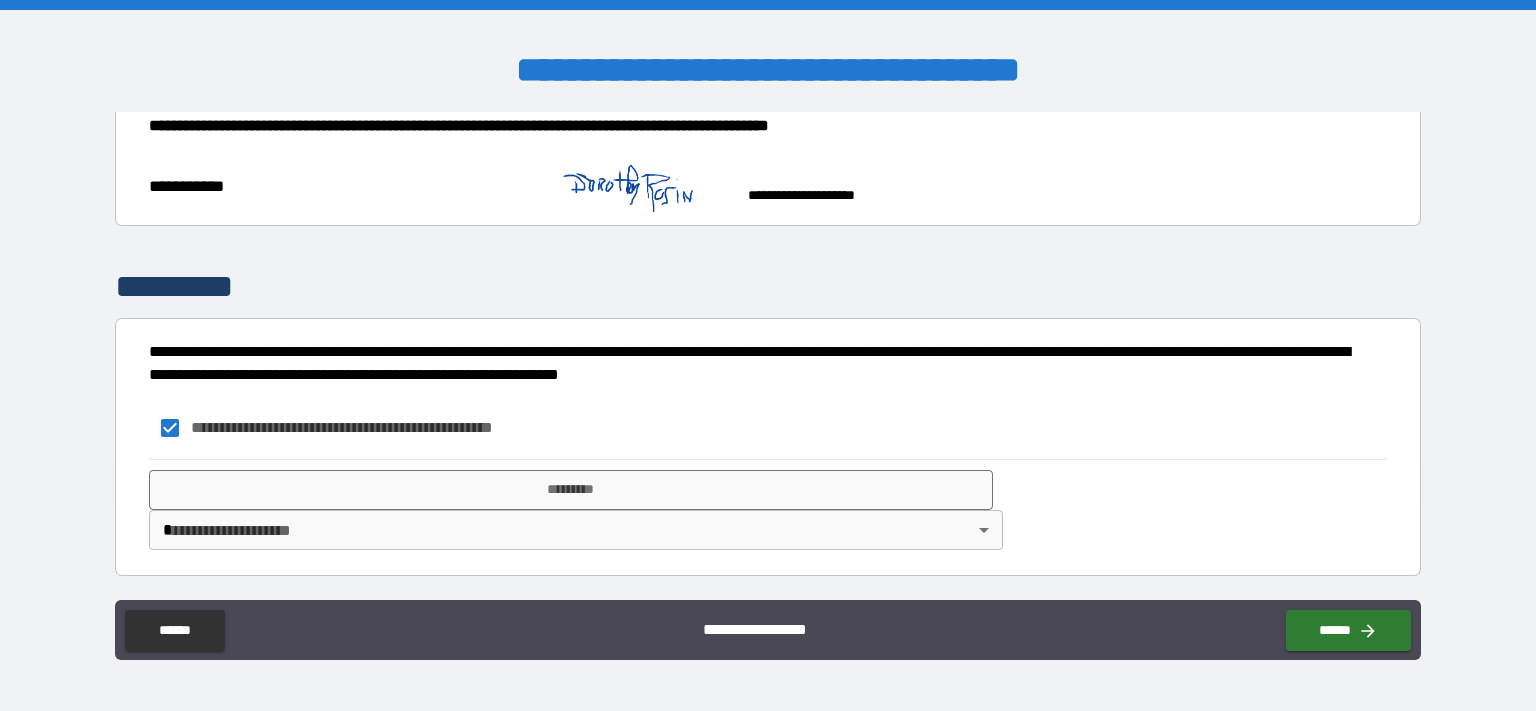 click on "**********" at bounding box center (768, 355) 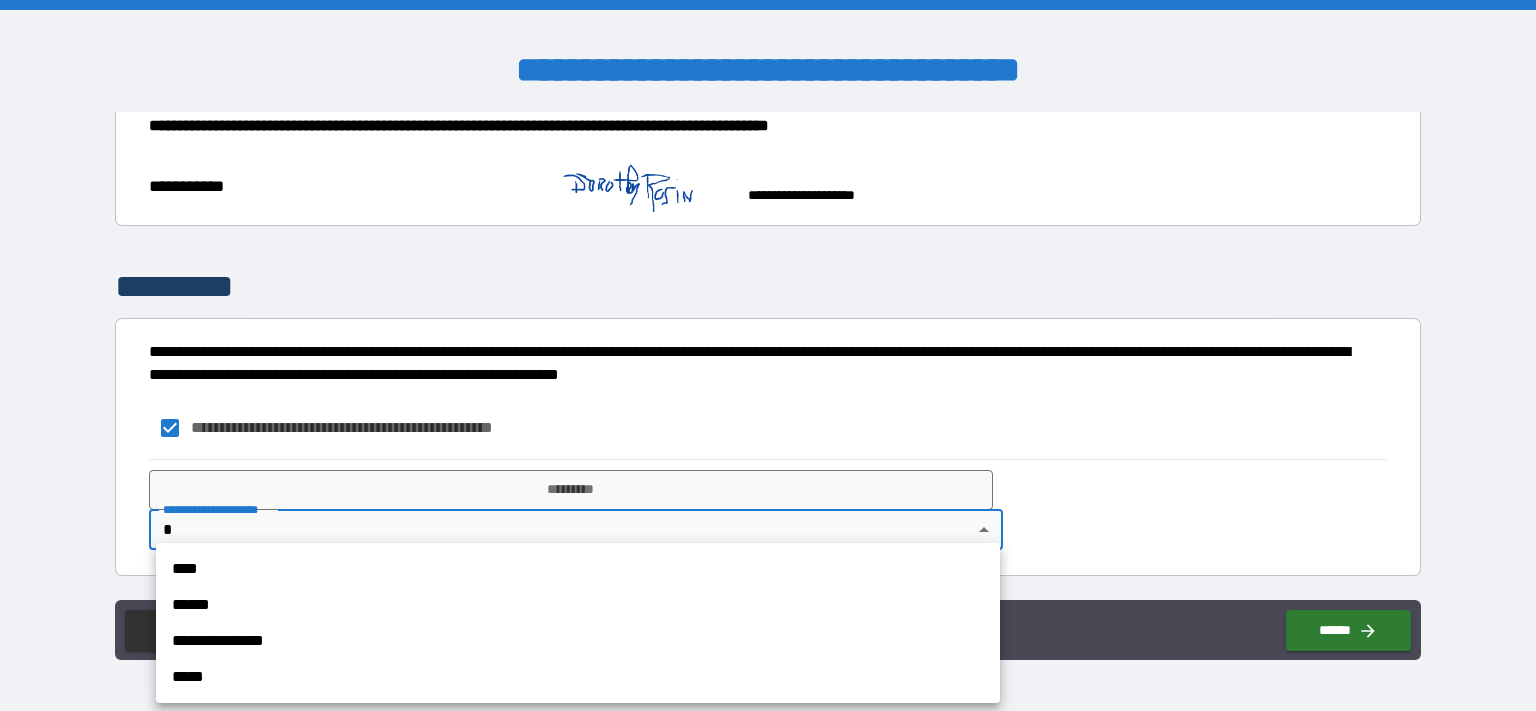 click on "****" at bounding box center (578, 569) 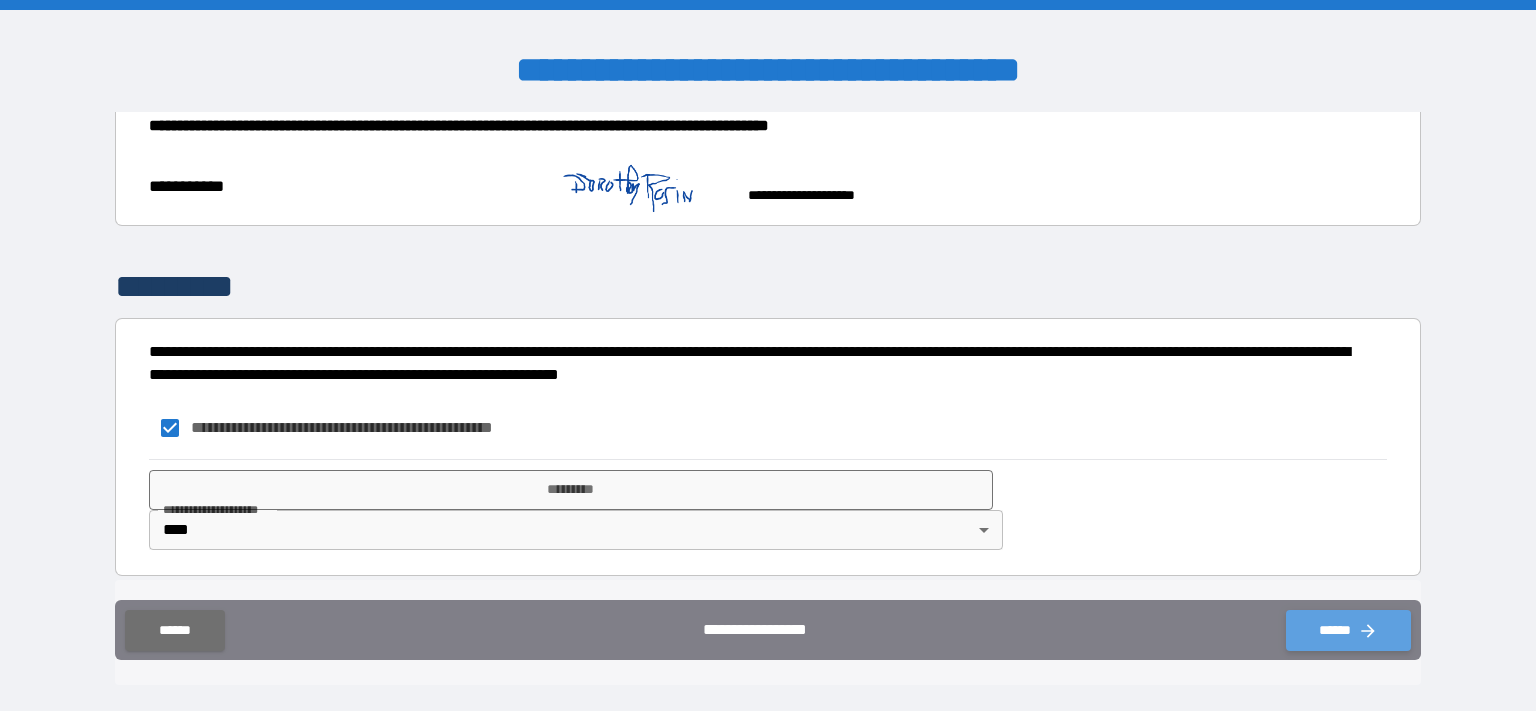 click 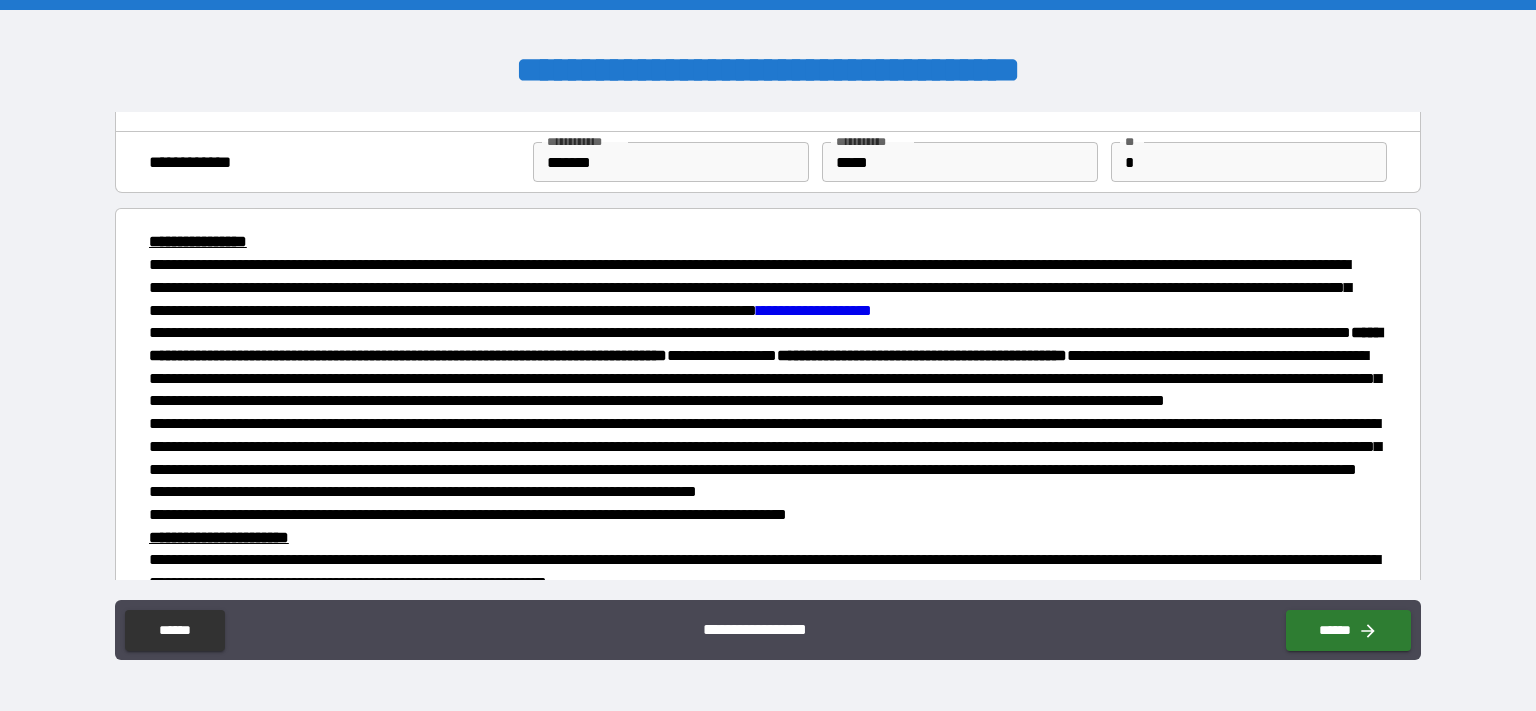 scroll, scrollTop: 0, scrollLeft: 0, axis: both 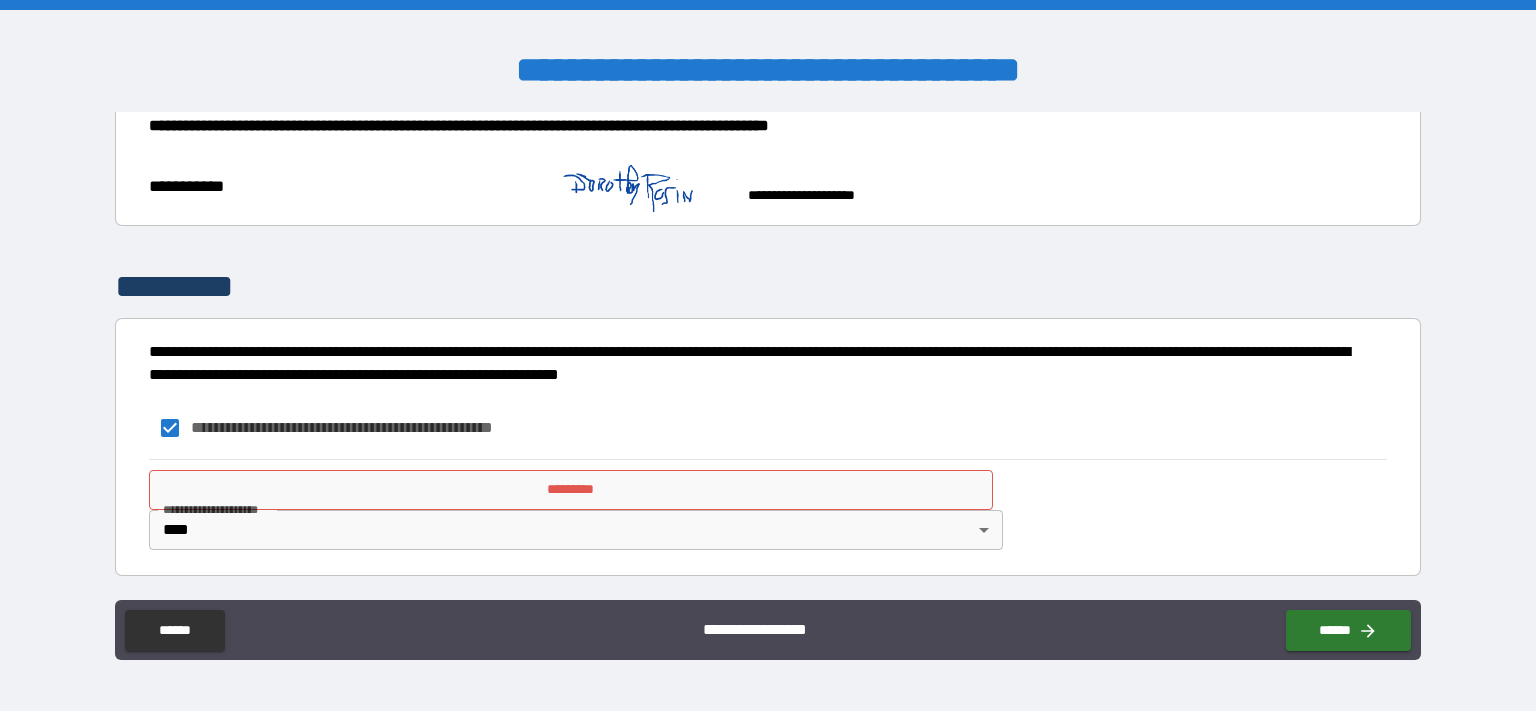 click on "*********" at bounding box center (571, 490) 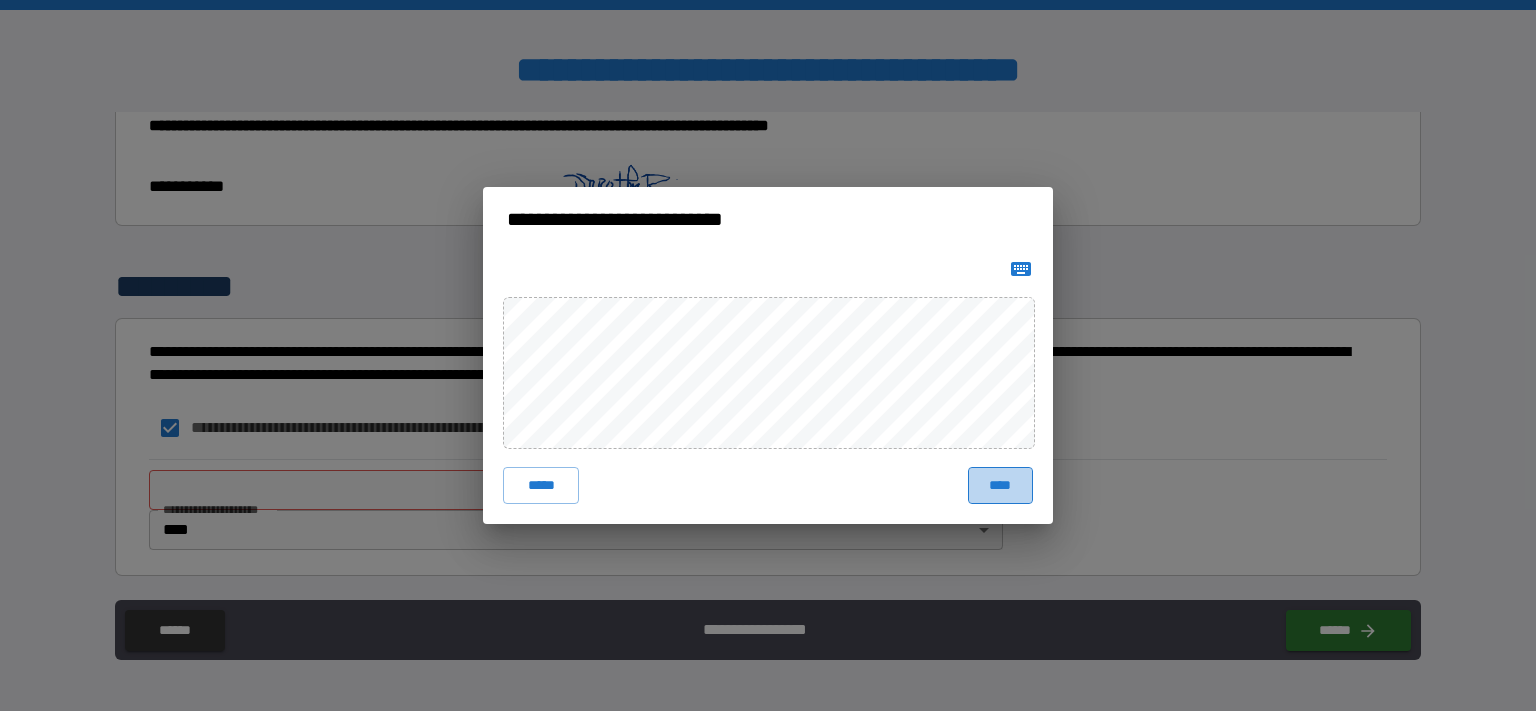 click on "****" at bounding box center [1000, 485] 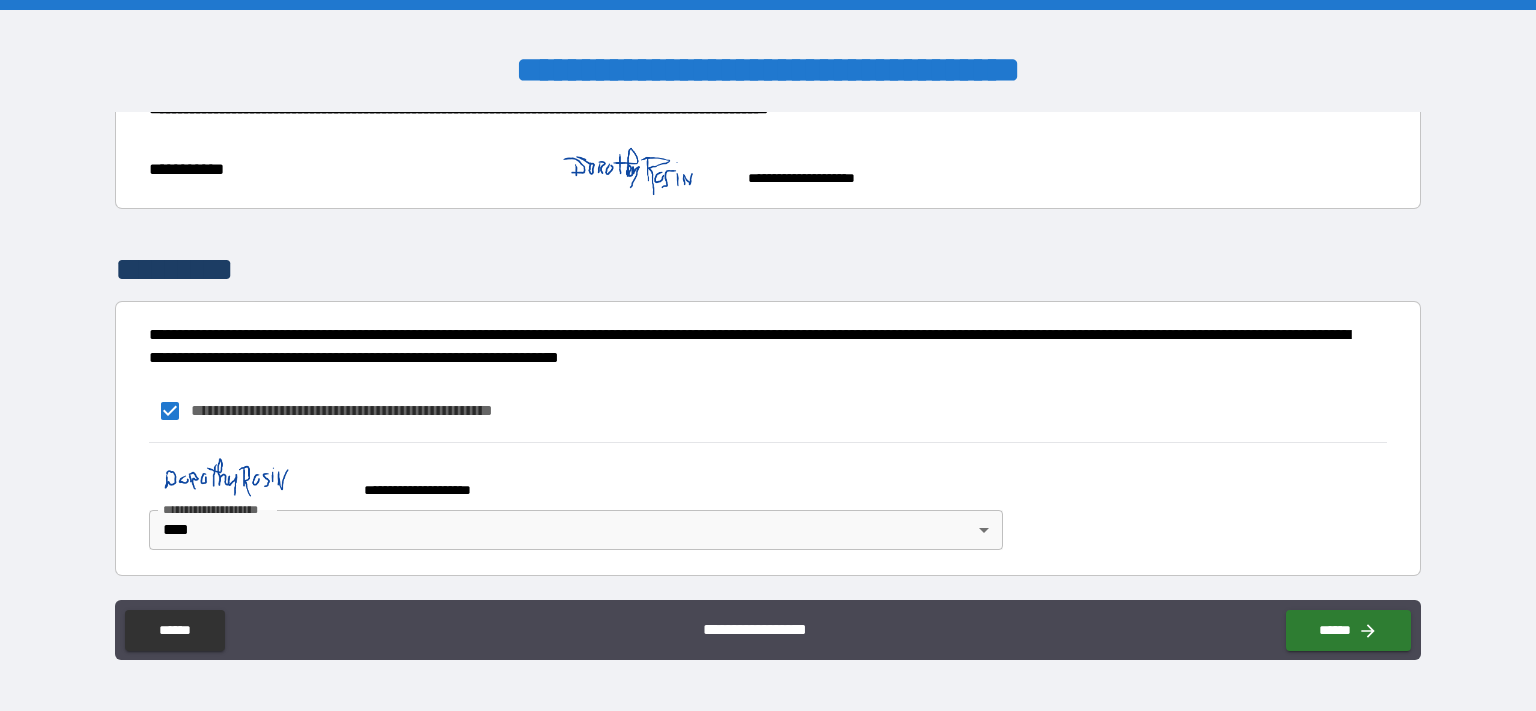 scroll, scrollTop: 698, scrollLeft: 0, axis: vertical 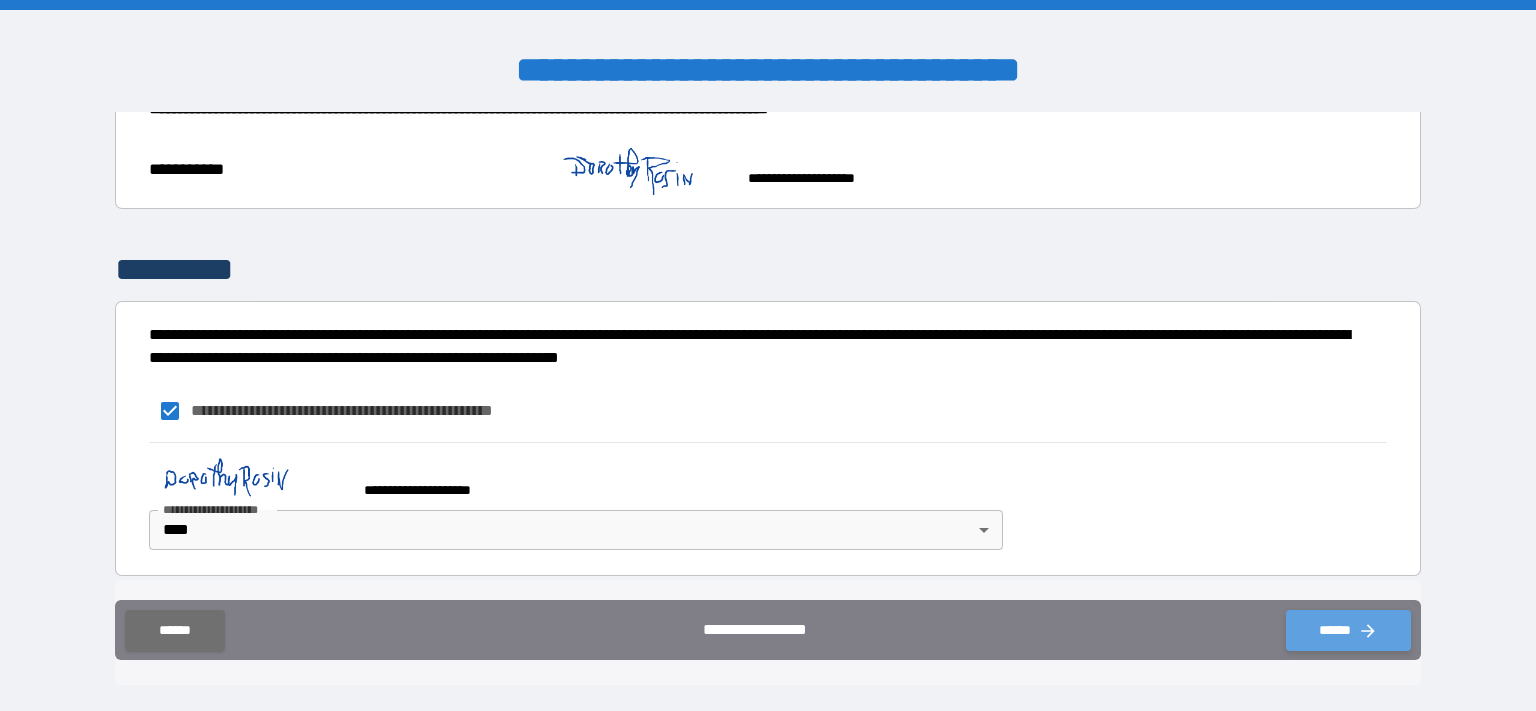 click 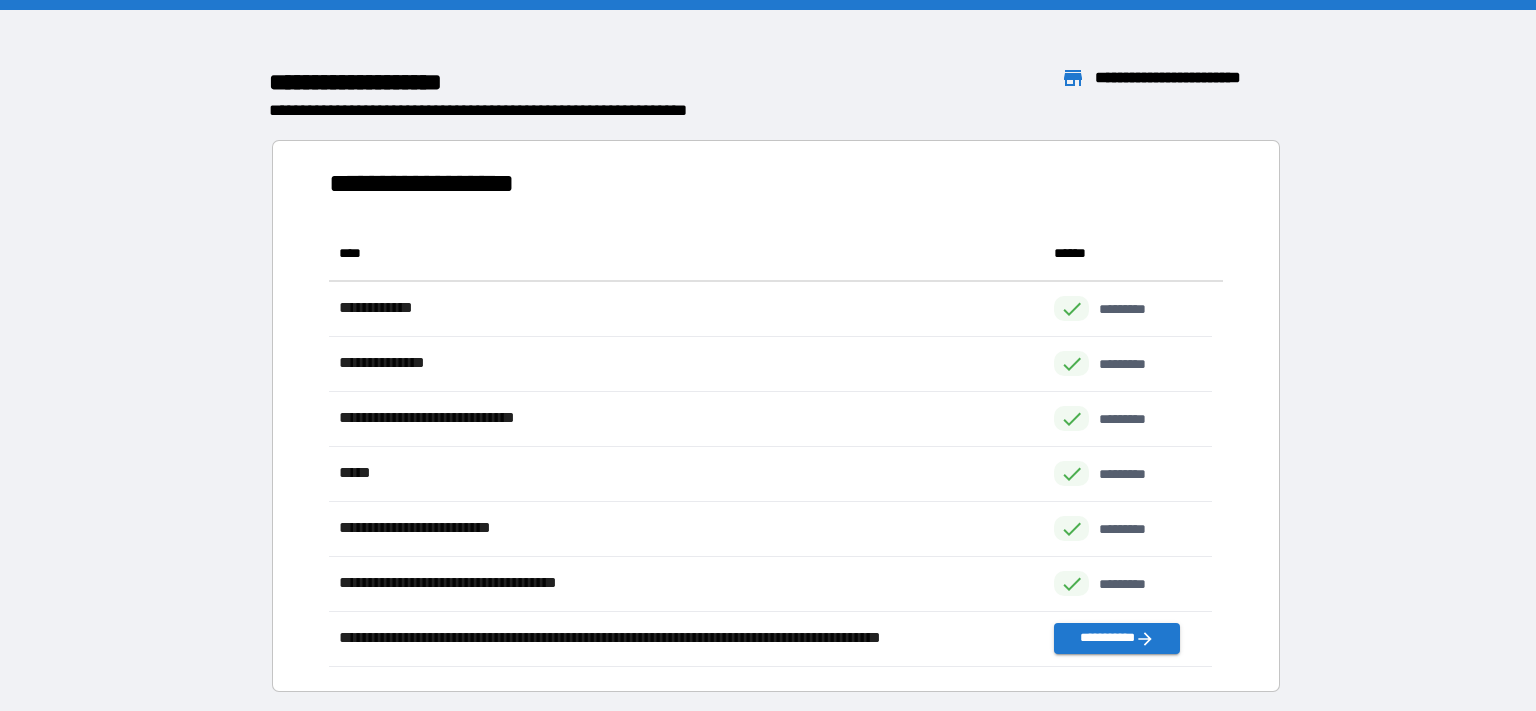 scroll, scrollTop: 424, scrollLeft: 866, axis: both 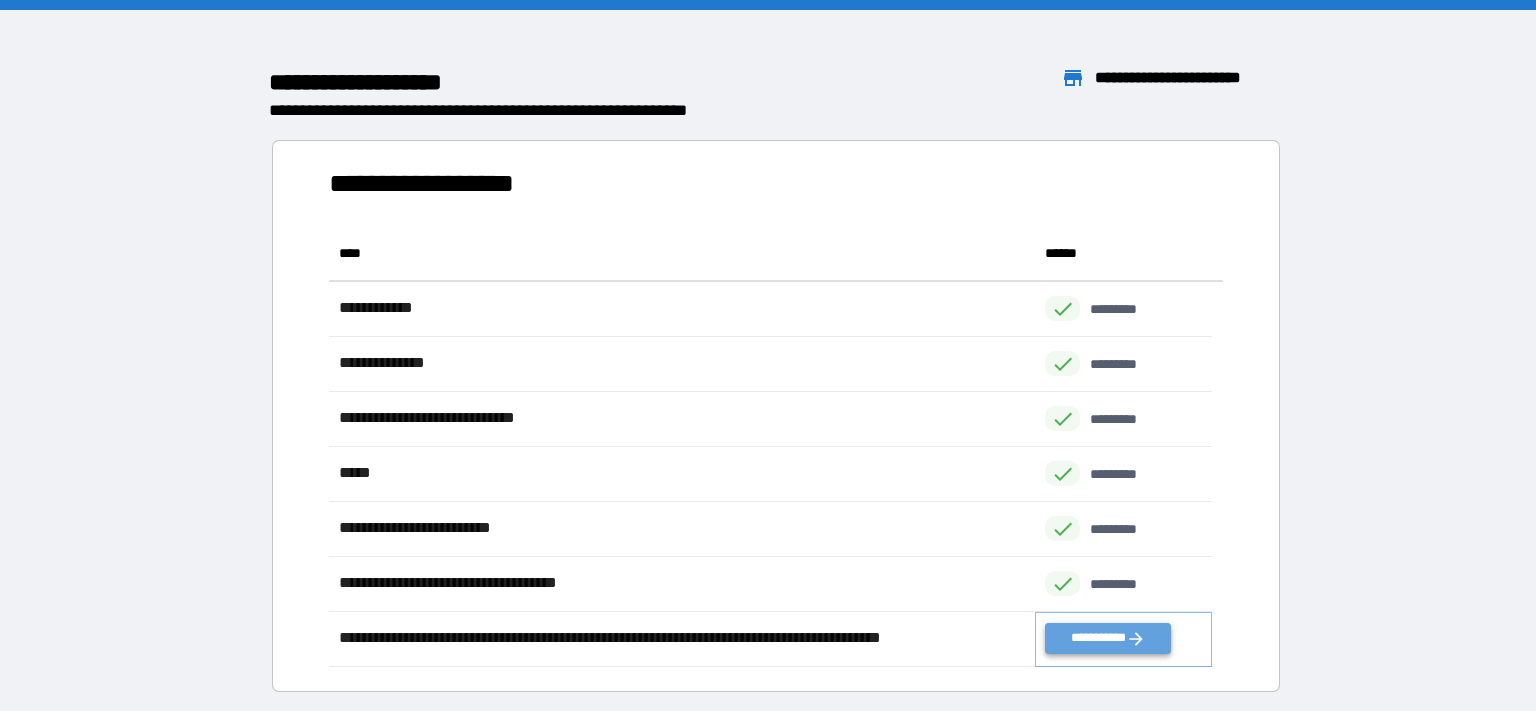 click on "**********" at bounding box center (1108, 638) 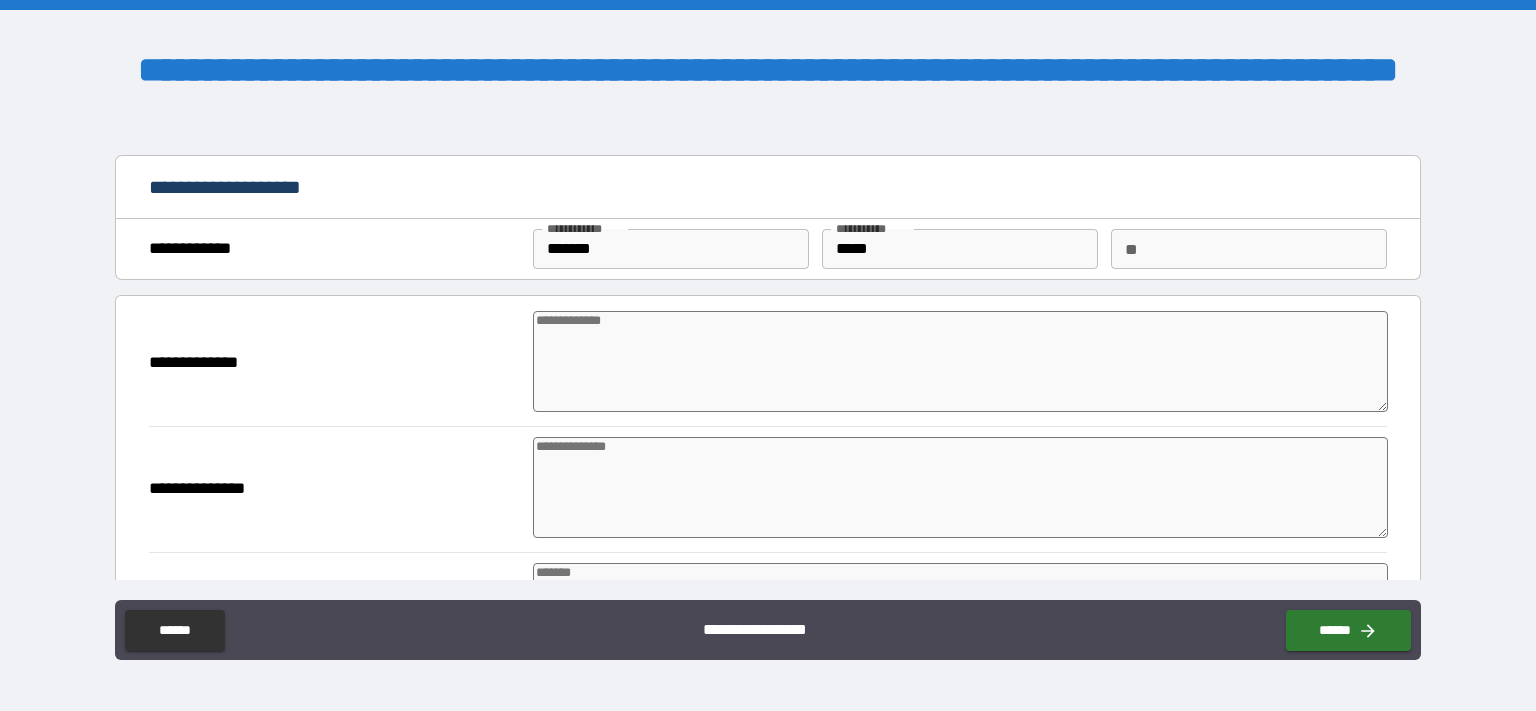 type on "*" 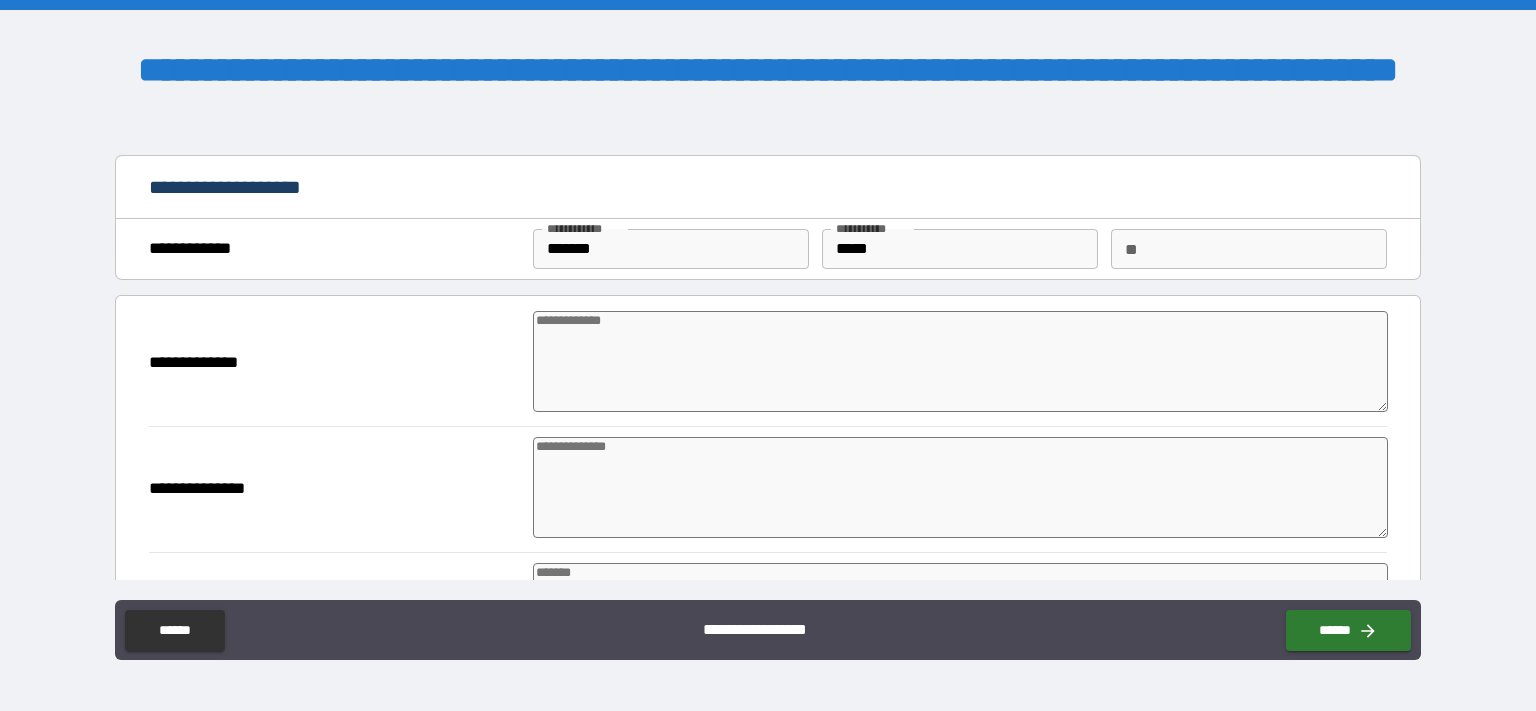 type on "*" 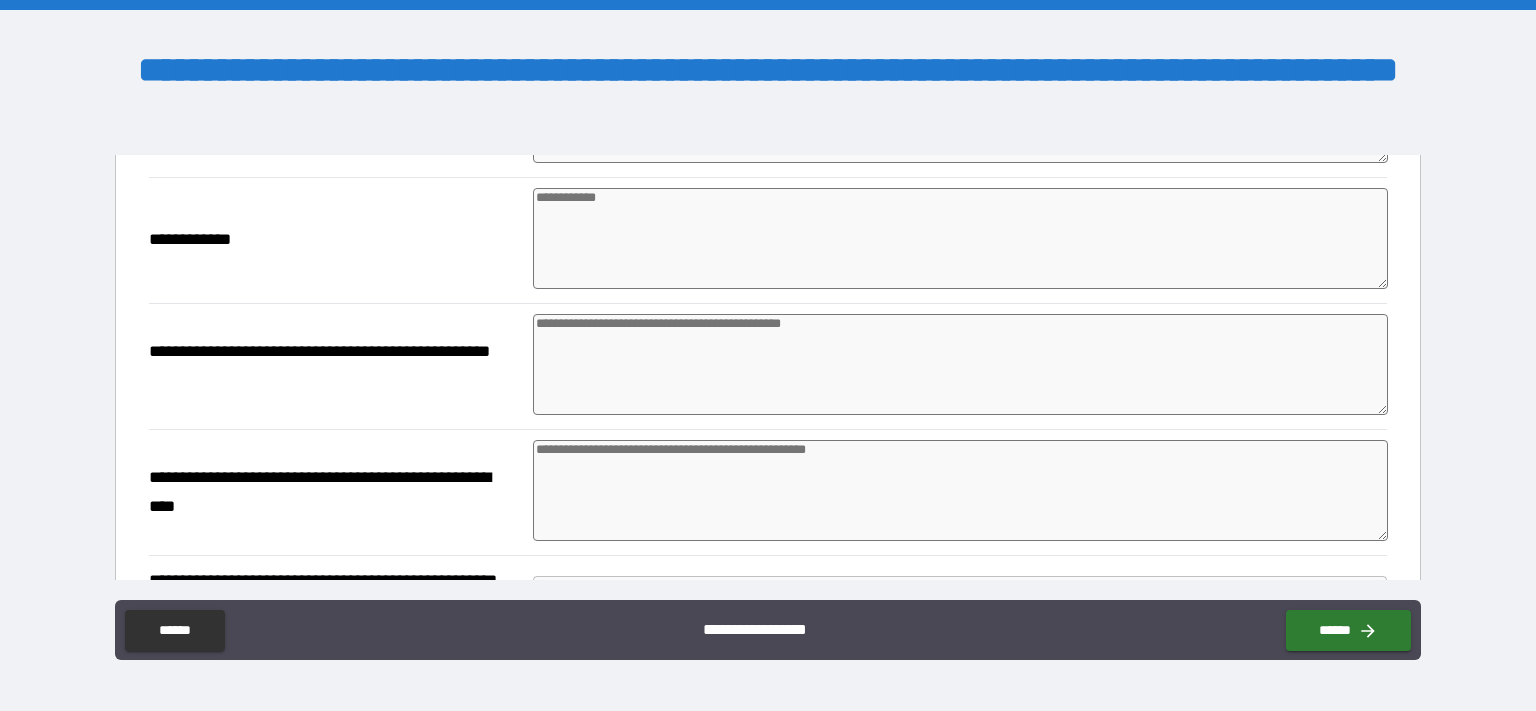 scroll, scrollTop: 0, scrollLeft: 0, axis: both 